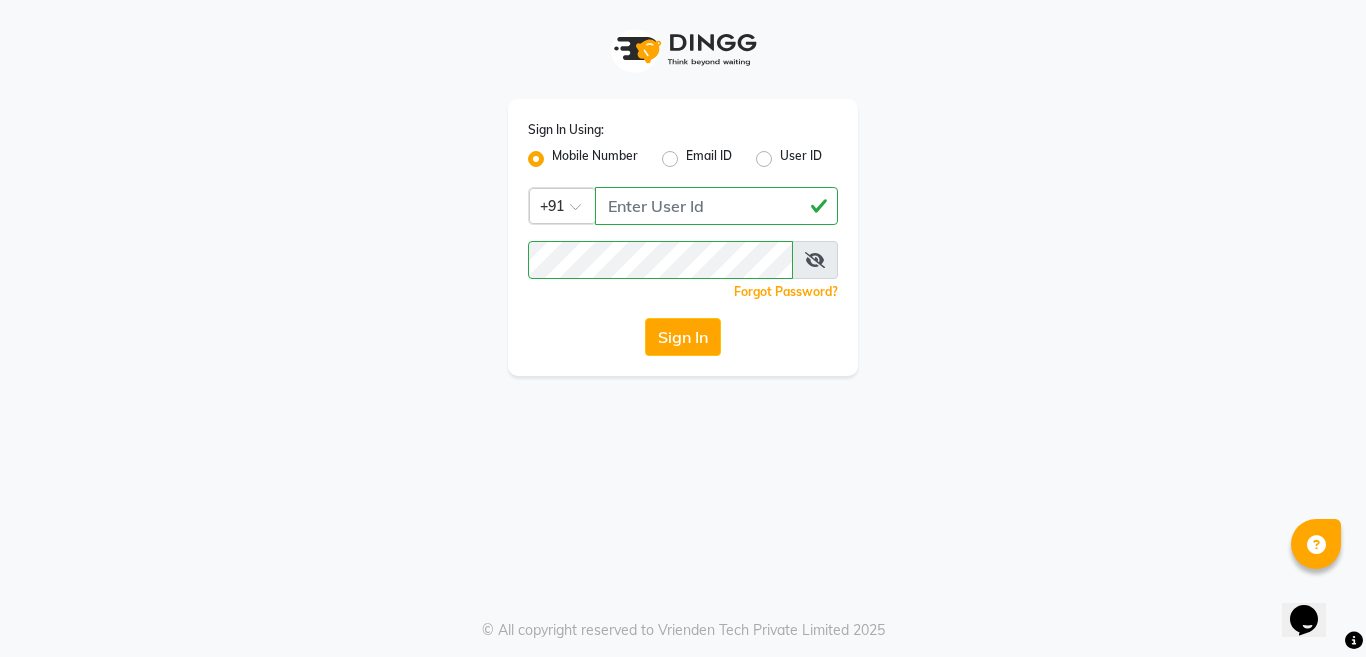 scroll, scrollTop: 0, scrollLeft: 0, axis: both 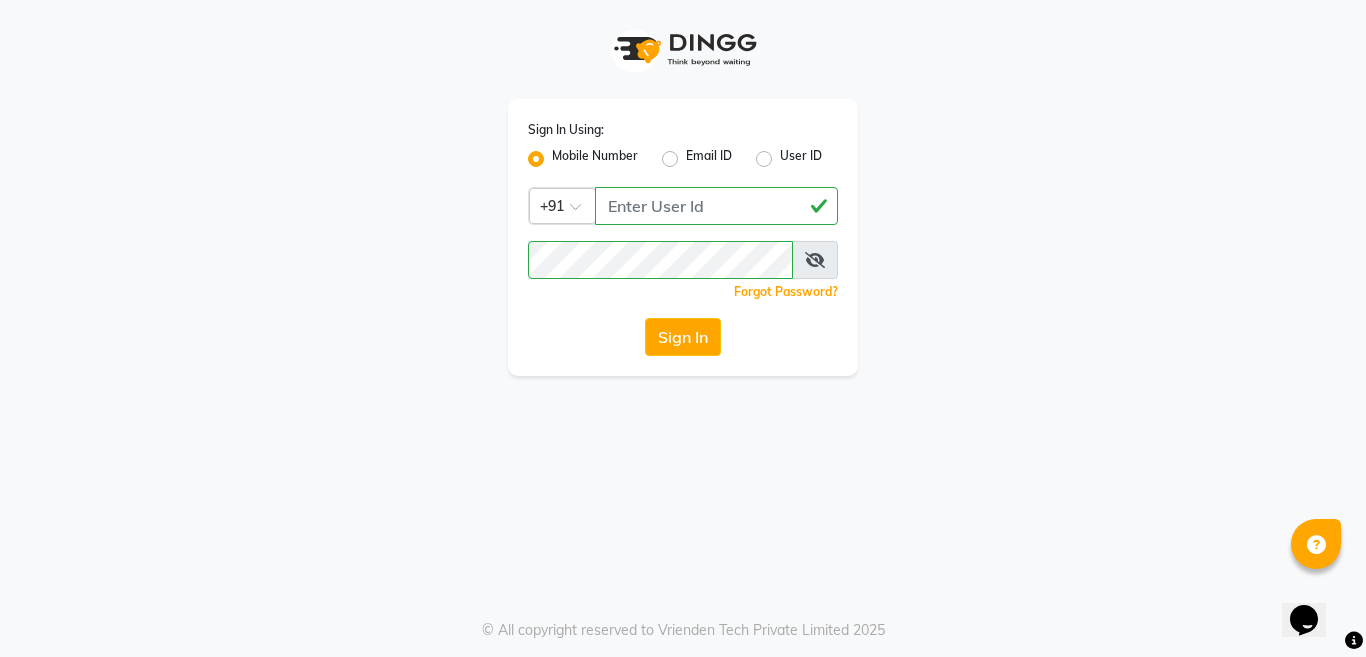 click on "Sign In" 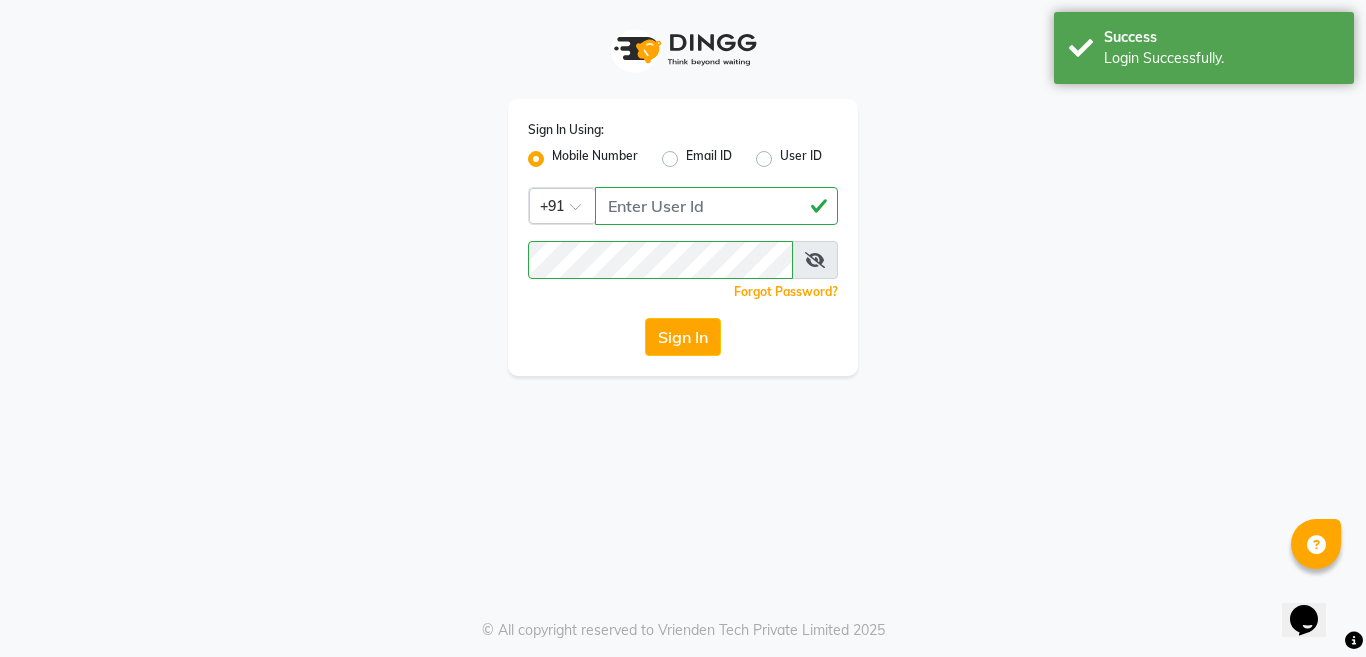 click on "Sign In" 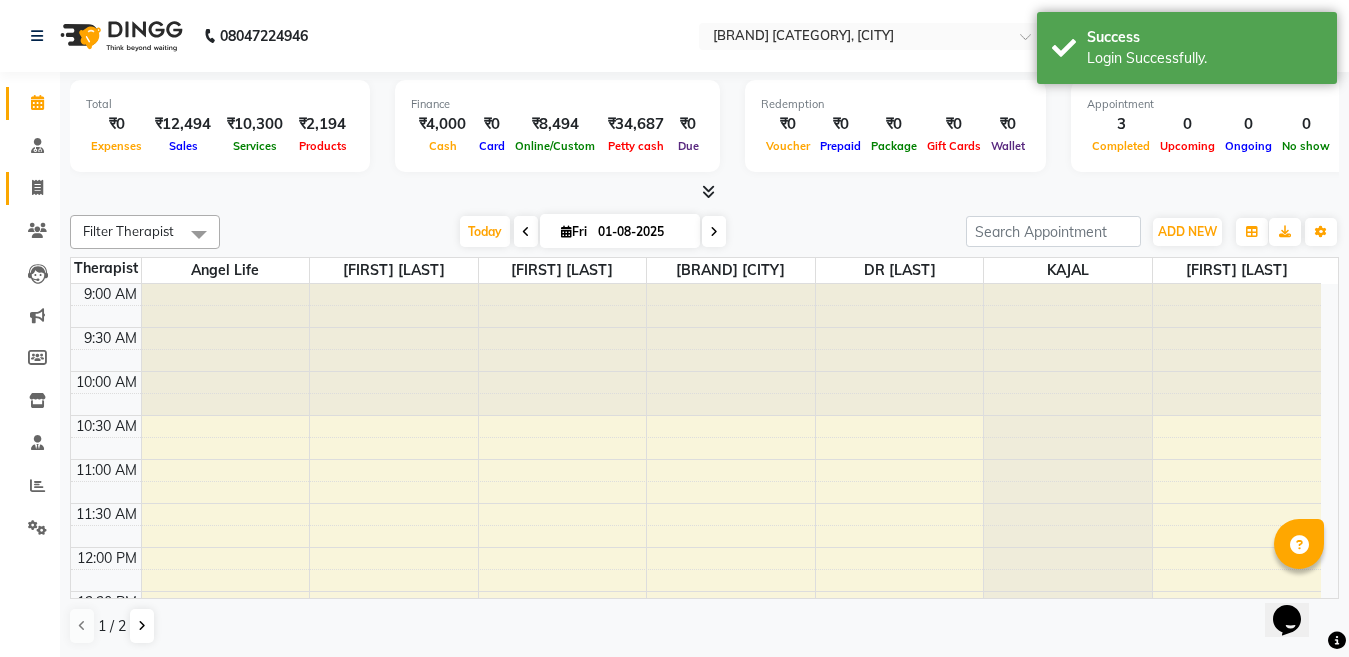 scroll, scrollTop: 0, scrollLeft: 0, axis: both 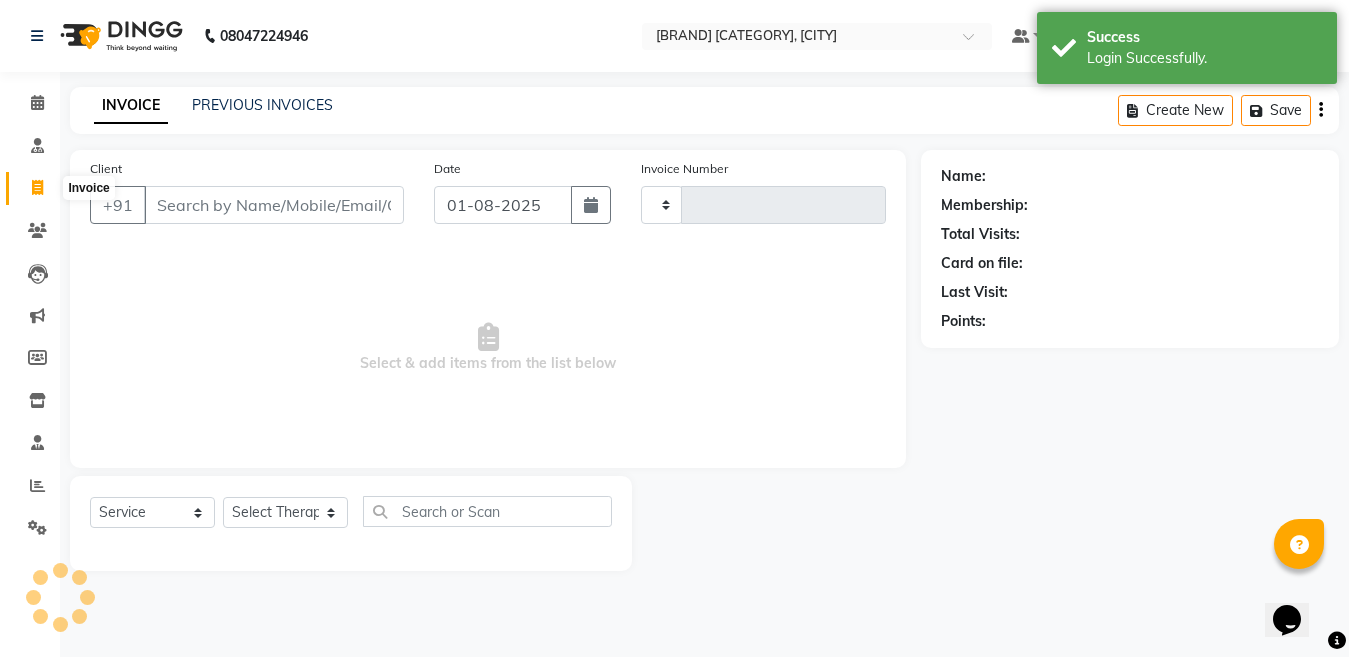 select on "en" 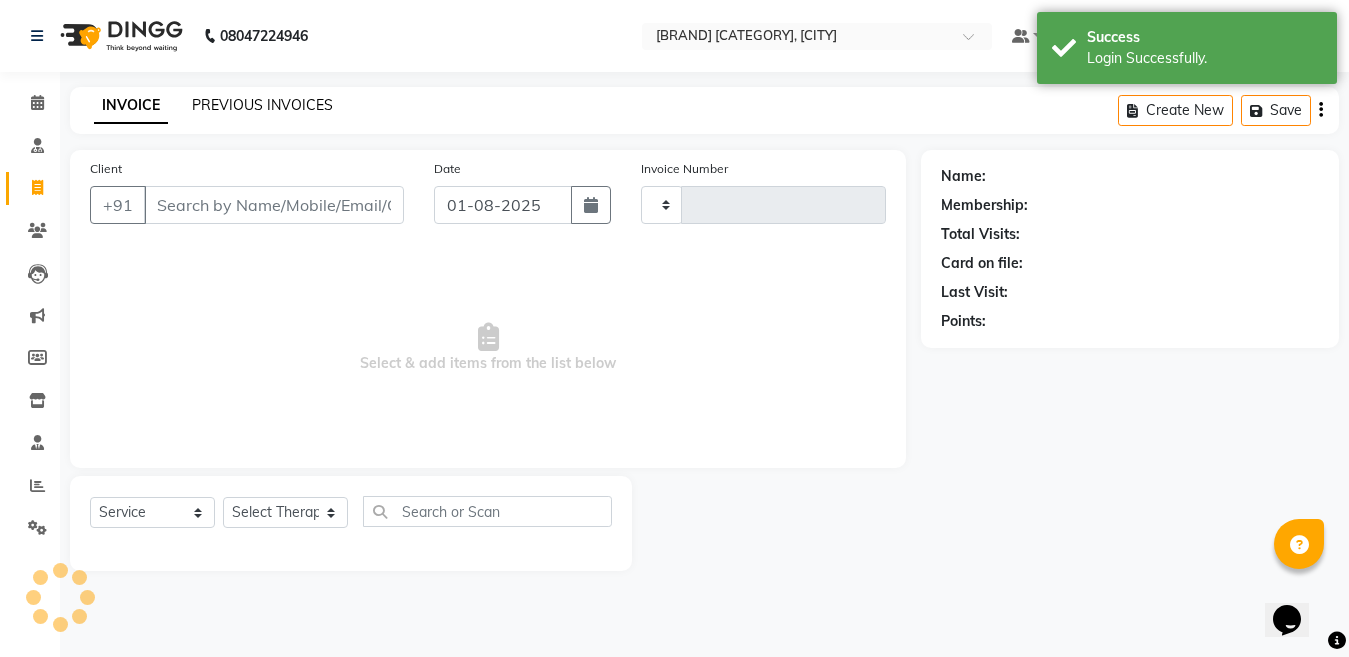 click on "PREVIOUS INVOICES" 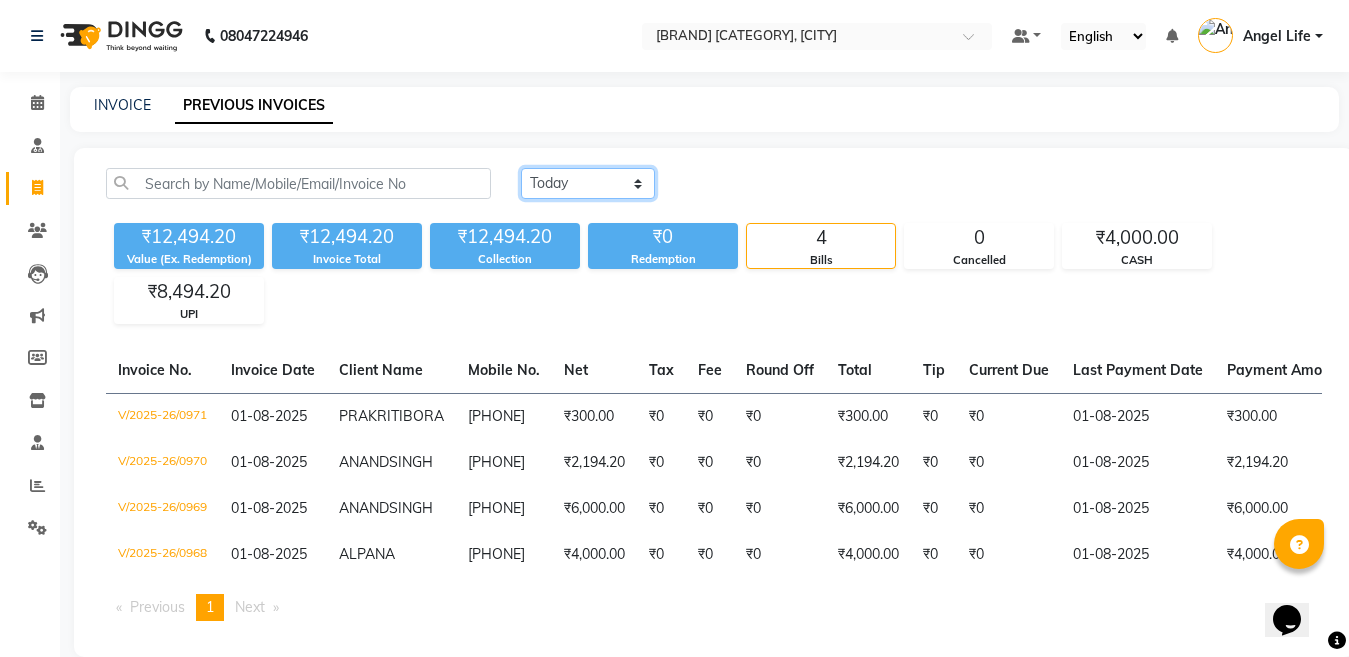click on "Today Yesterday Custom Range" 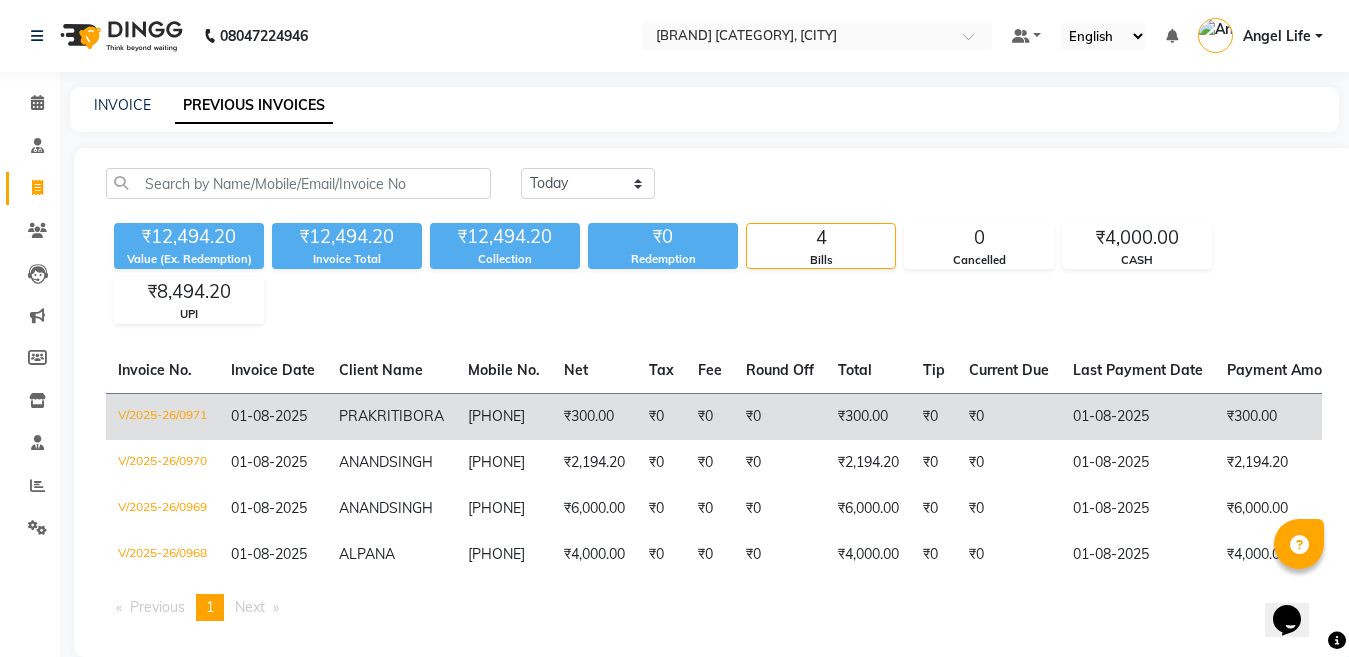 click on "₹300.00" 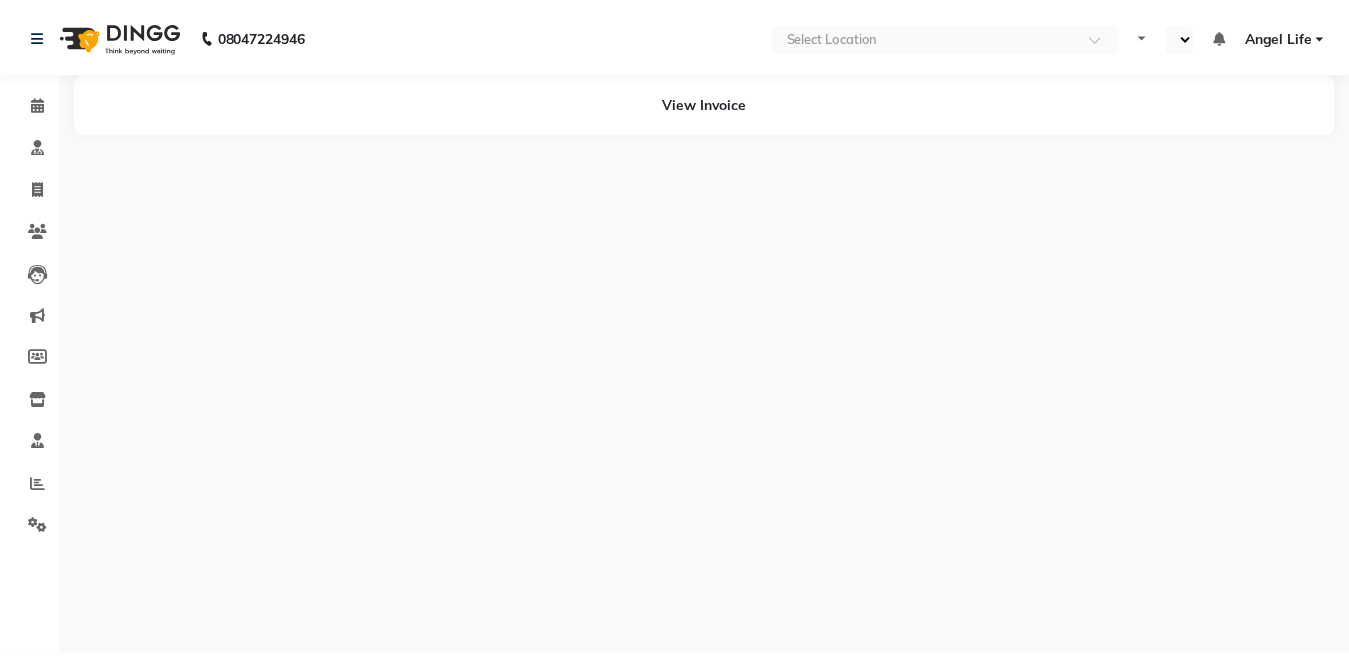 scroll, scrollTop: 0, scrollLeft: 0, axis: both 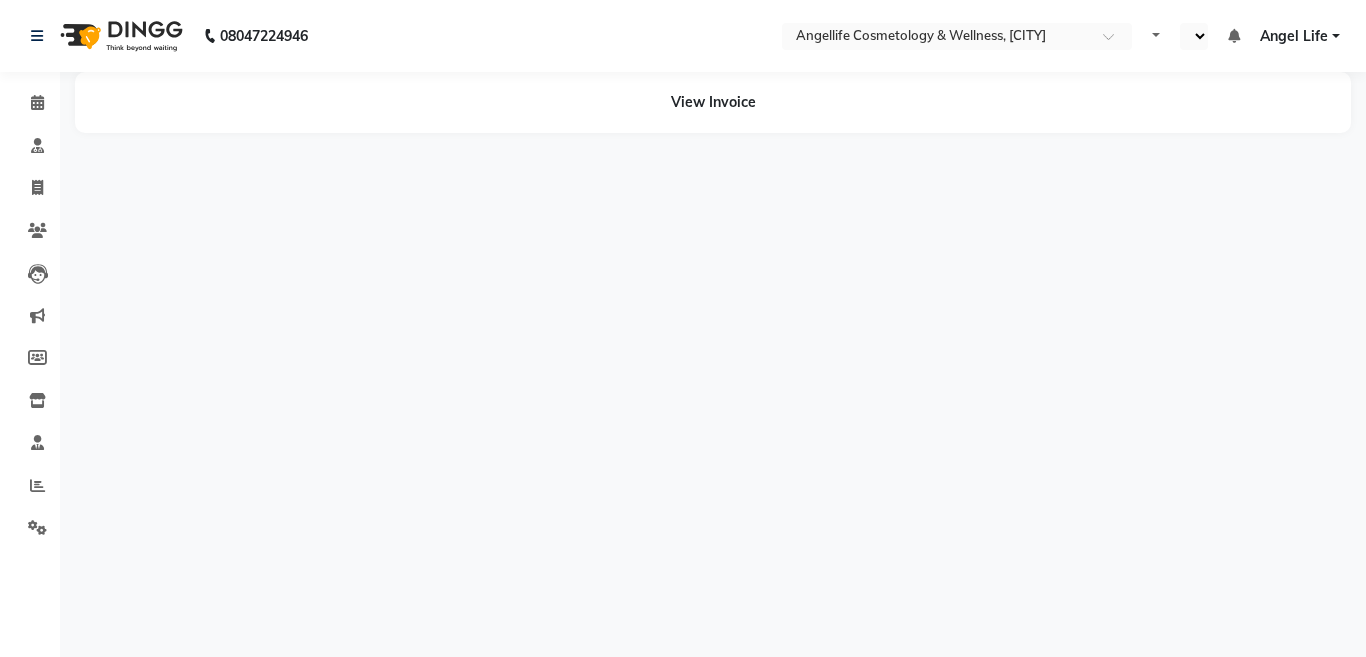 select on "en" 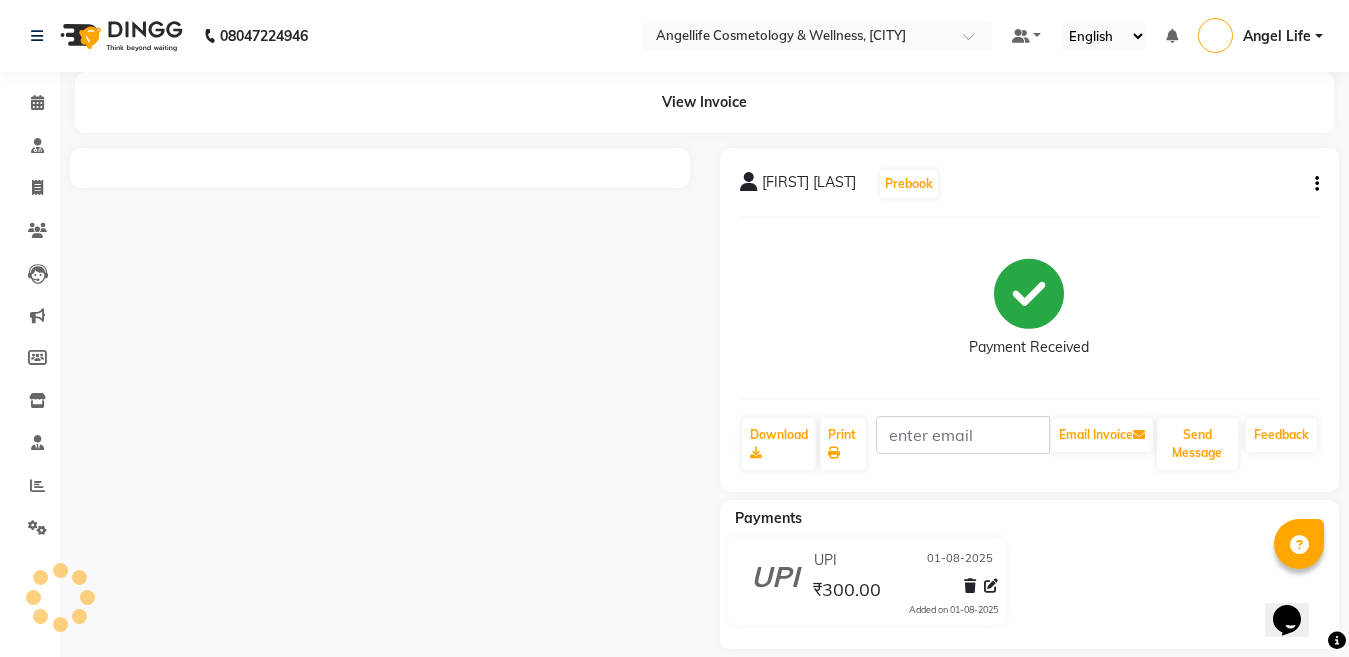 scroll, scrollTop: 0, scrollLeft: 0, axis: both 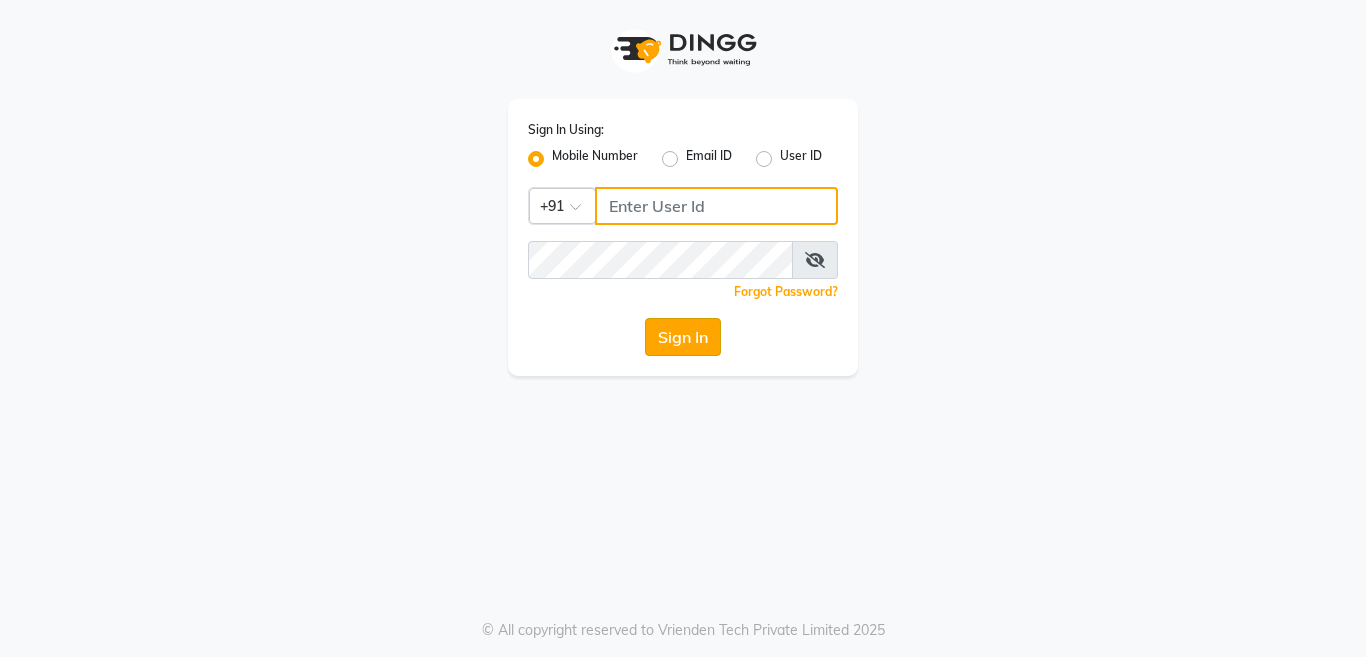 type on "9506660055" 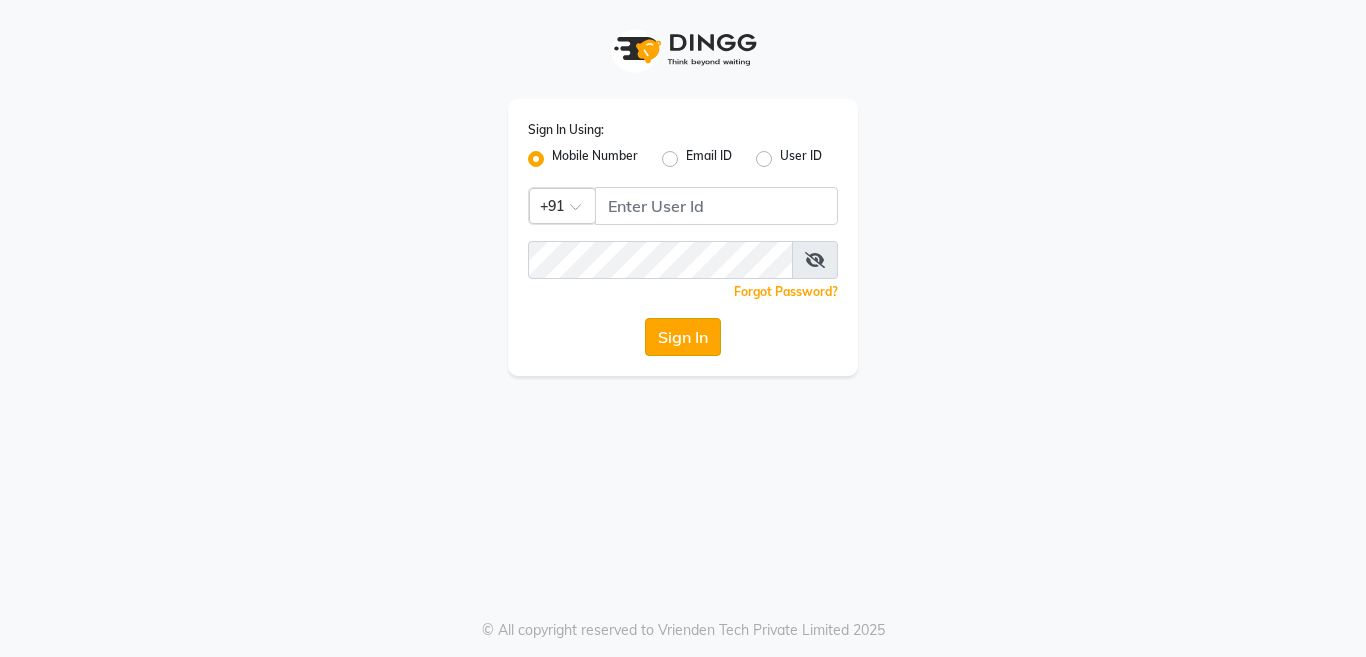 click on "Sign In" 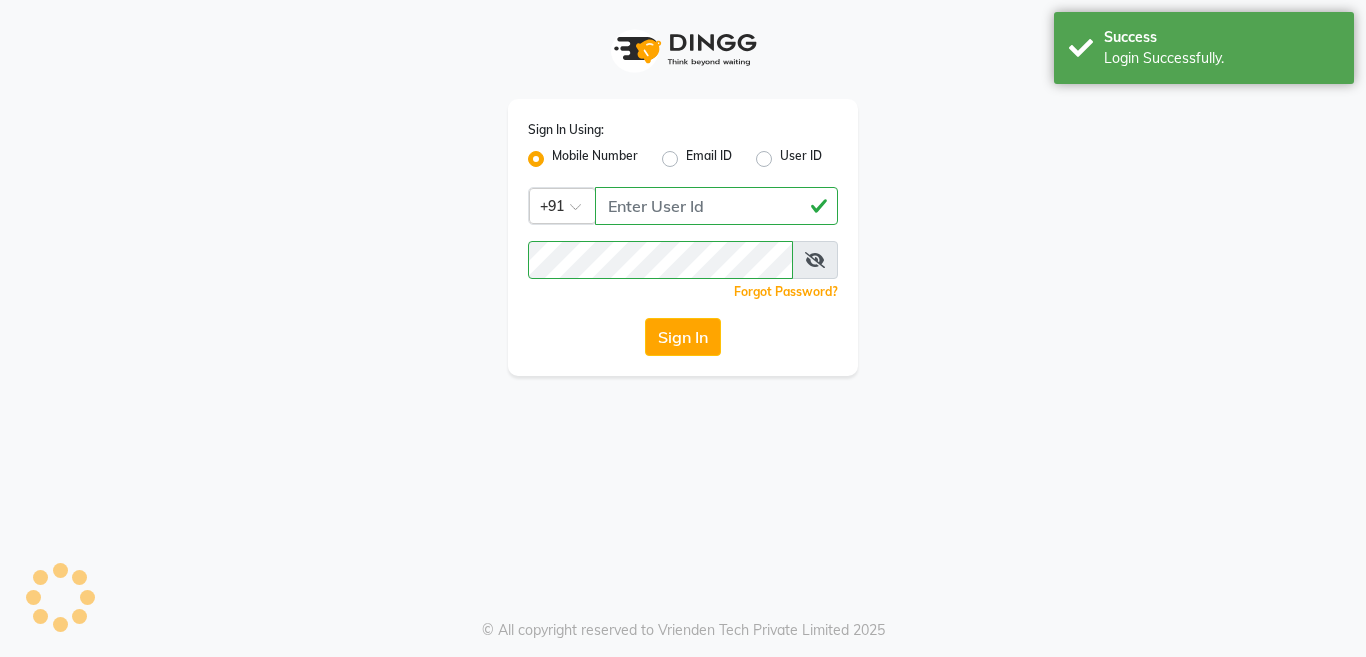 select on "service" 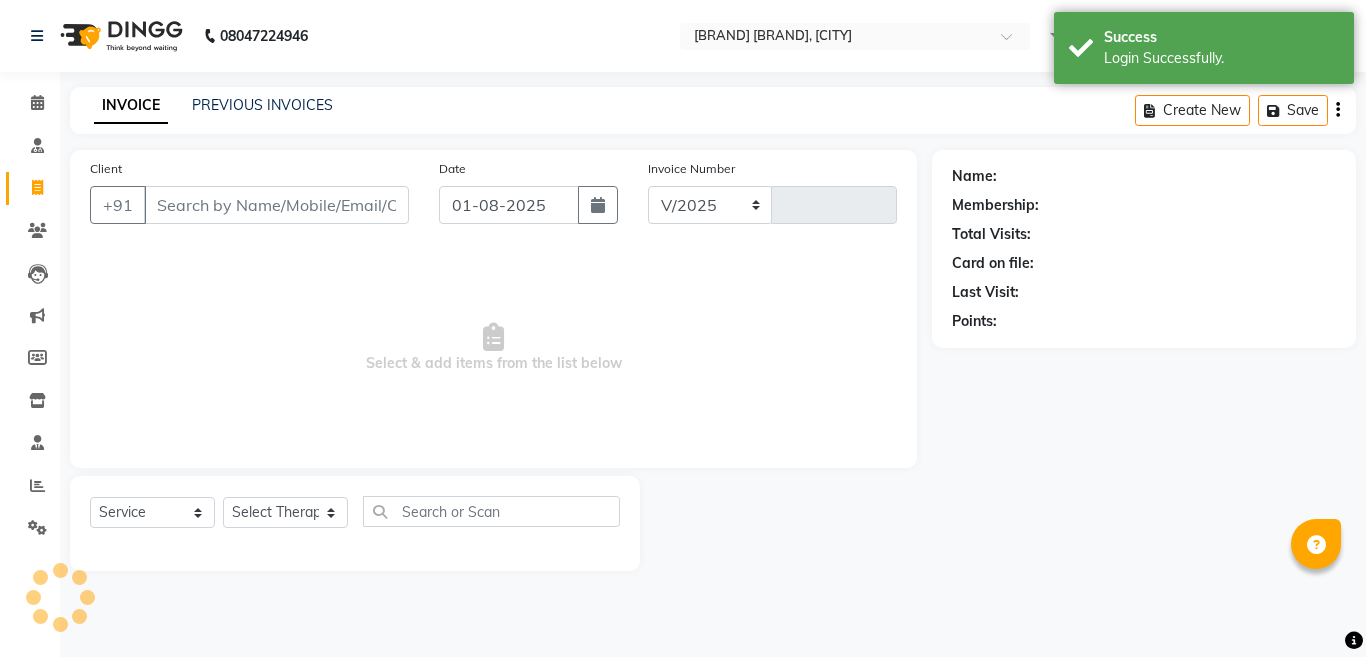 select on "en" 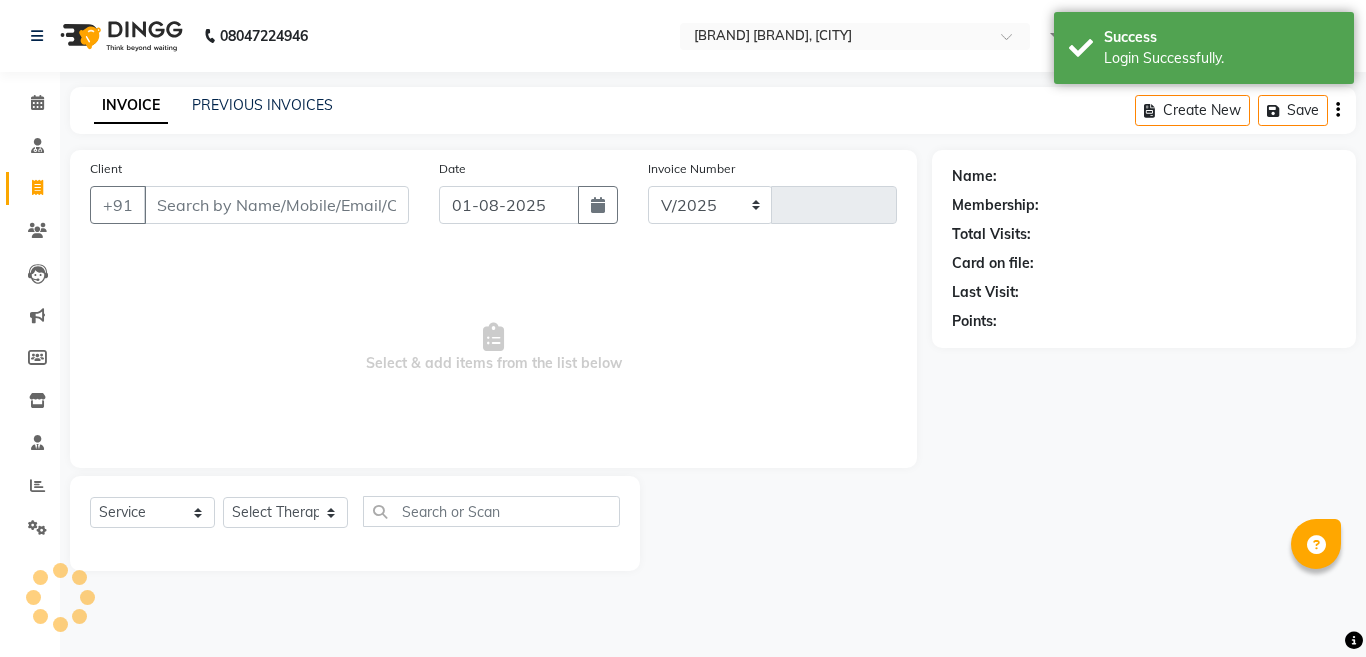 select on "4531" 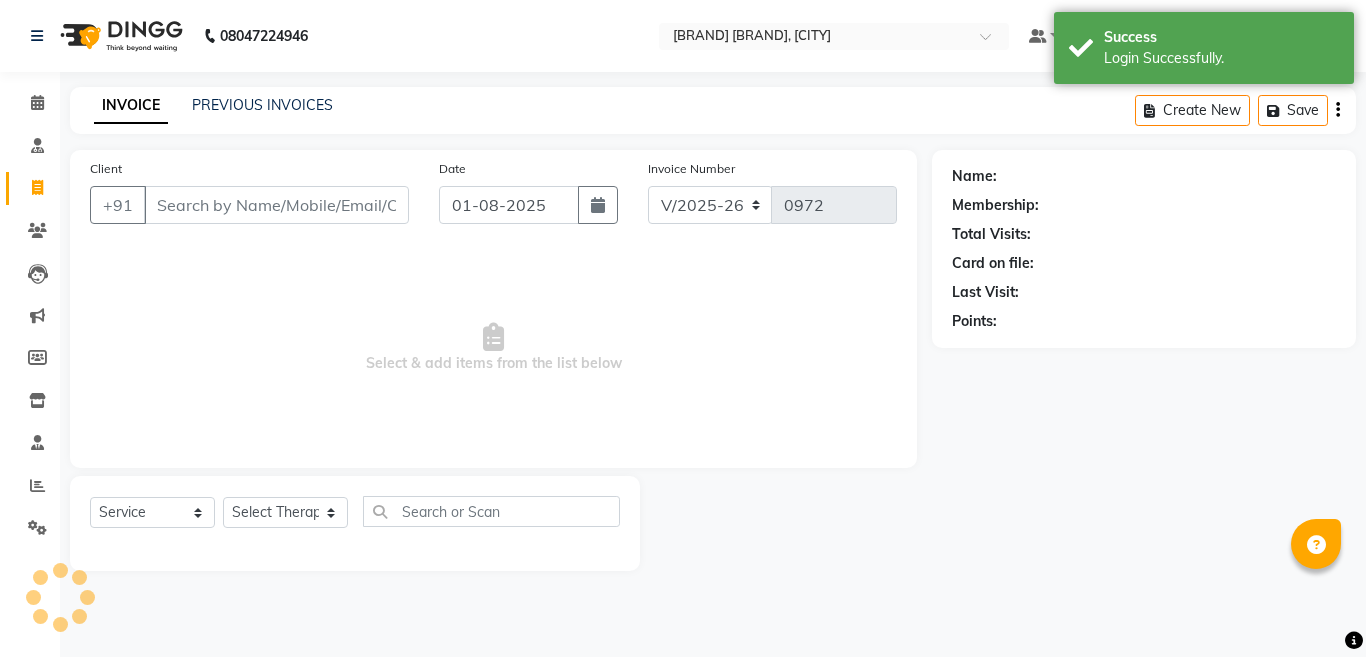 drag, startPoint x: 270, startPoint y: 196, endPoint x: 270, endPoint y: 211, distance: 15 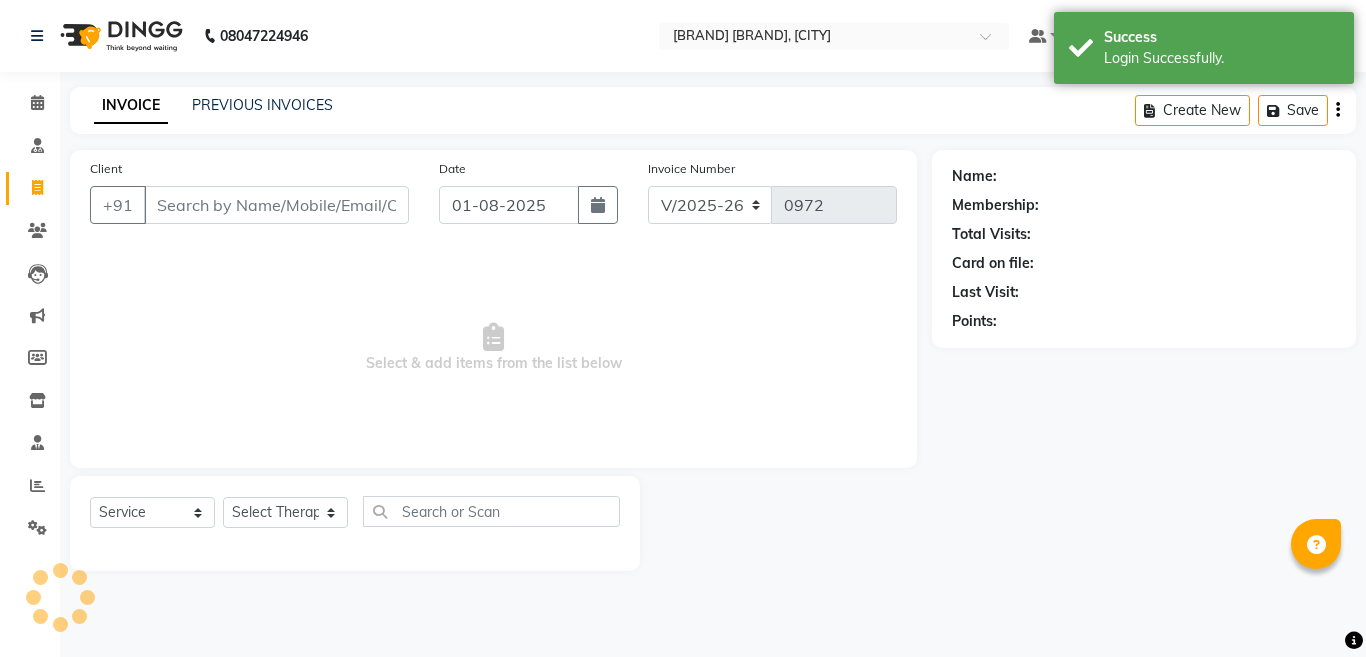 click on "Client" at bounding box center [276, 205] 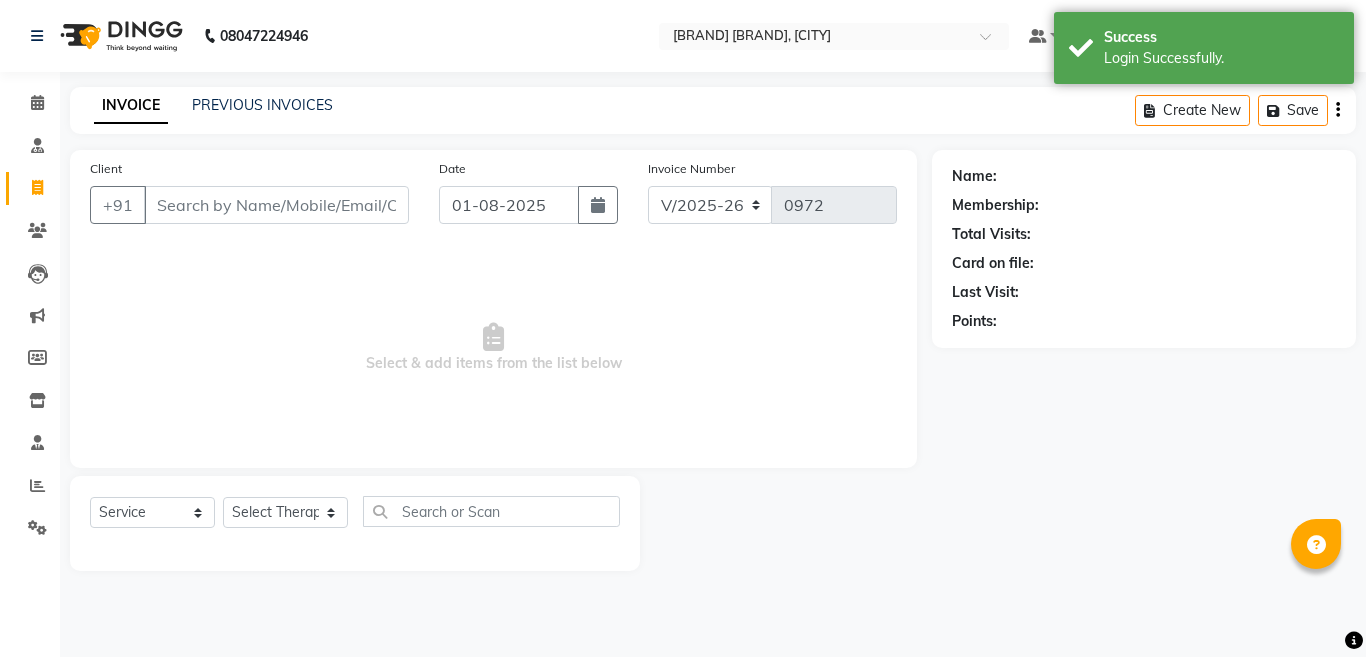 click on "Client" at bounding box center (276, 205) 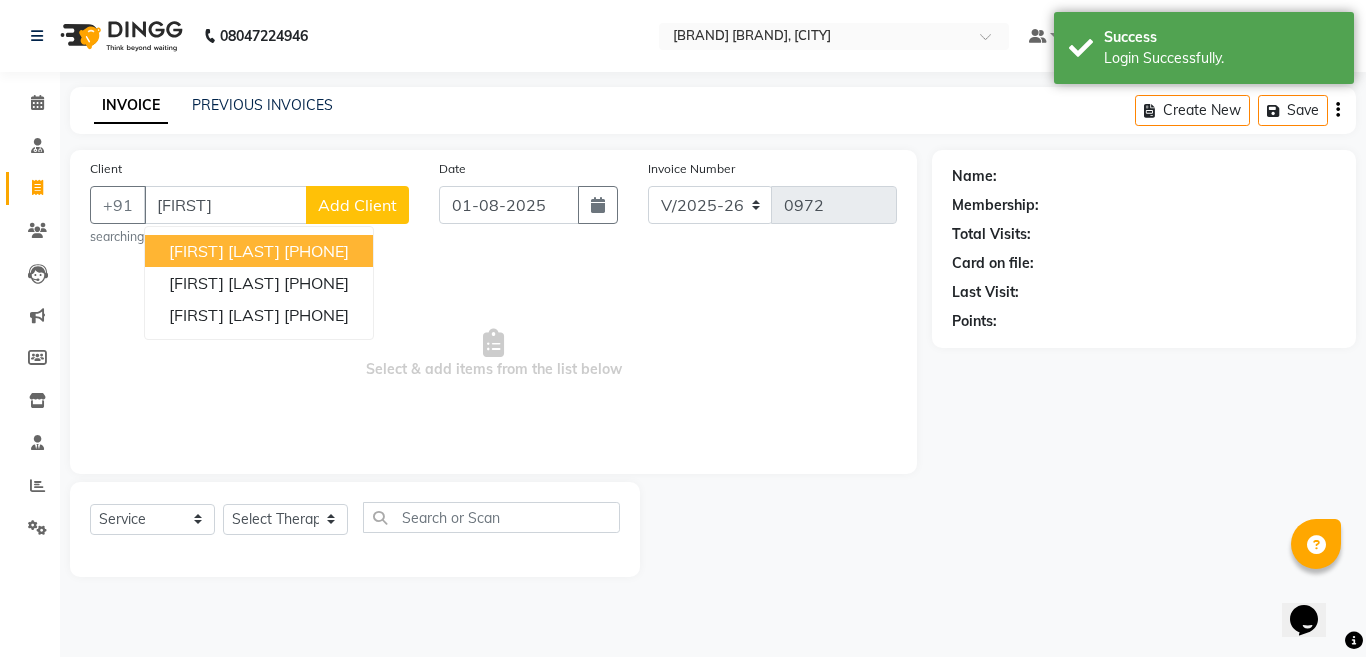 scroll, scrollTop: 0, scrollLeft: 0, axis: both 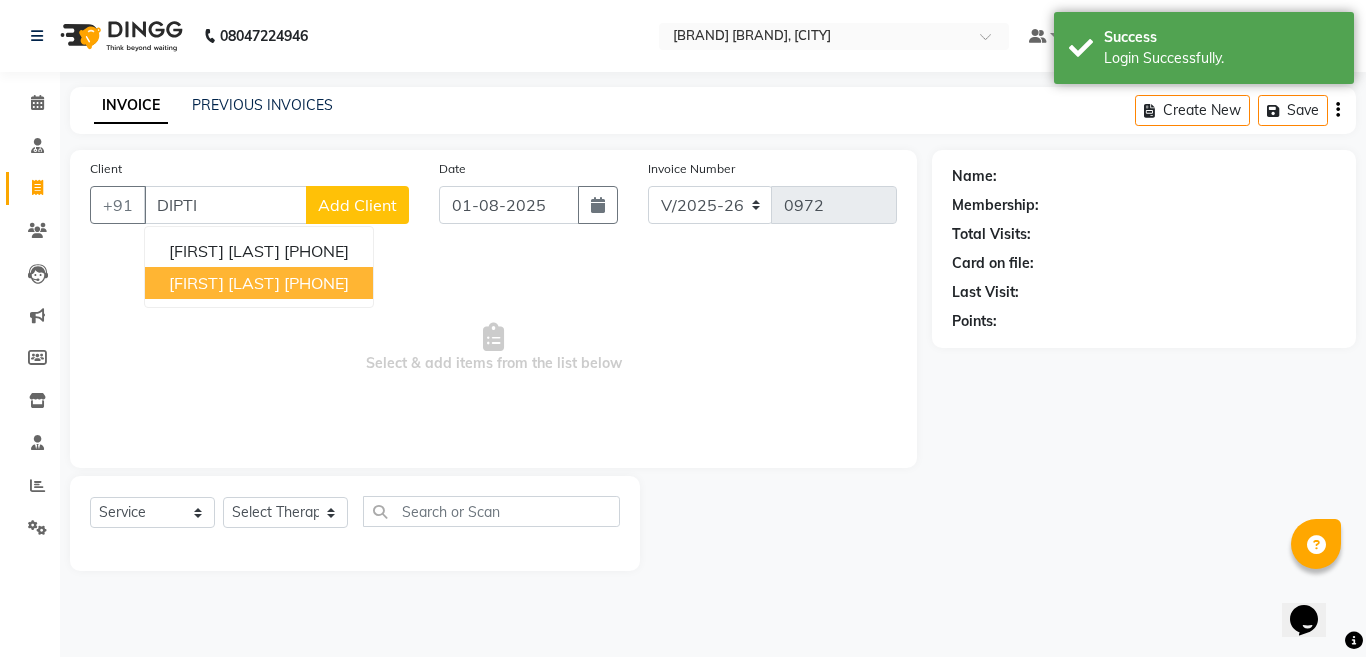 click on "9076524232" at bounding box center [316, 283] 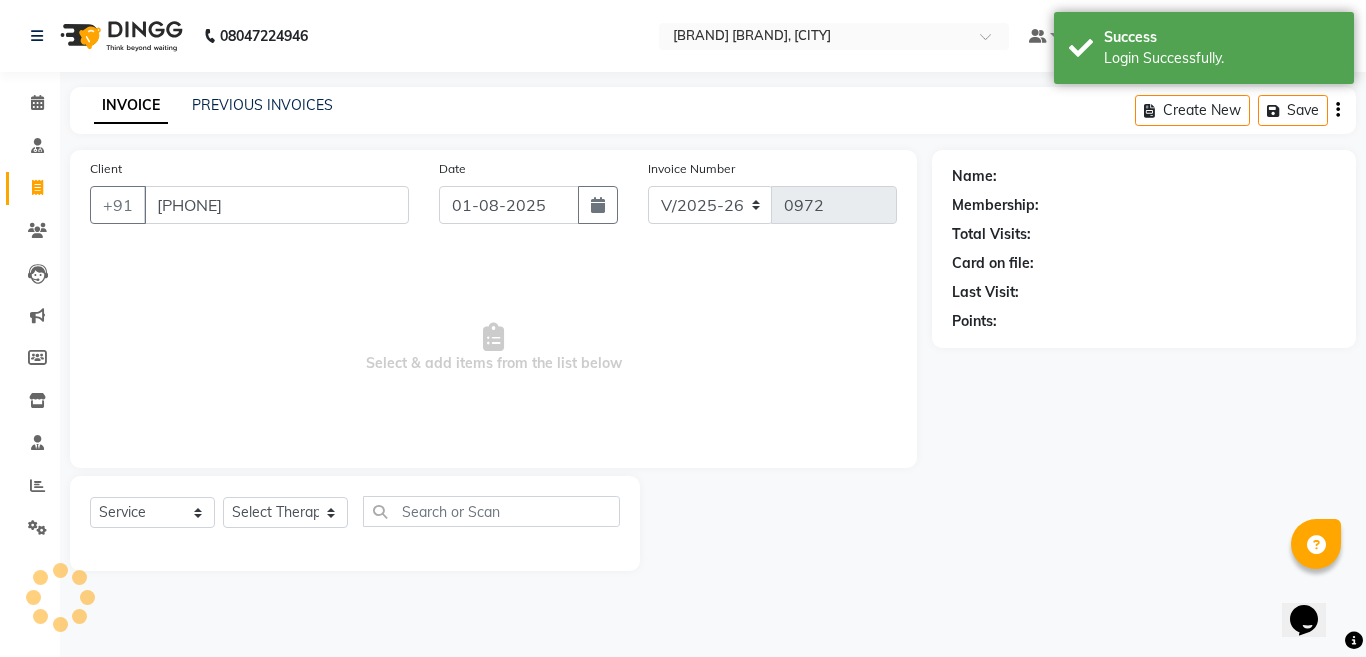 type on "9076524232" 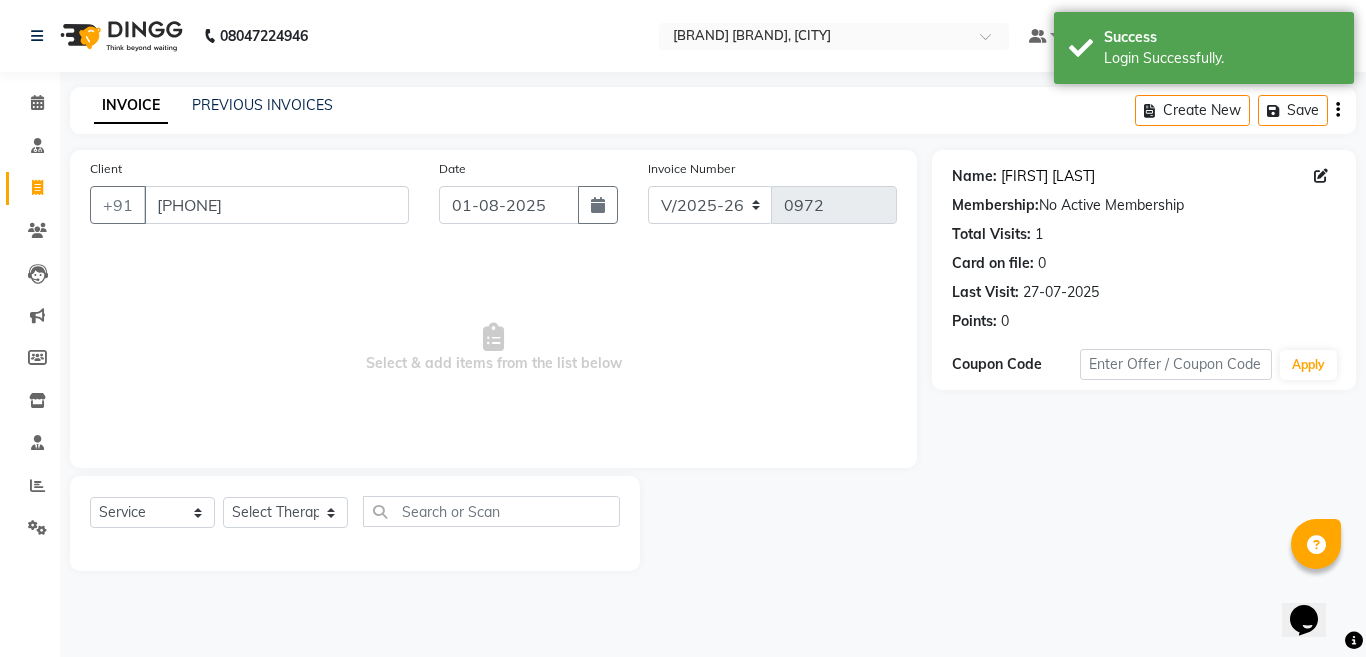 click on "Dipti Shukla" 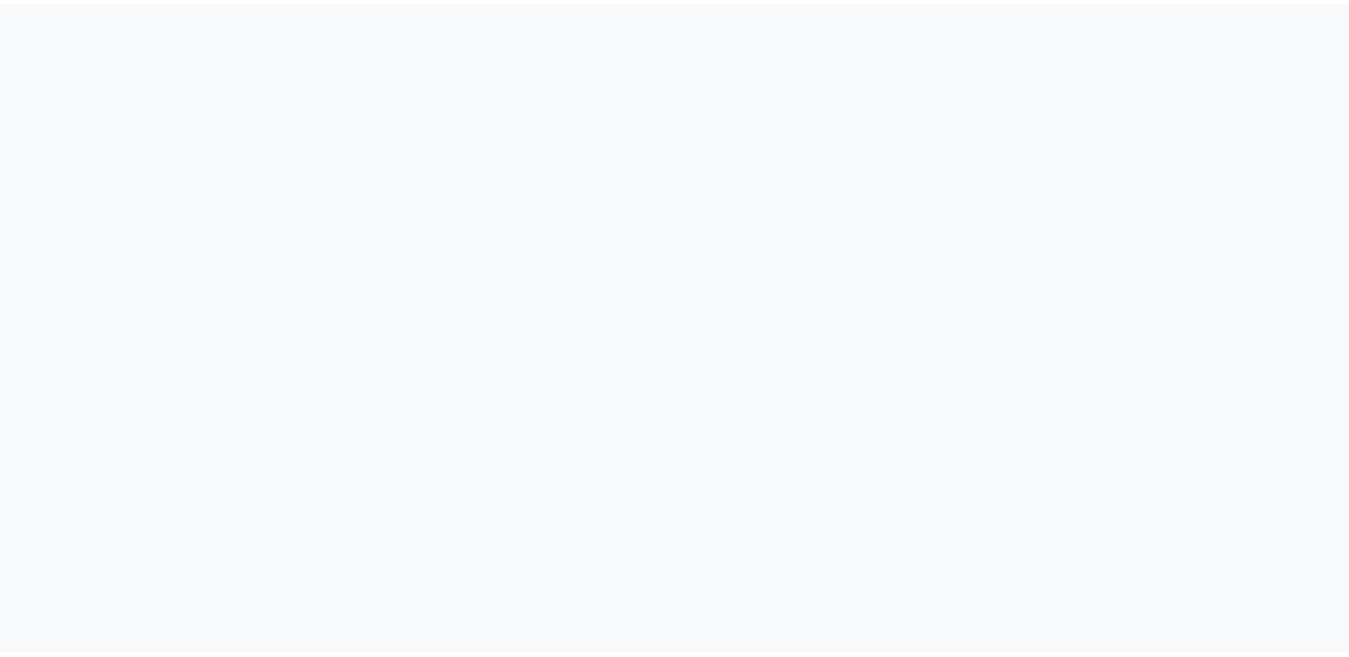 scroll, scrollTop: 0, scrollLeft: 0, axis: both 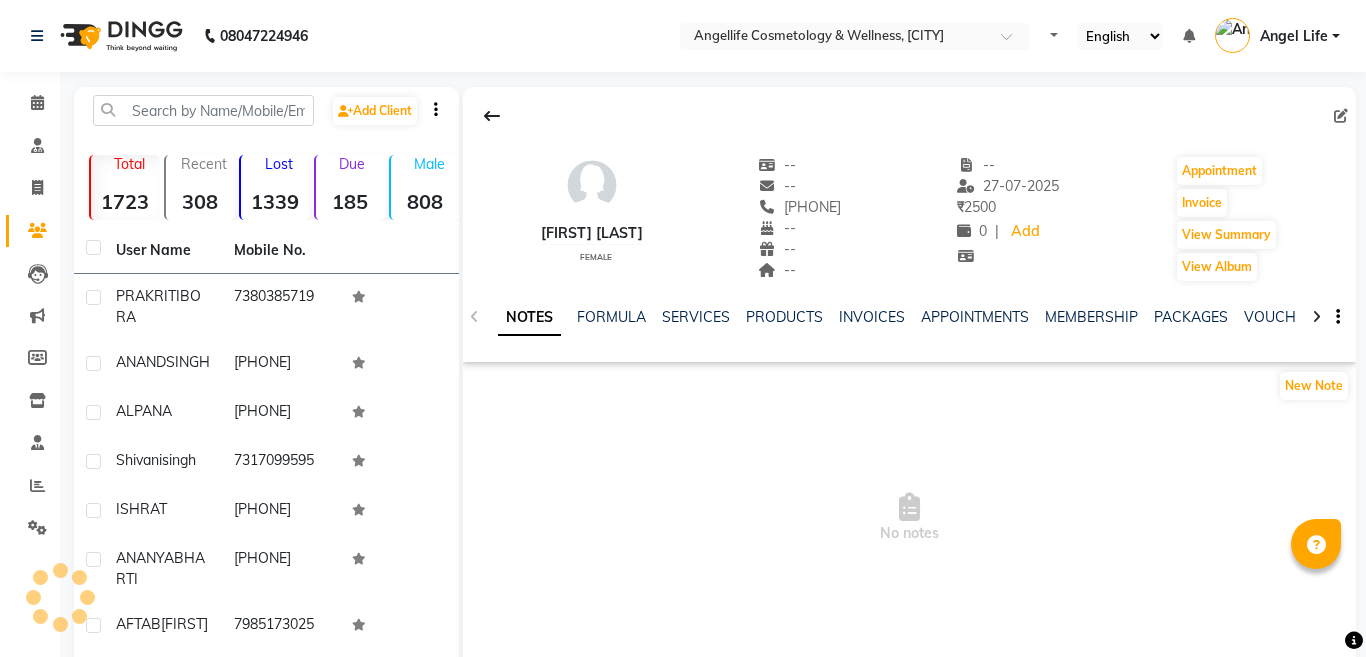 select on "en" 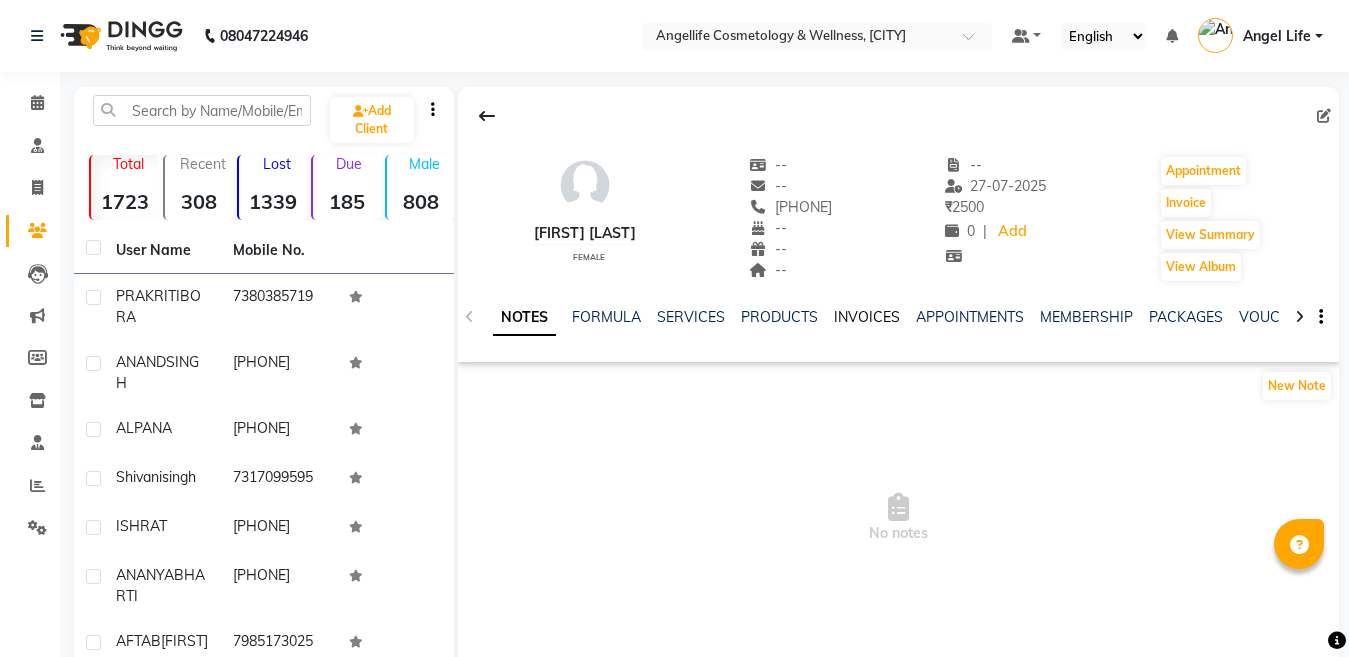 click on "INVOICES" 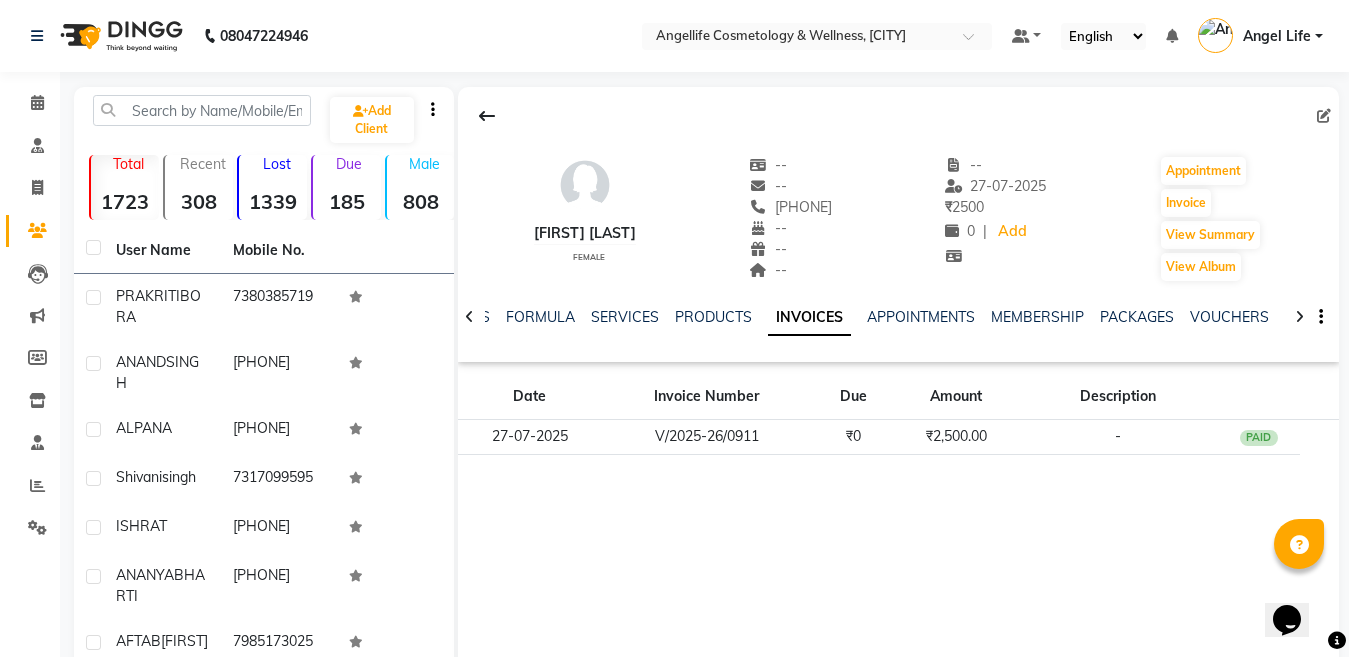 scroll, scrollTop: 0, scrollLeft: 0, axis: both 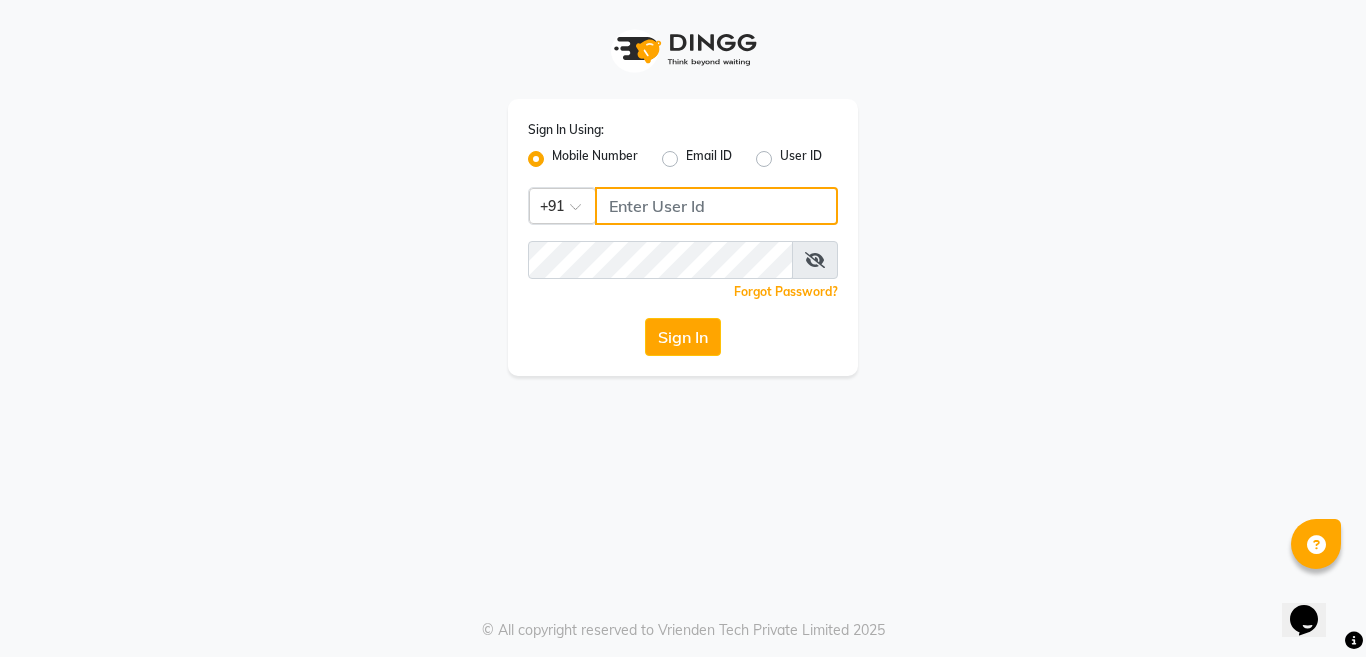 type on "[PHONE]" 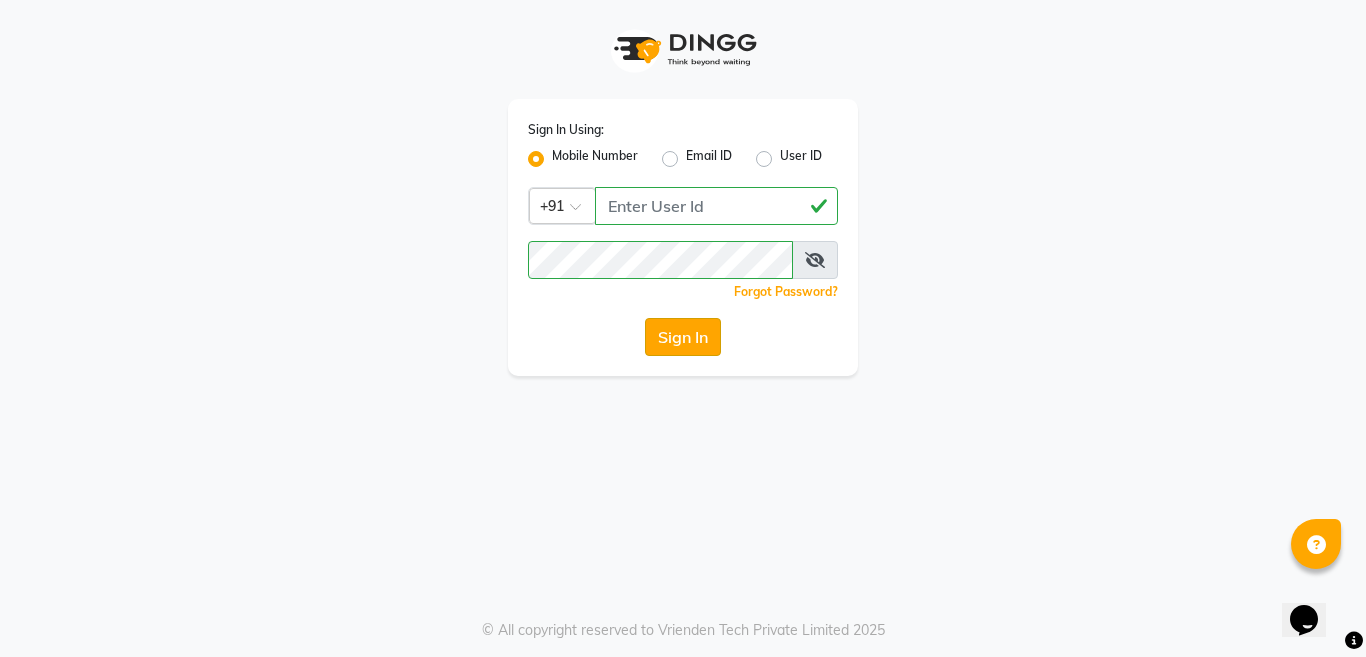click on "Sign In" 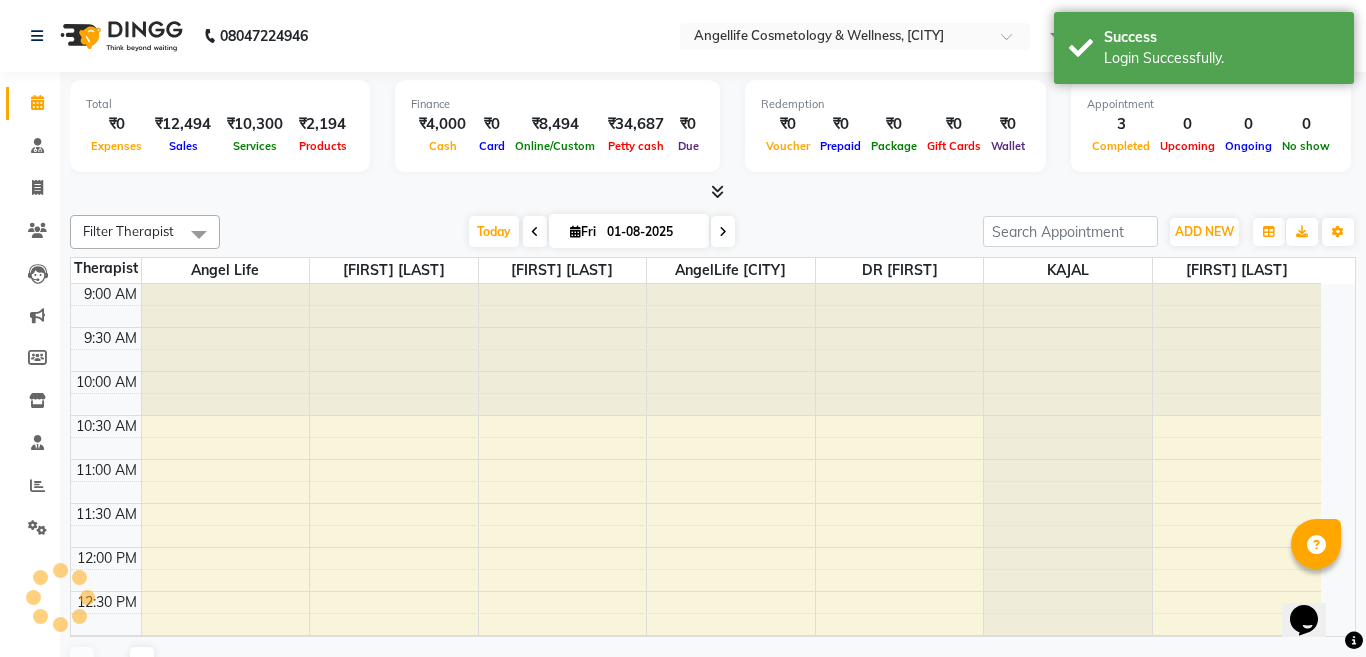 select on "en" 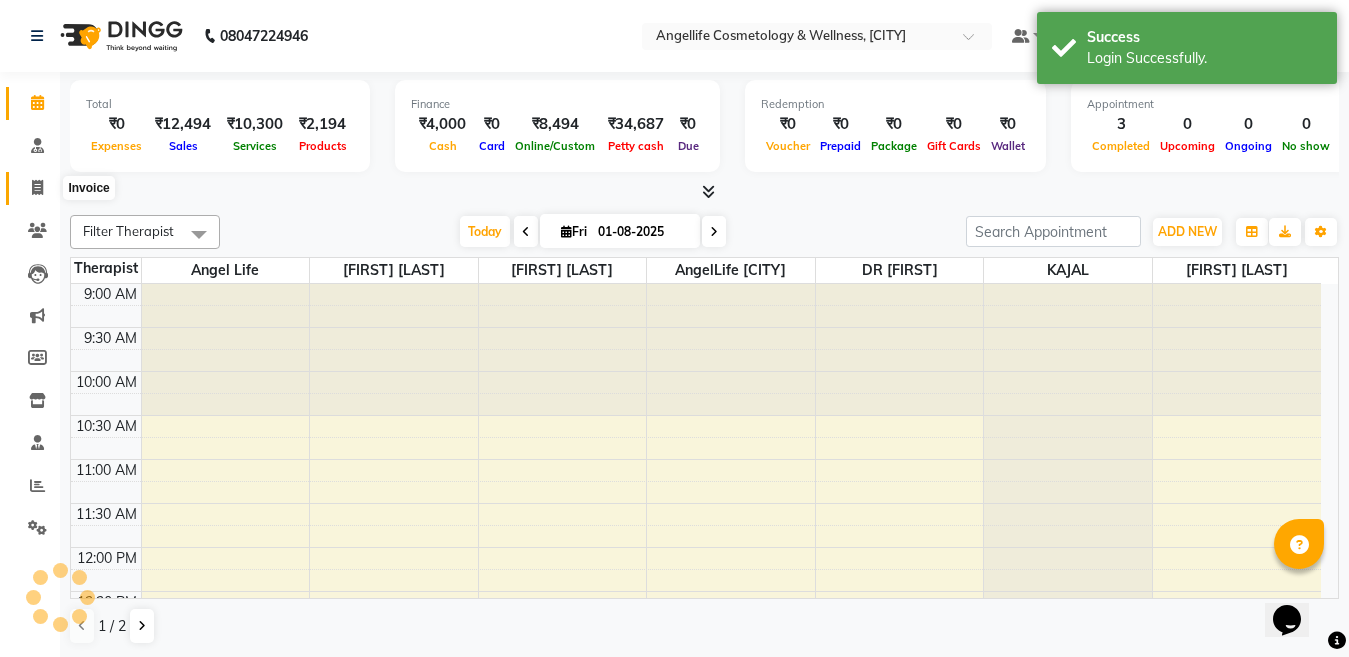 scroll, scrollTop: 0, scrollLeft: 0, axis: both 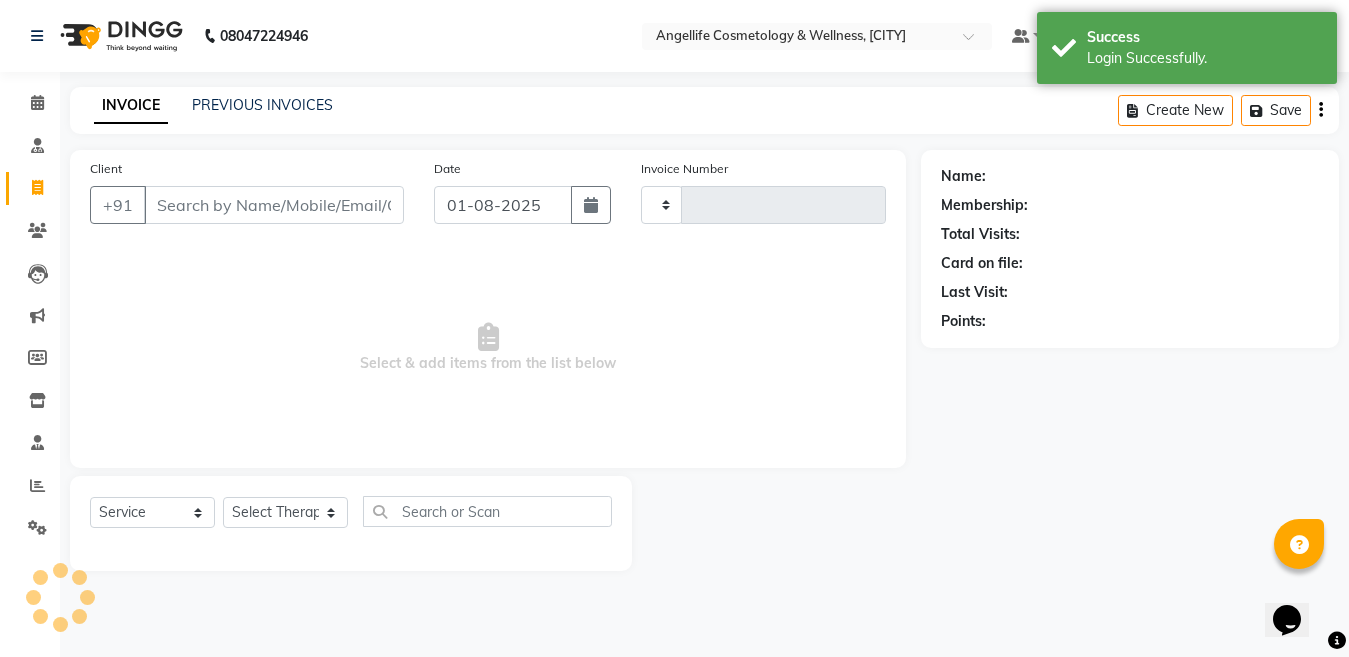 click on "Client" at bounding box center (274, 205) 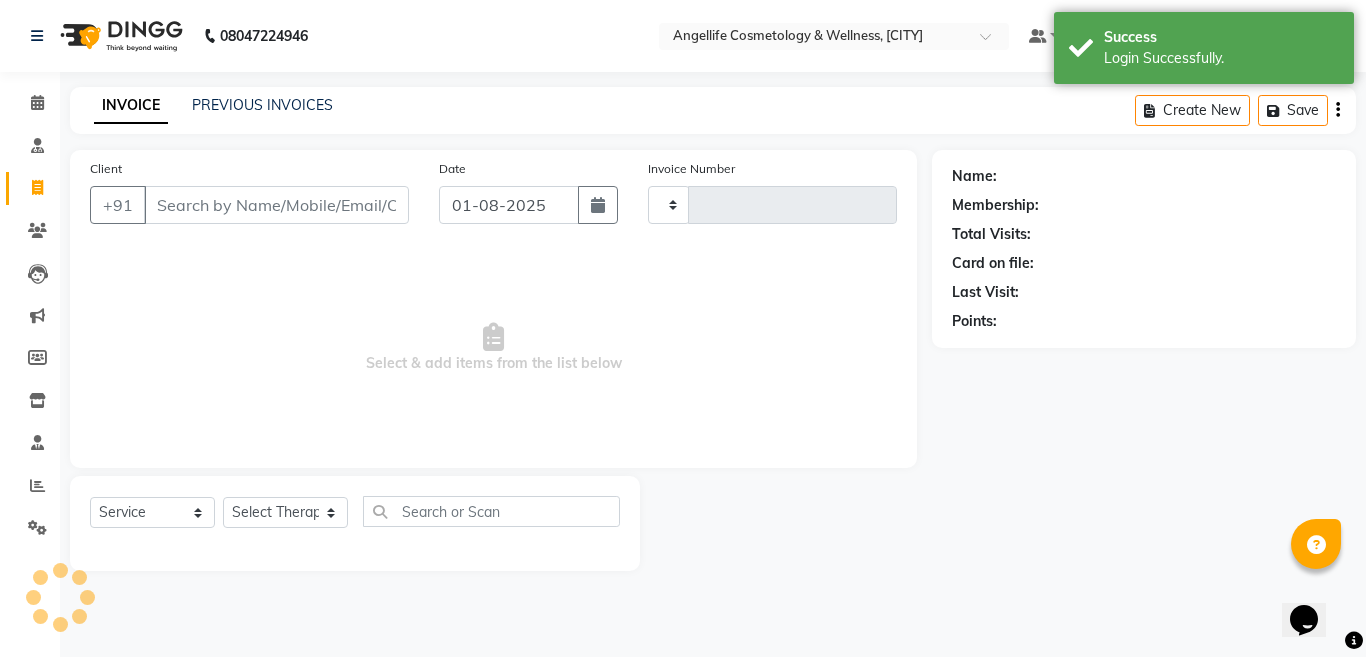 type on "0972" 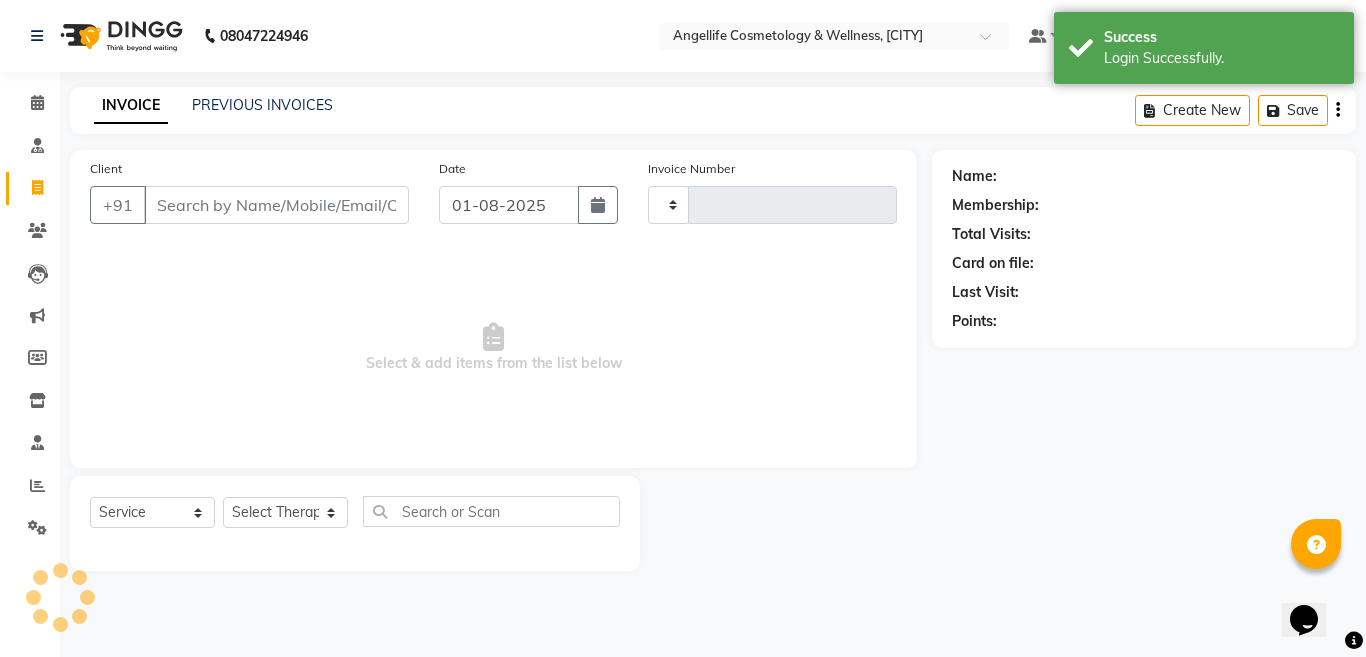select on "4531" 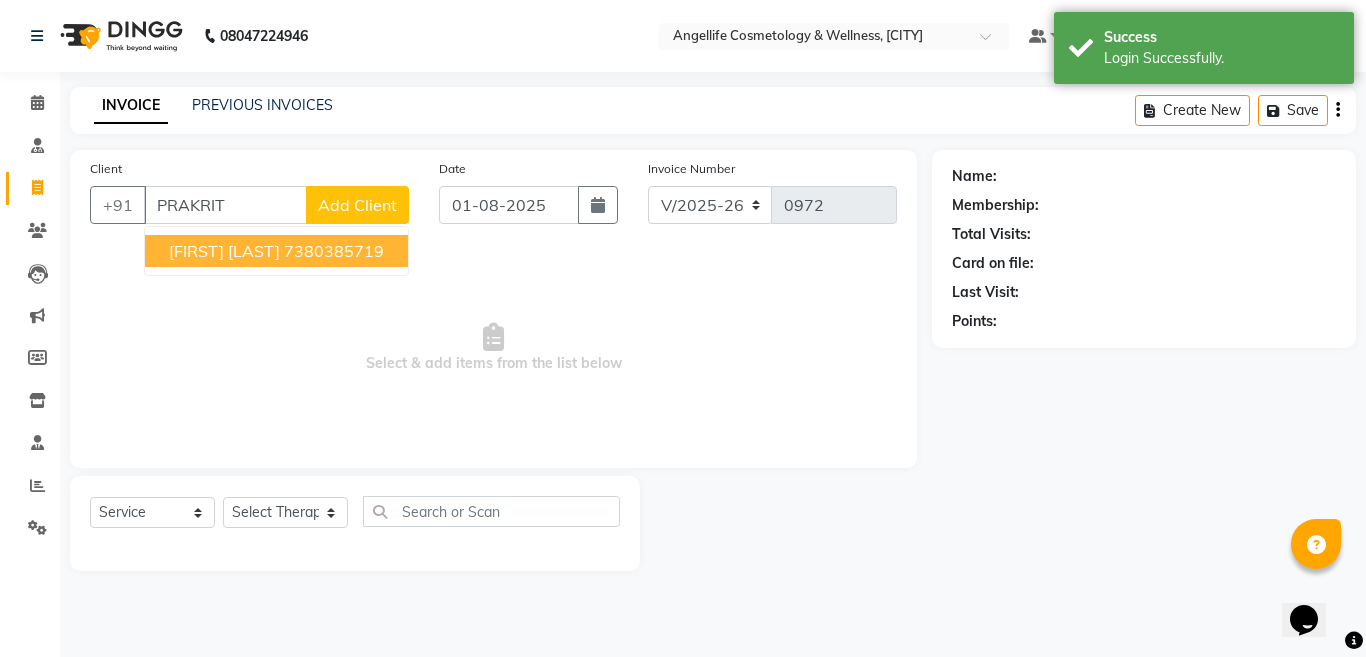 click on "PRAKRITI BORA" at bounding box center (224, 251) 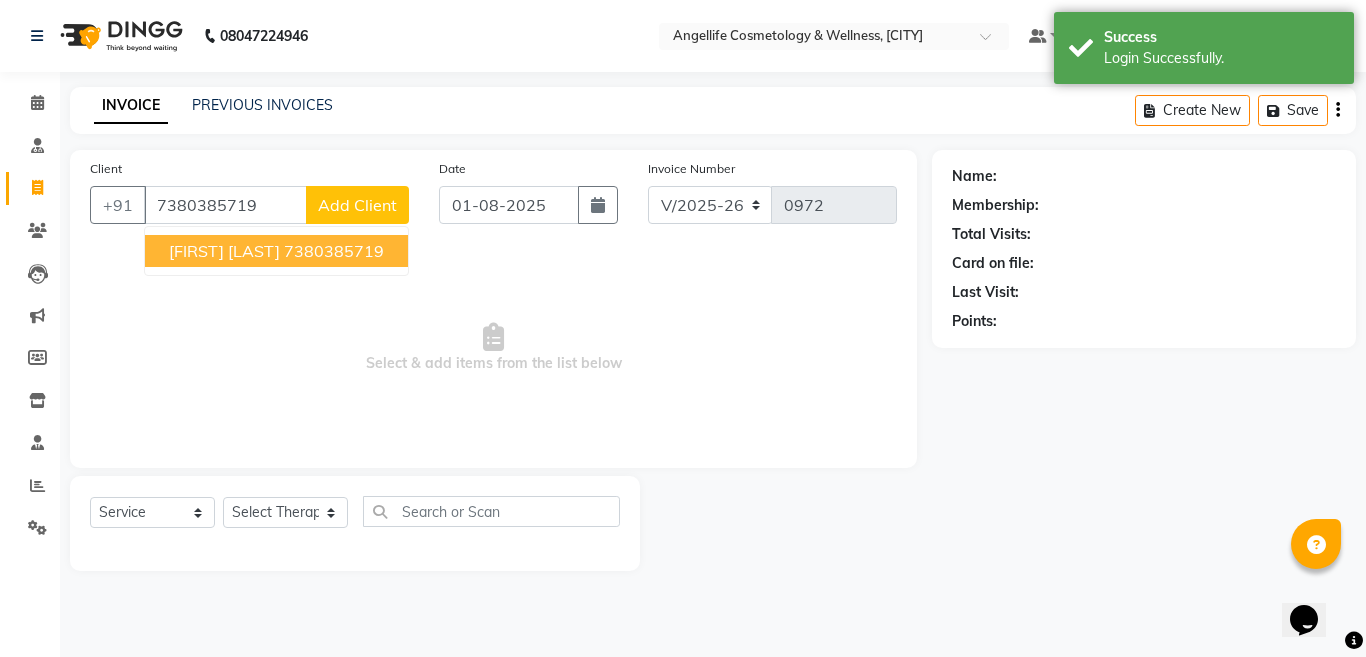 type on "7380385719" 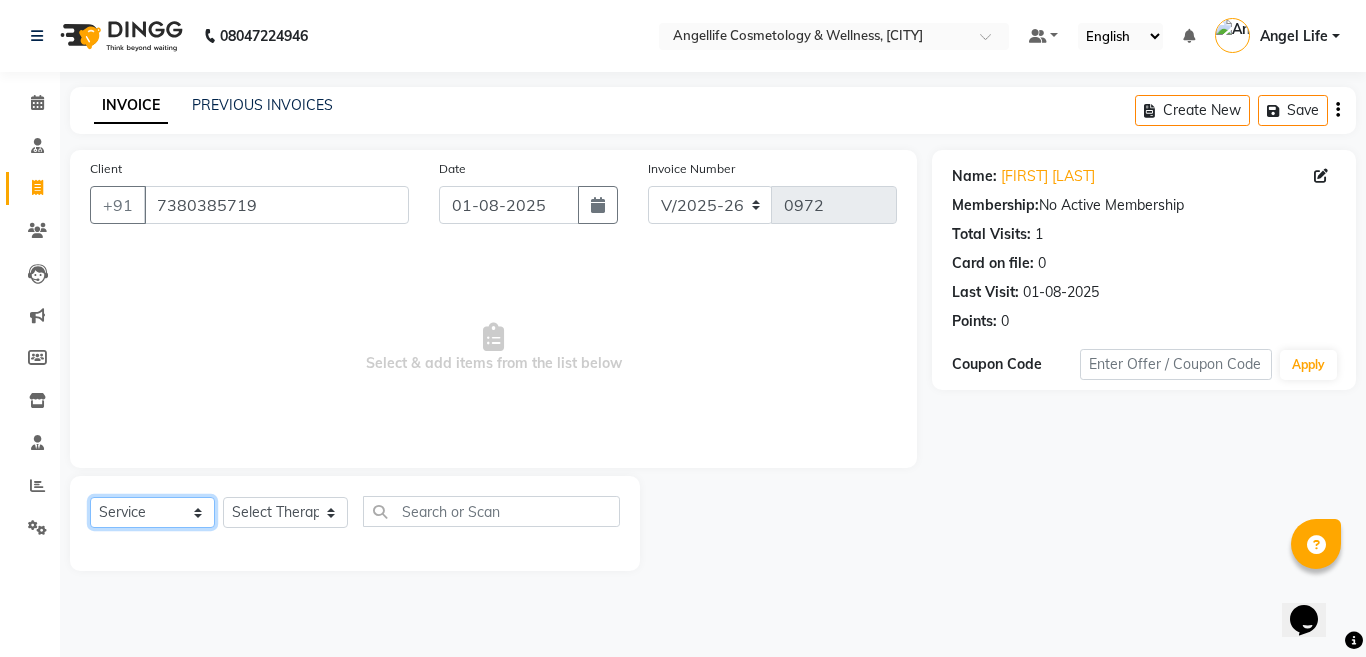 click on "Select  Service  Product  Membership  Package Voucher Prepaid Gift Card" 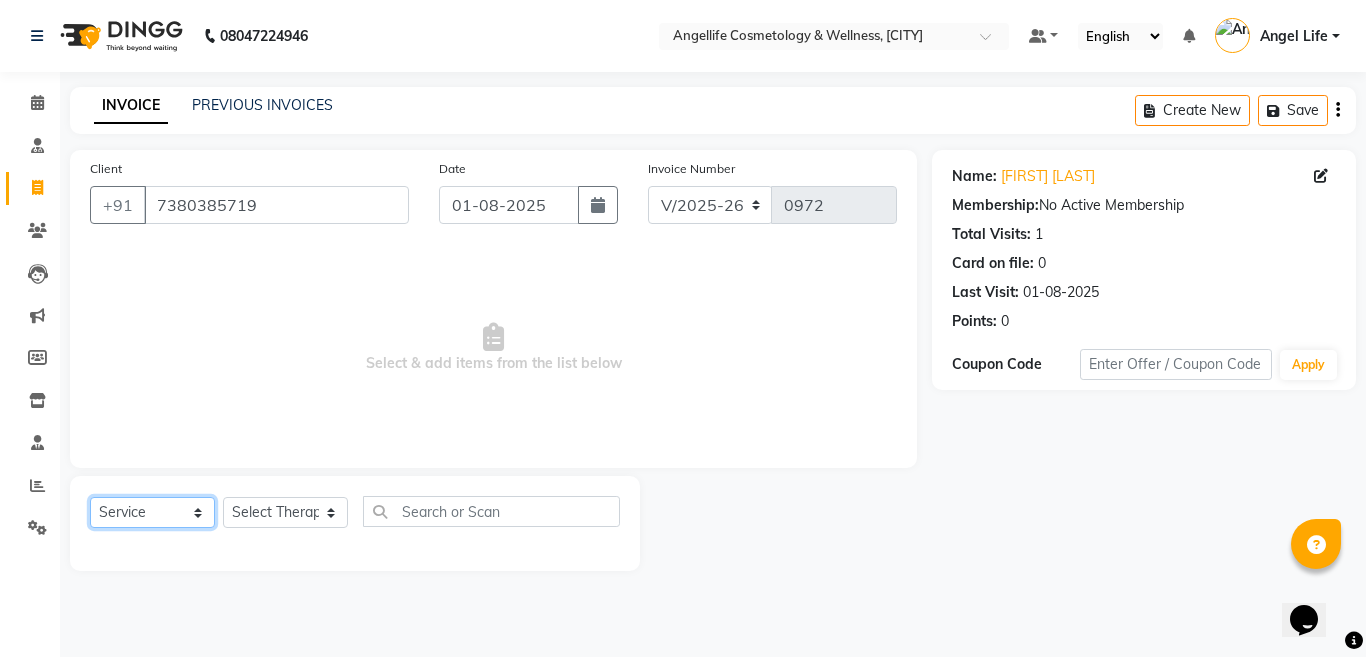 click on "Select  Service  Product  Membership  Package Voucher Prepaid Gift Card" 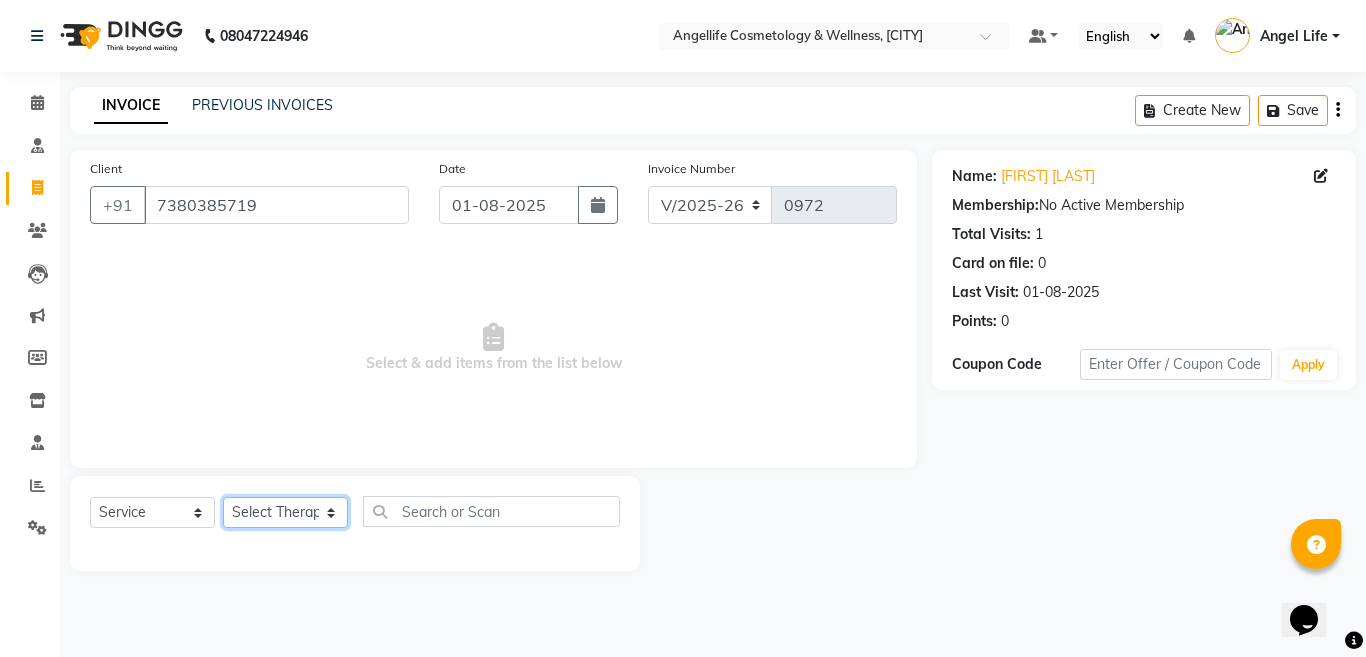 click on "Select Therapist Angel Life AngelLife Lucknow DR SWATI KAJAL PREETI KESARWANI ROHINI KUMARI SHASHANK KHARABANDA SUSHMITA YADAV VANSHIKA" 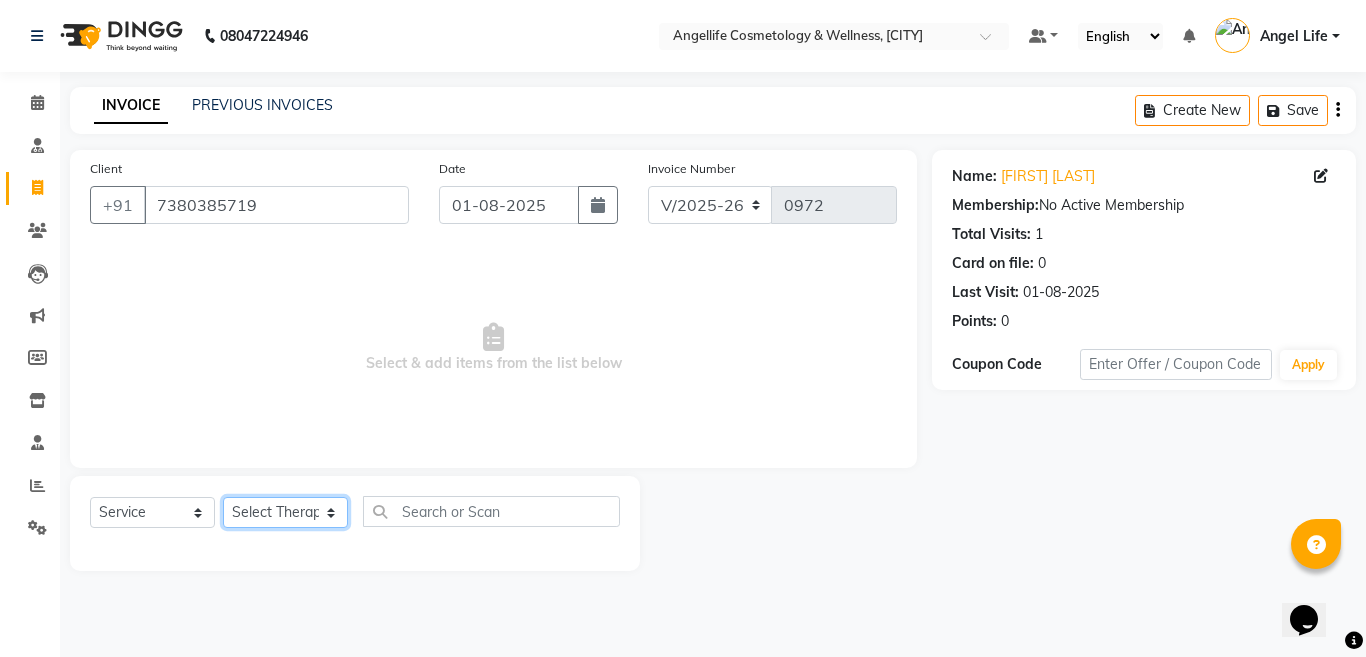 select on "26653" 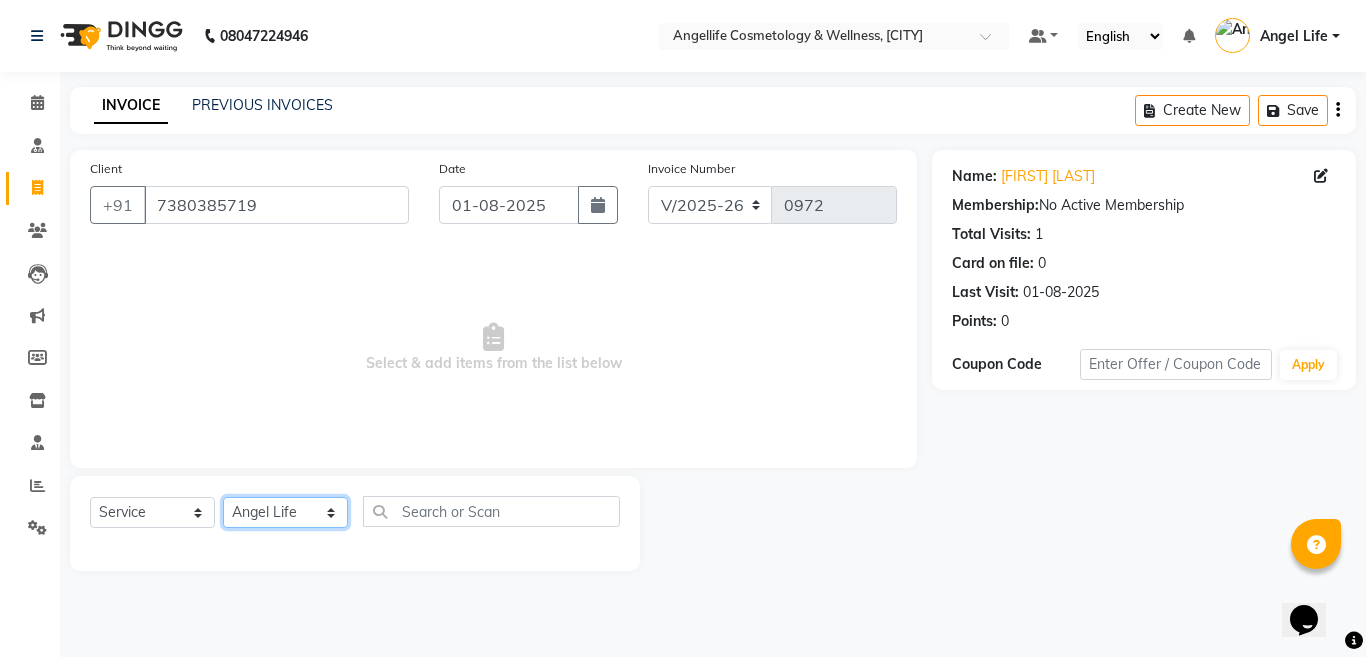 click on "Select Therapist Angel Life AngelLife Lucknow DR SWATI KAJAL PREETI KESARWANI ROHINI KUMARI SHASHANK KHARABANDA SUSHMITA YADAV VANSHIKA" 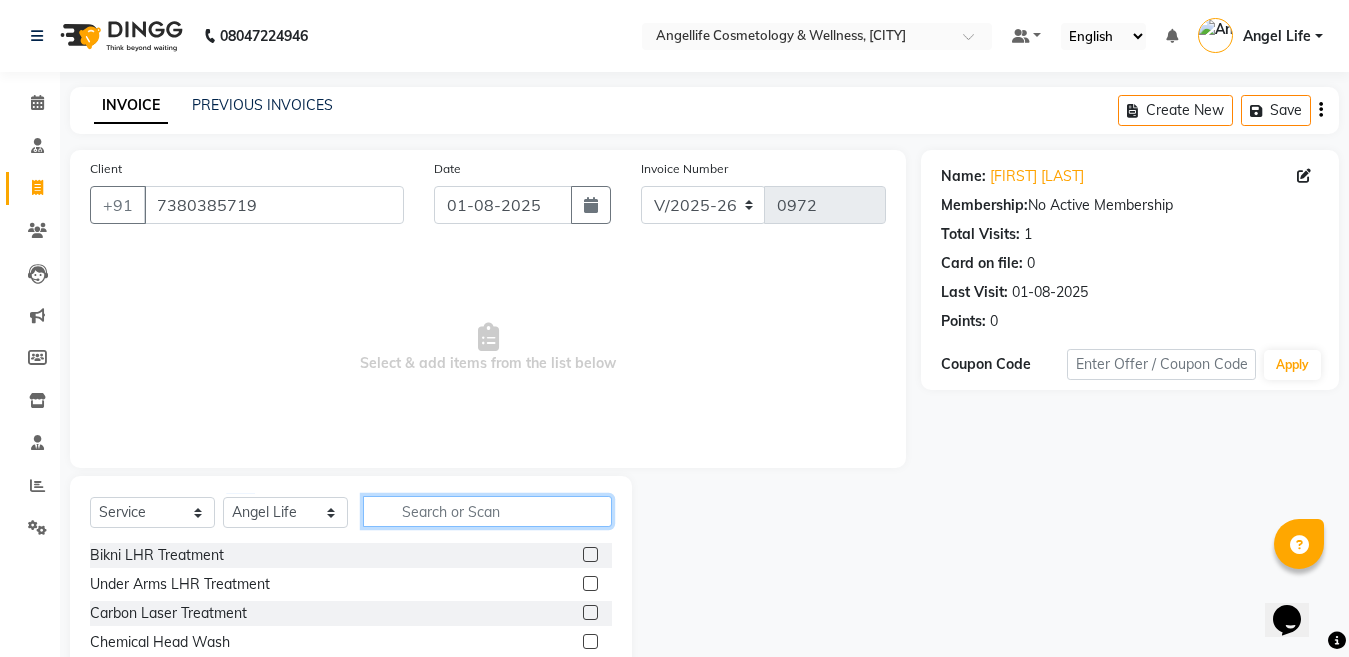 click 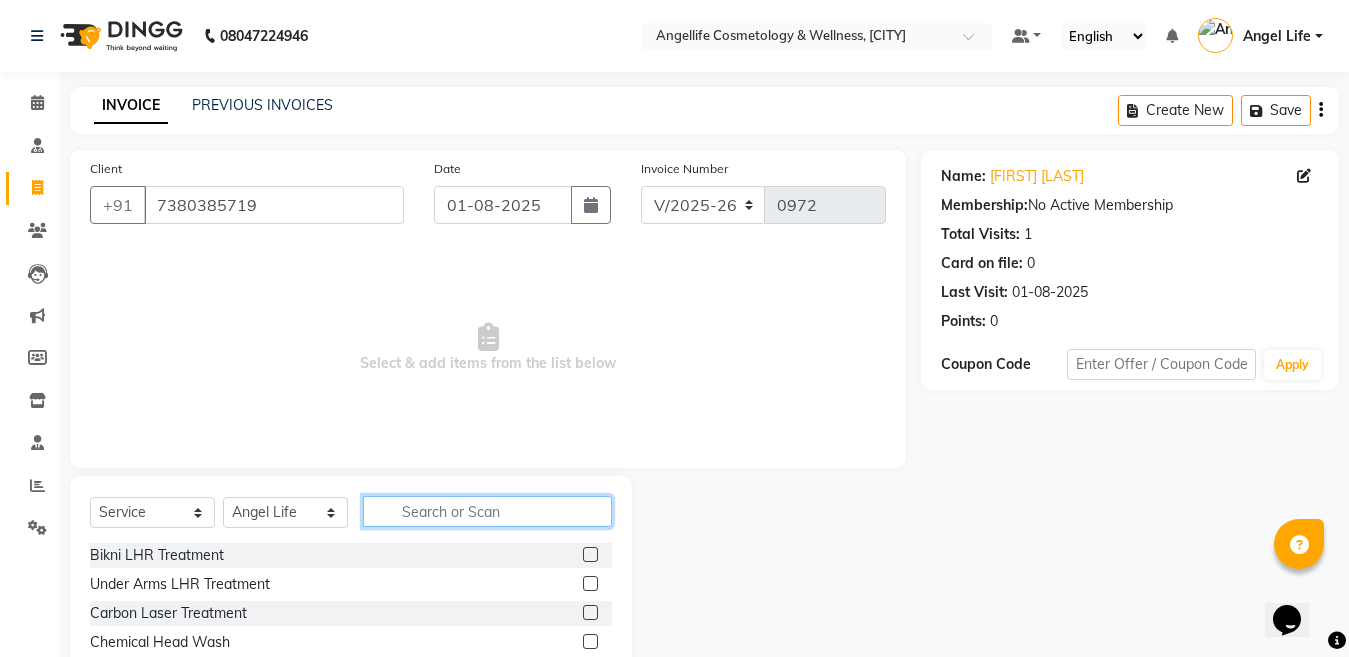 type on "B" 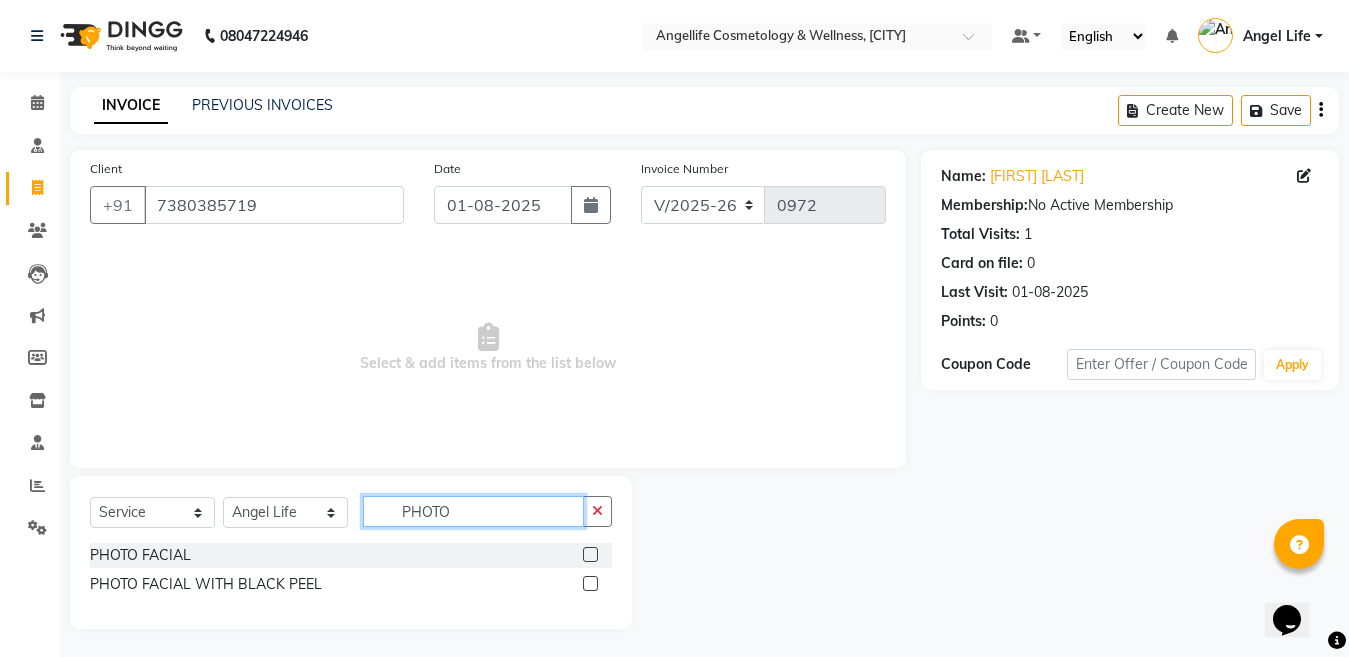 type on "PHOTO" 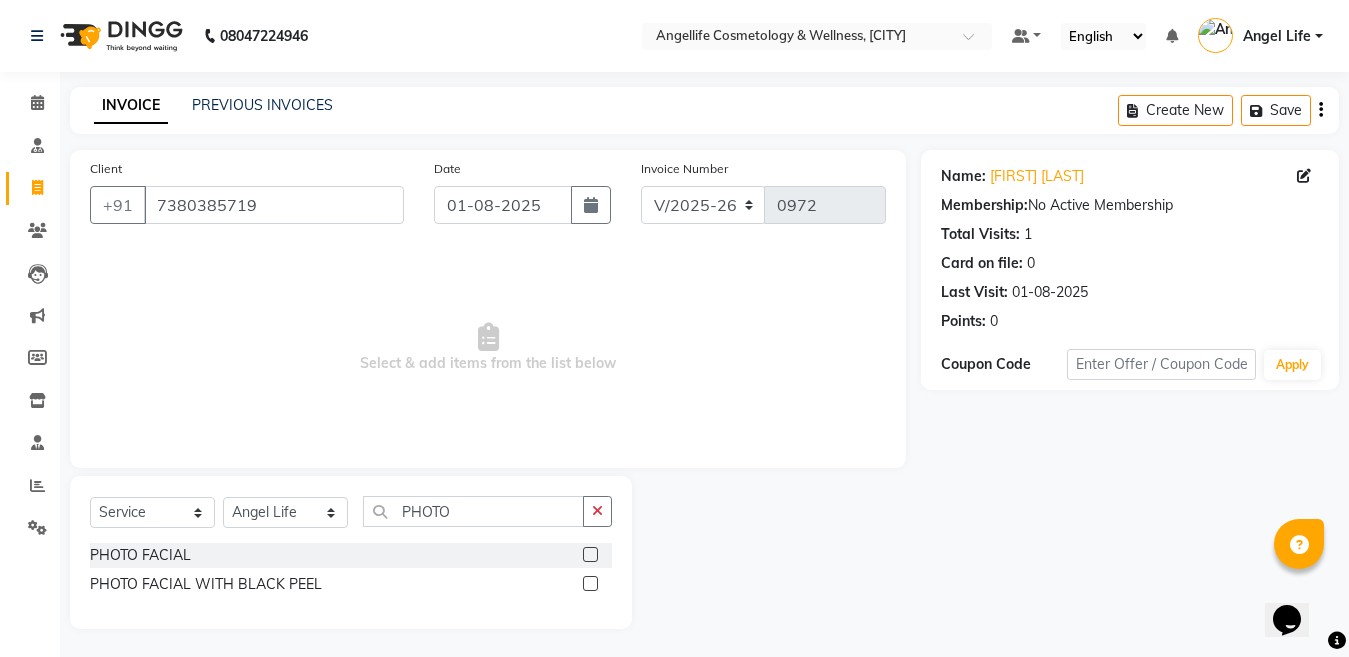 click 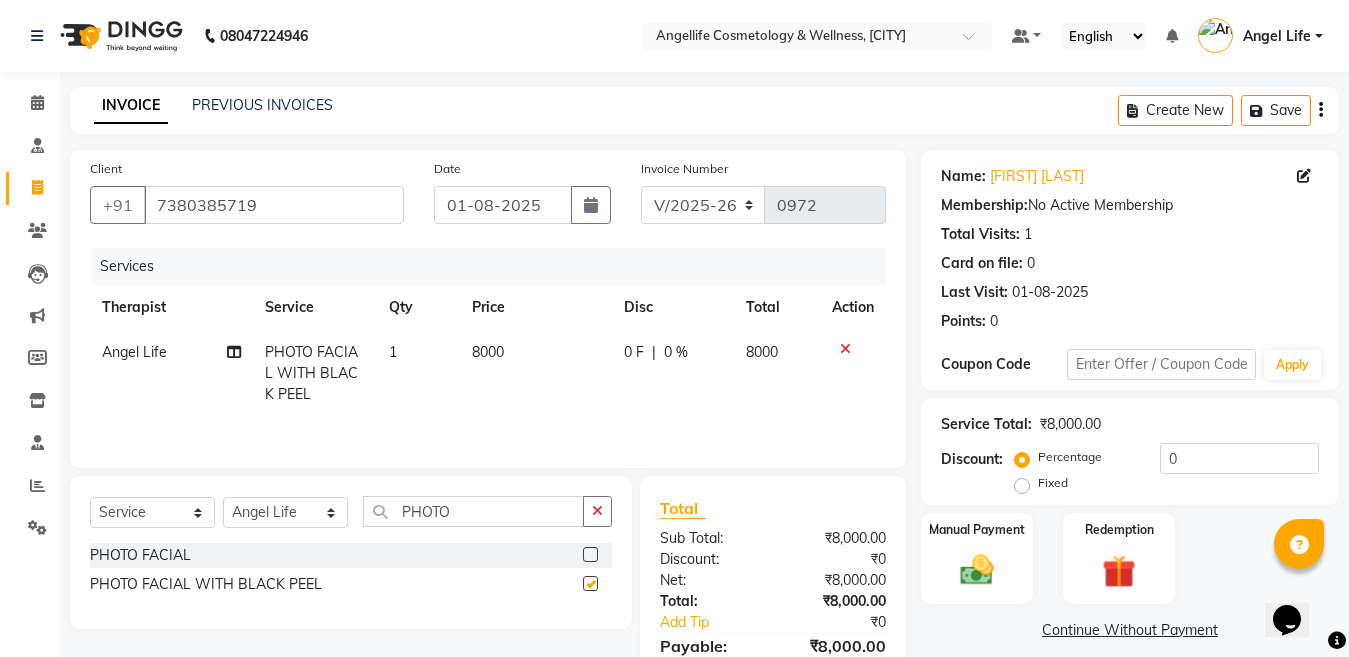 checkbox on "false" 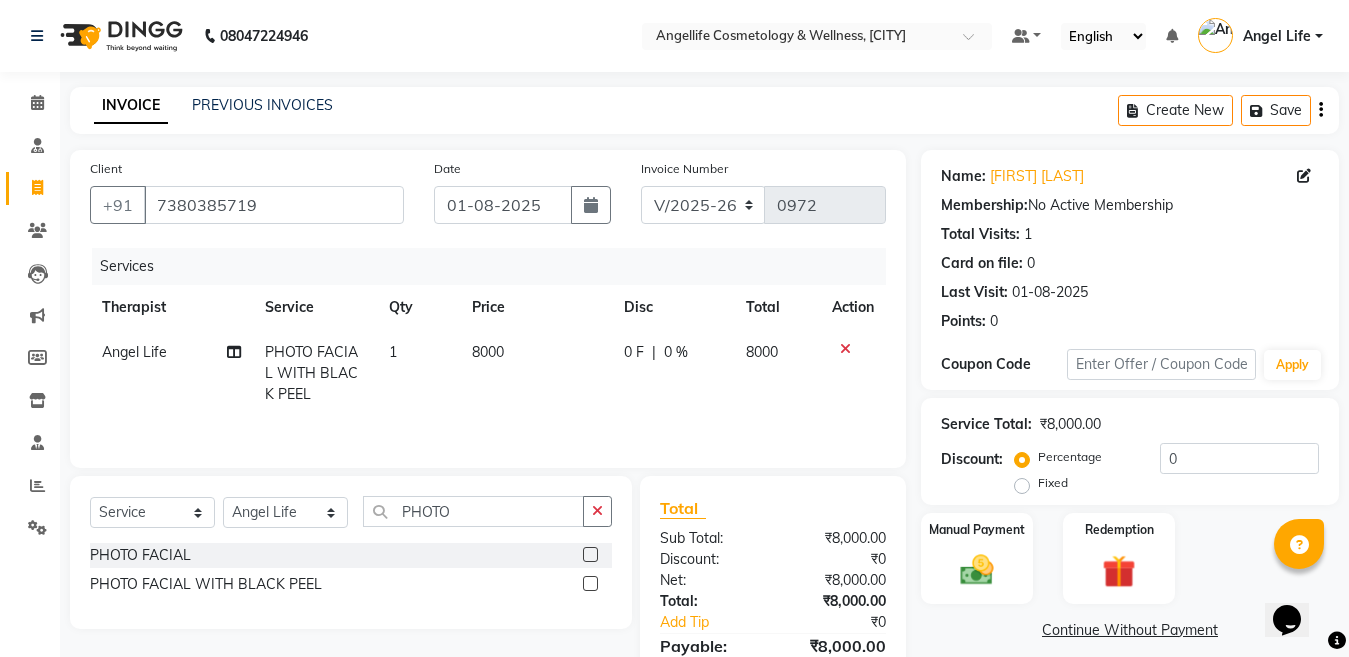 click on "8000" 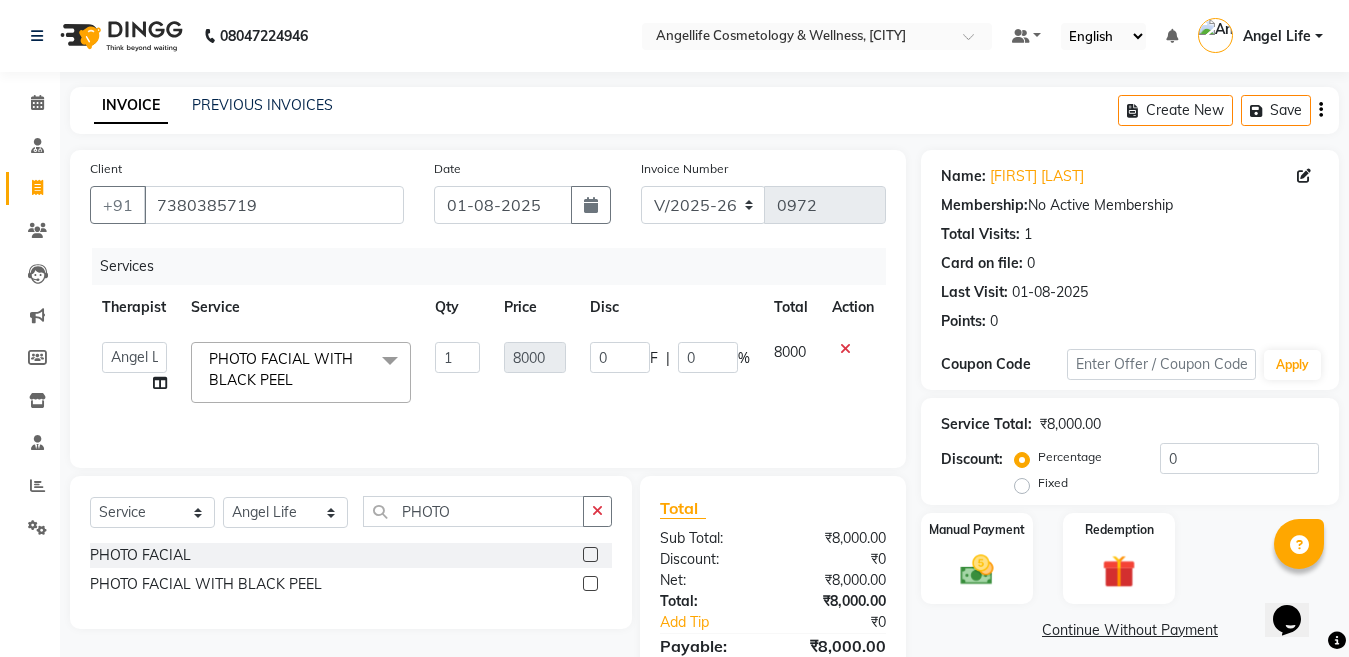 click on "8000" 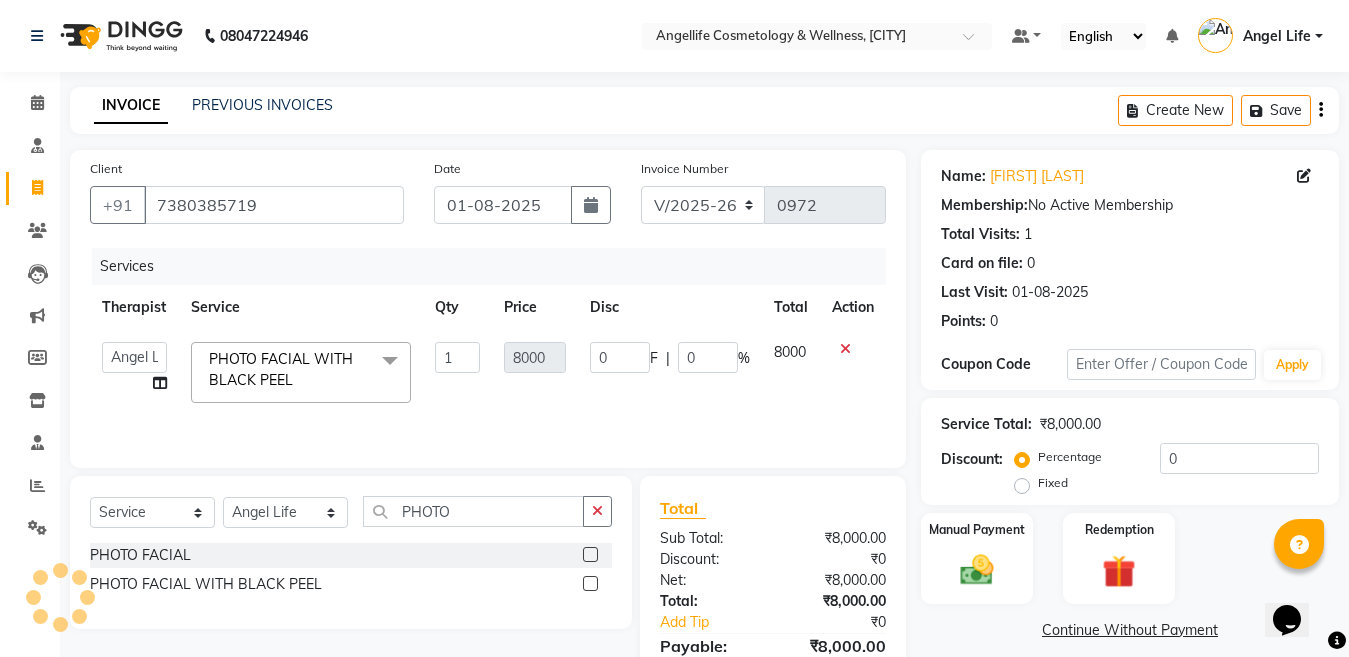 click on "8000" 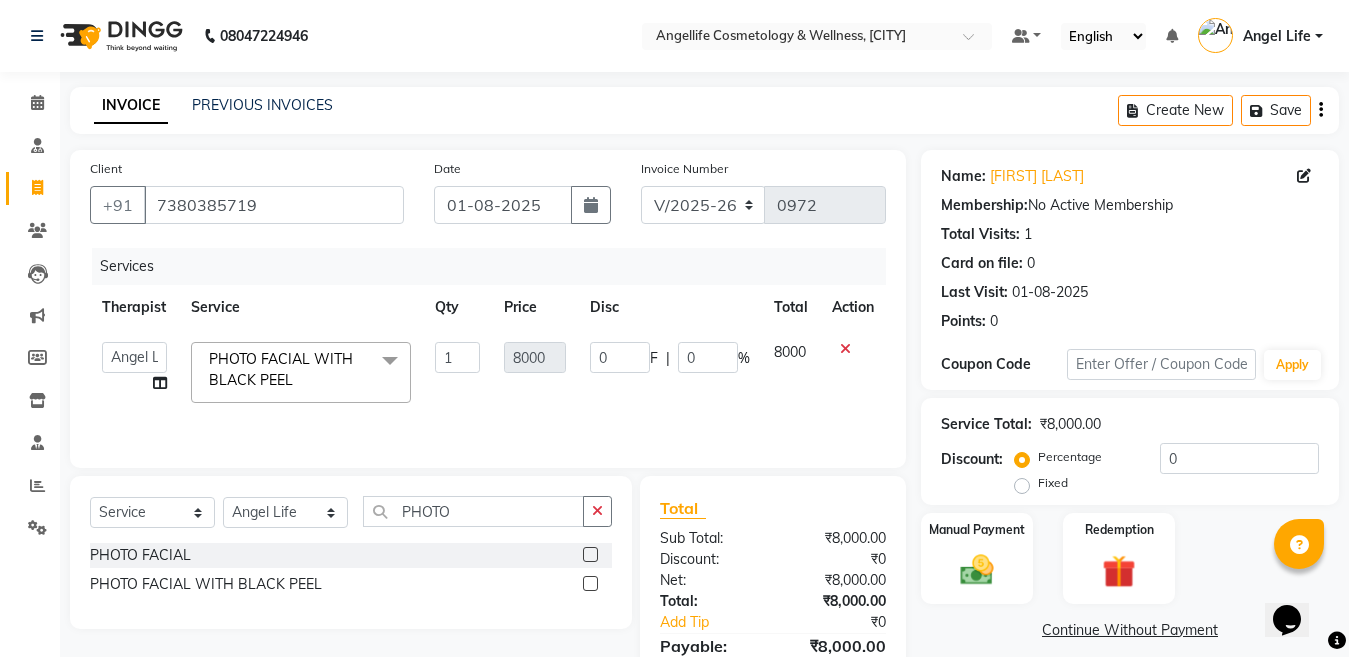click on "8000" 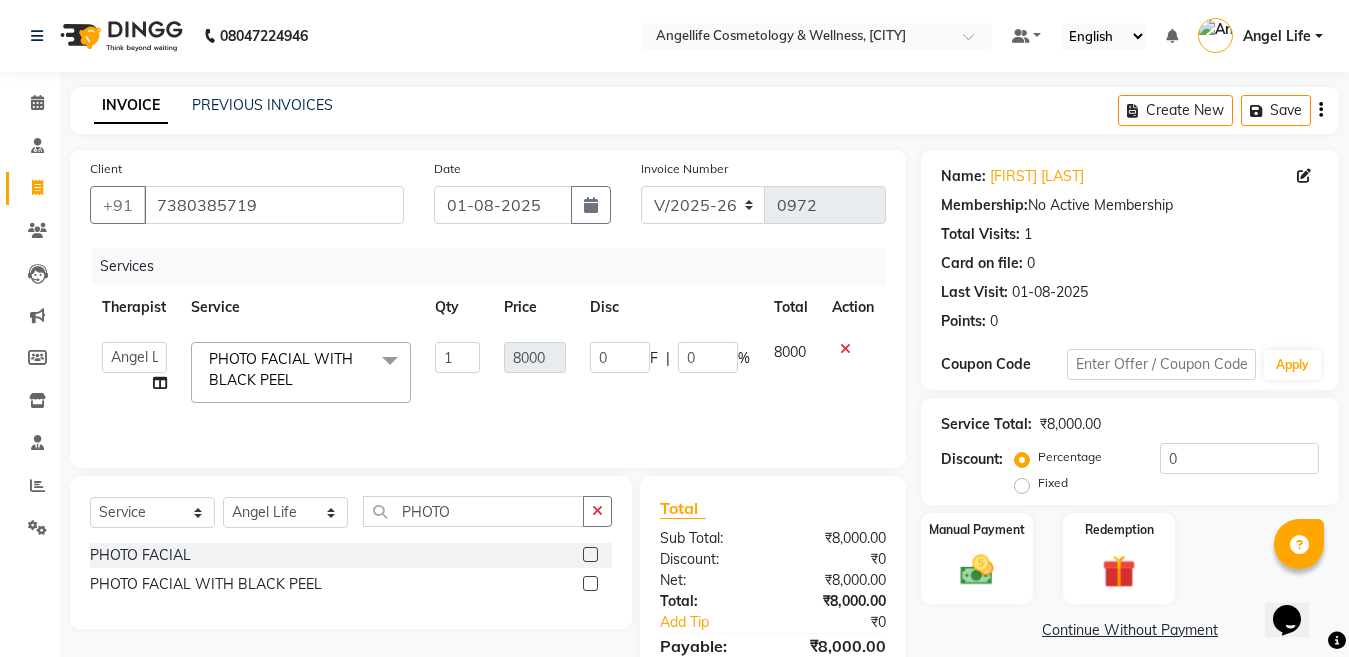 click on "8000" 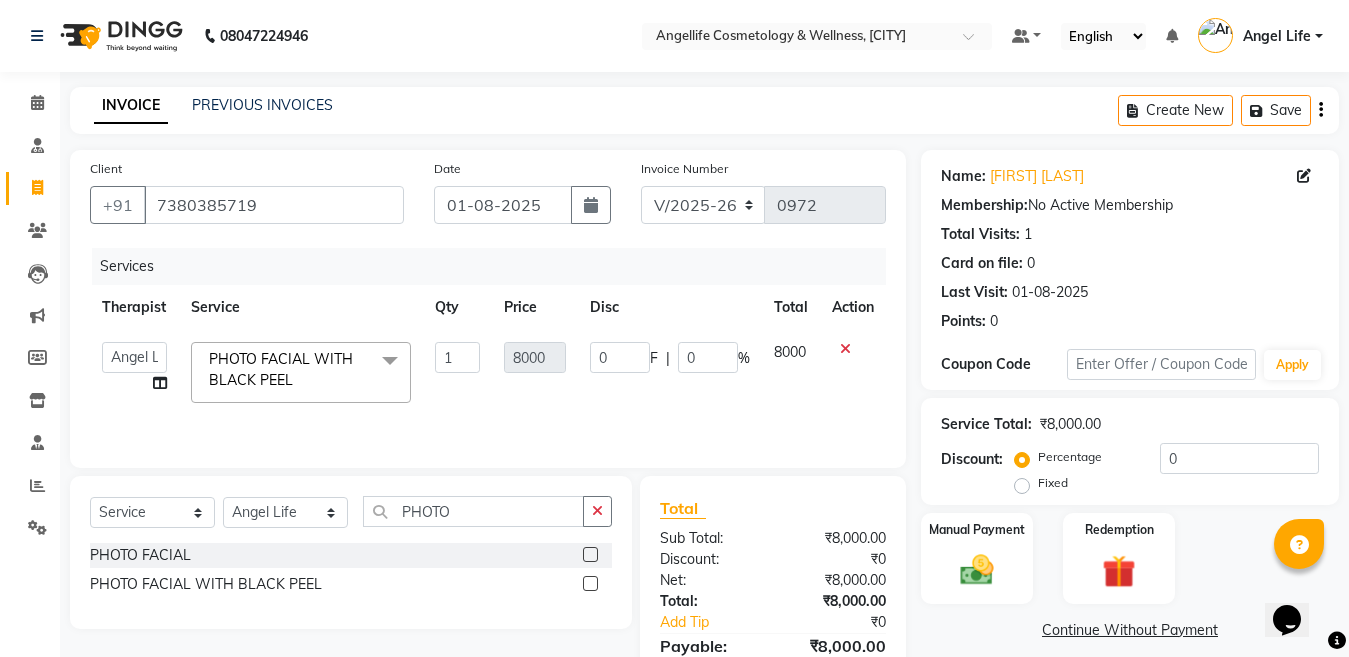 click on "Angel Life   AngelLife Lucknow   DR SWATI   KAJAL   PREETI KESARWANI   ROHINI KUMARI   SHASHANK KHARABANDA   SUSHMITA YADAV   VANSHIKA" 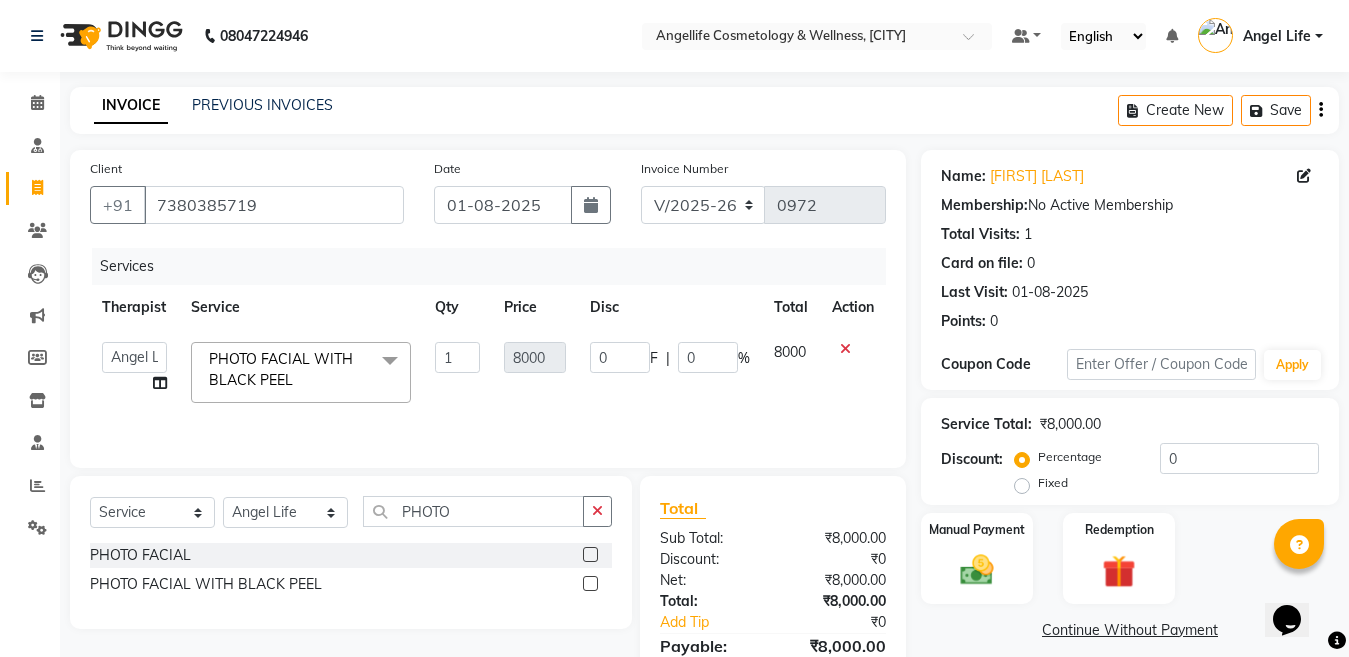 click on "8000" 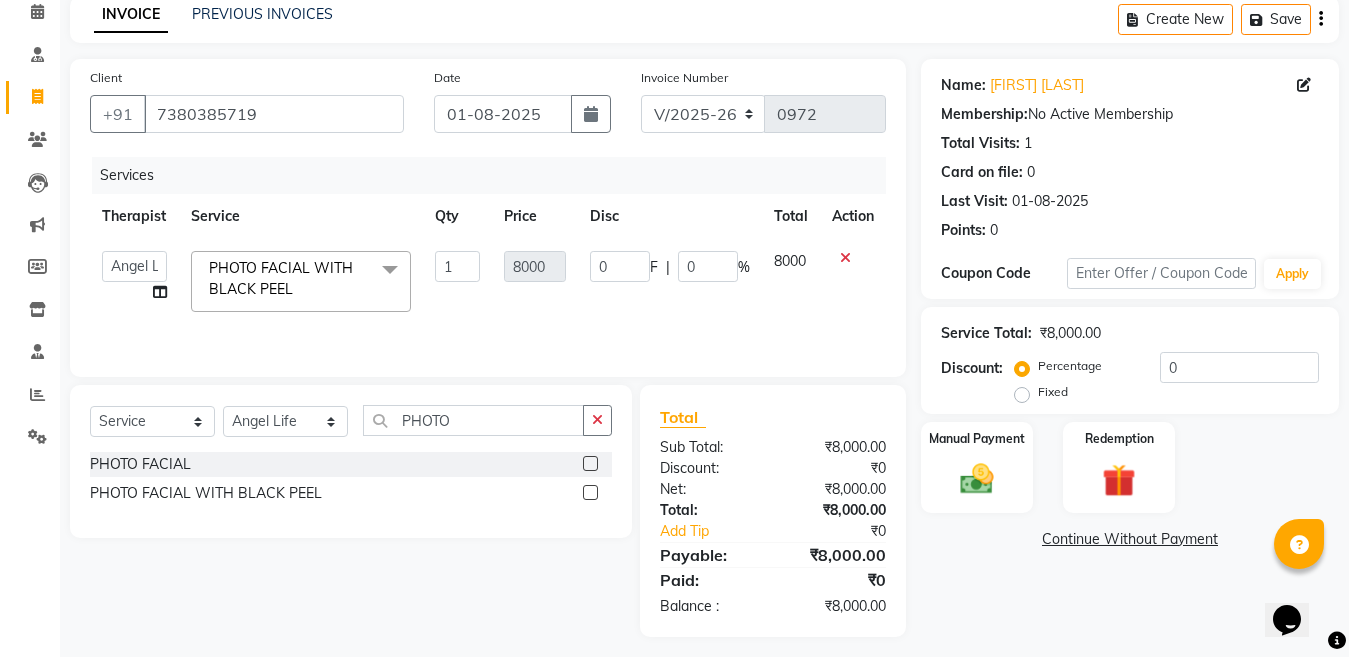 scroll, scrollTop: 101, scrollLeft: 0, axis: vertical 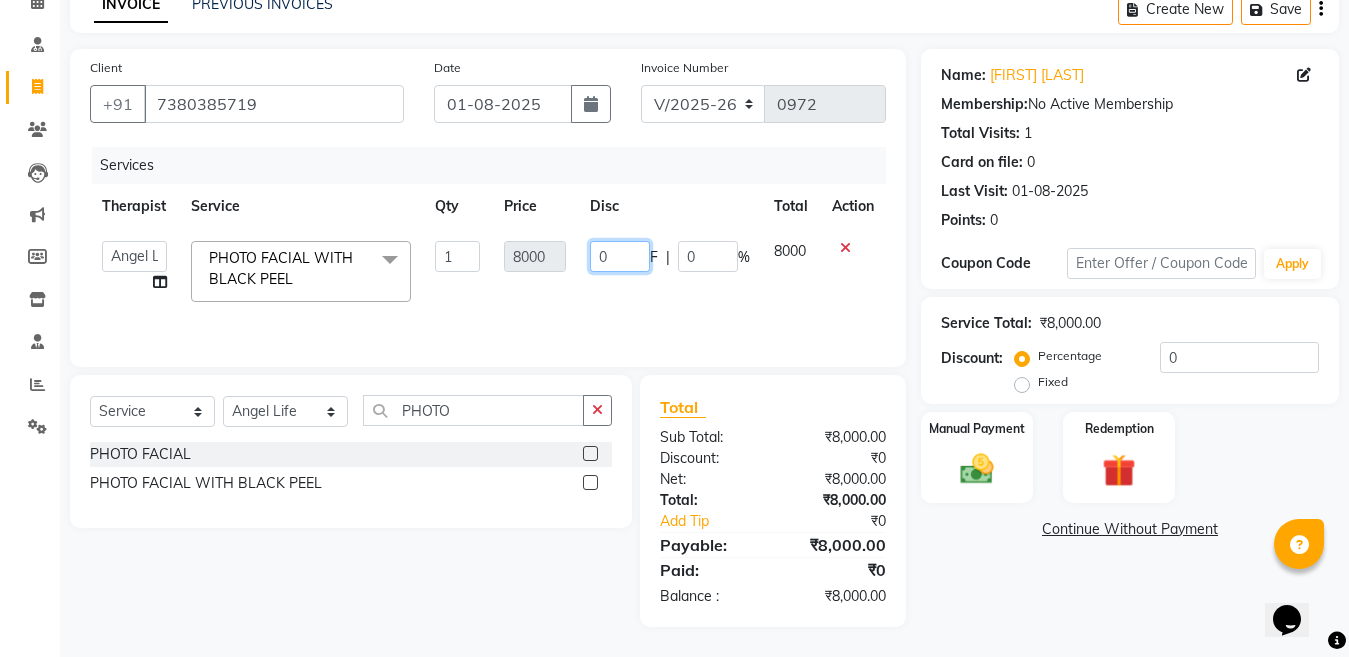 click on "0" 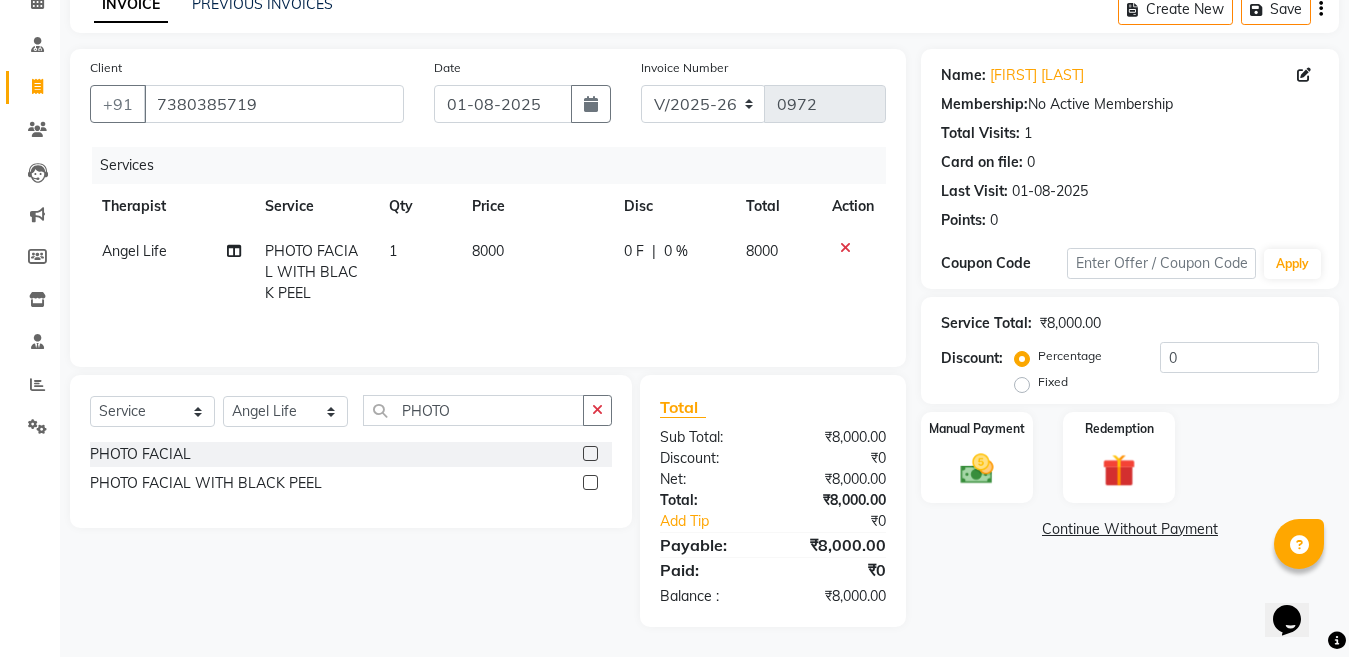 click on "0 F | 0 %" 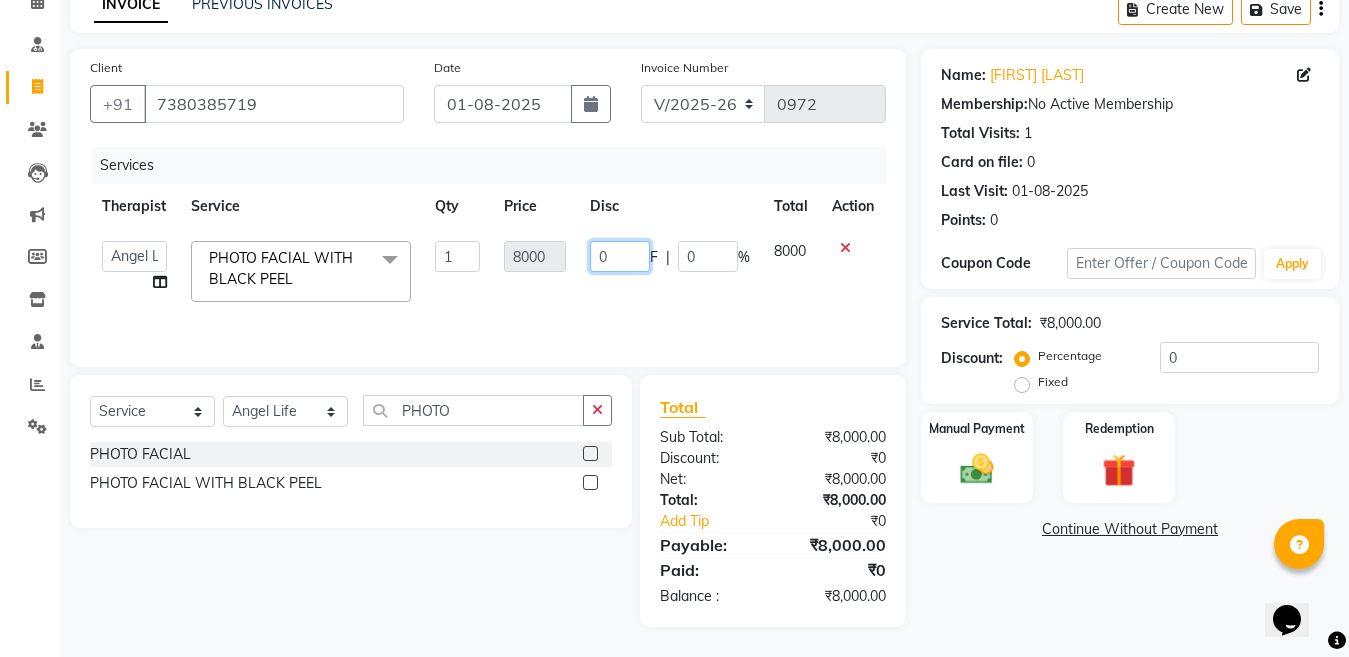 click on "0" 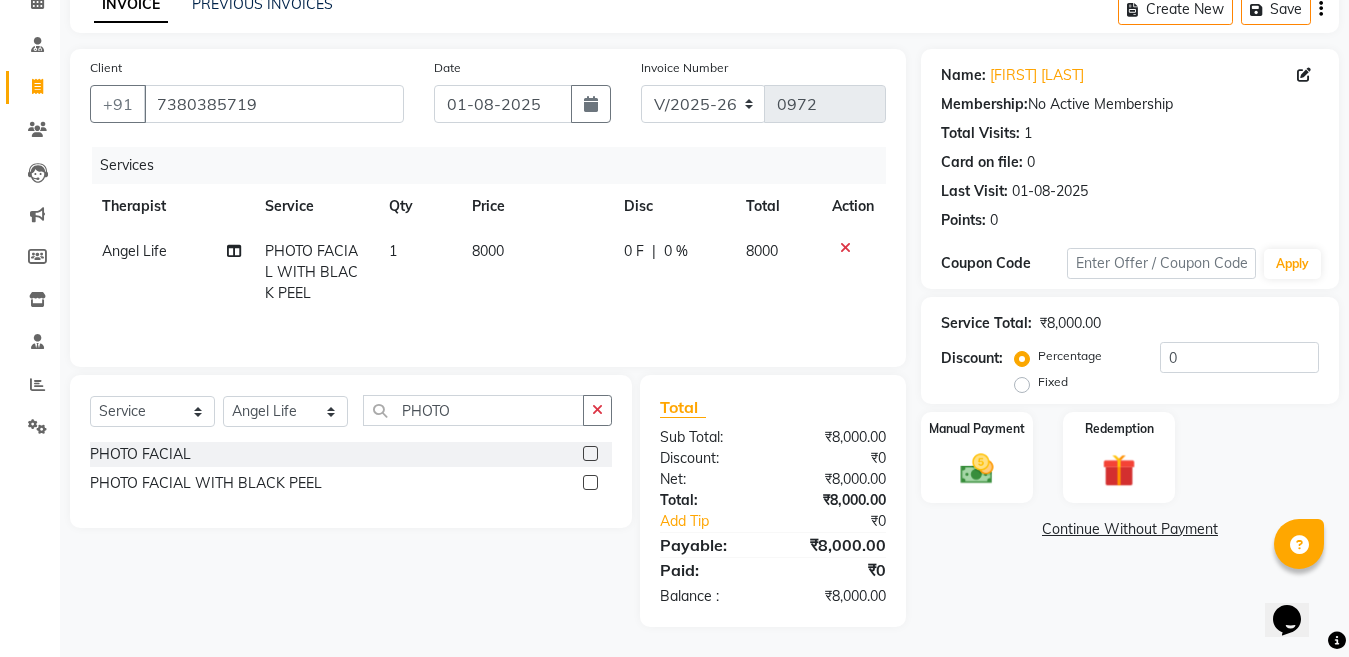 click on "Fixed" 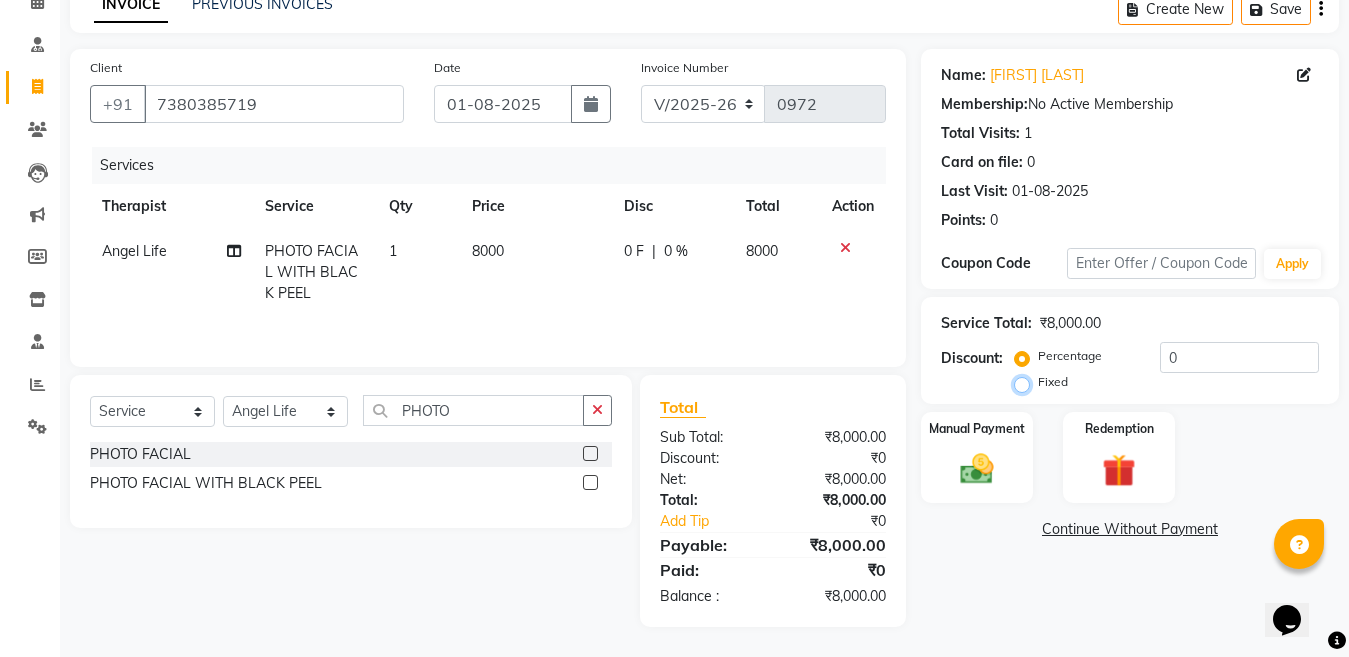 click on "Fixed" at bounding box center [1026, 382] 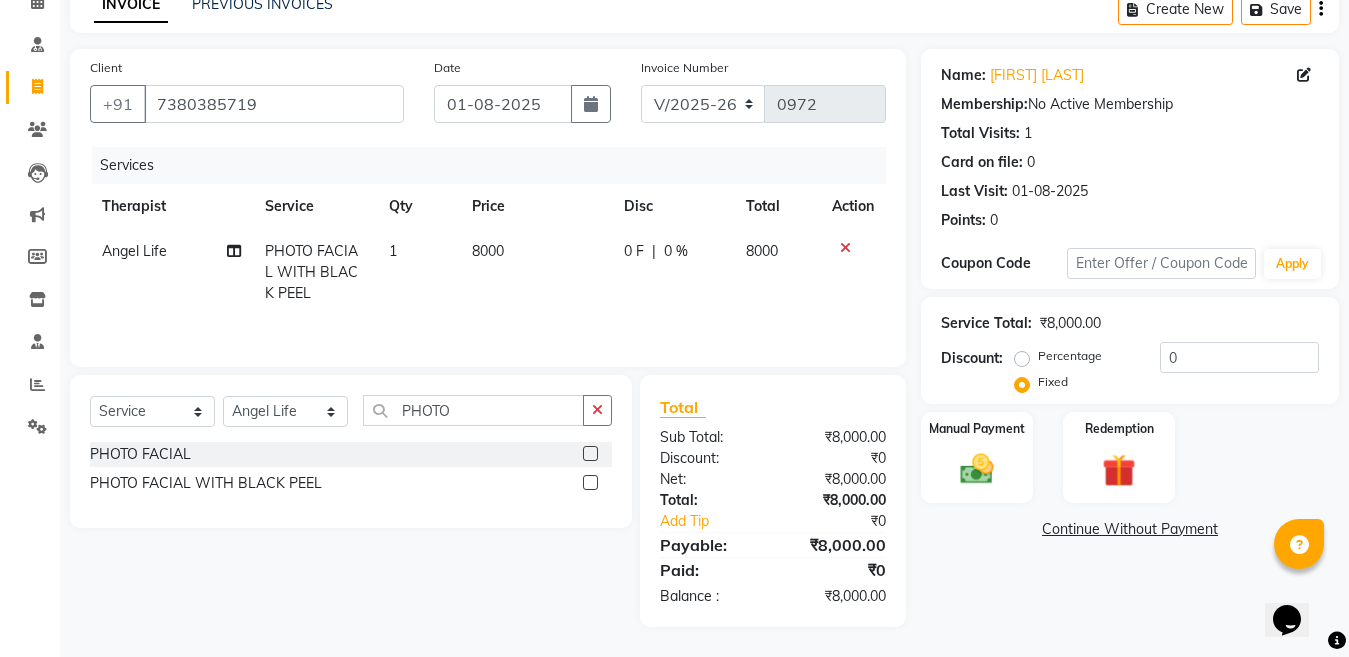 click on "8000" 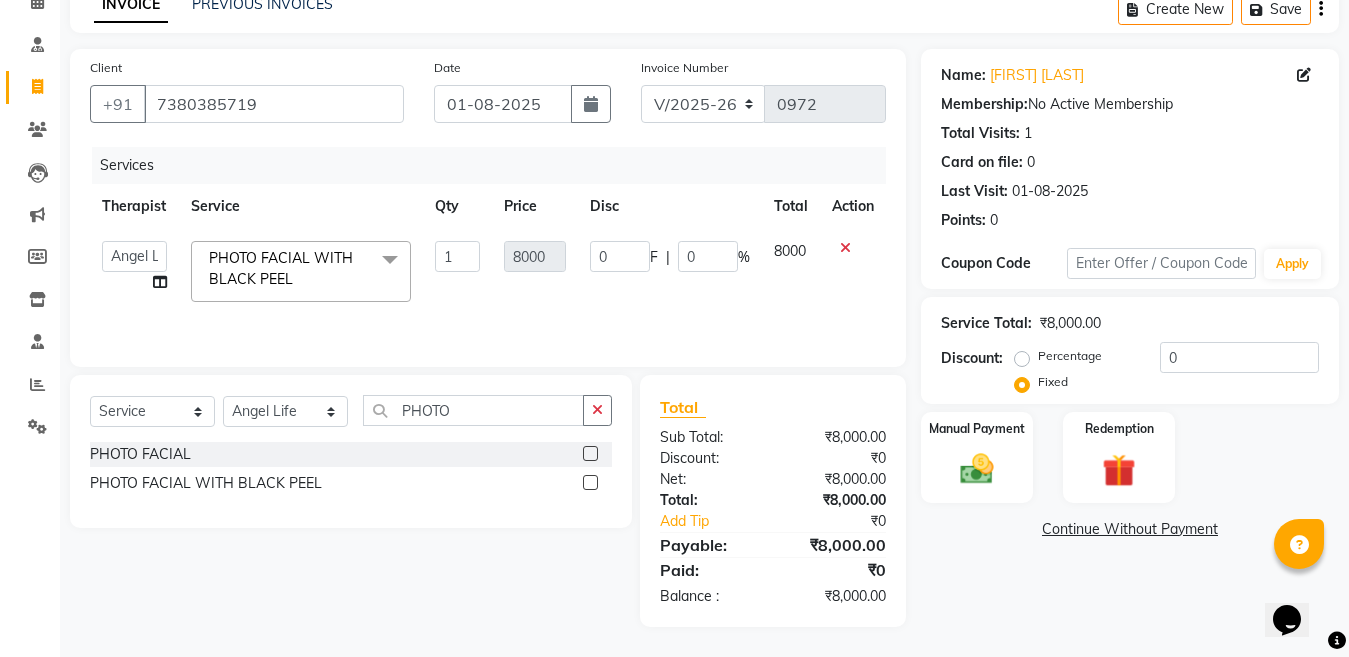 click on "0" 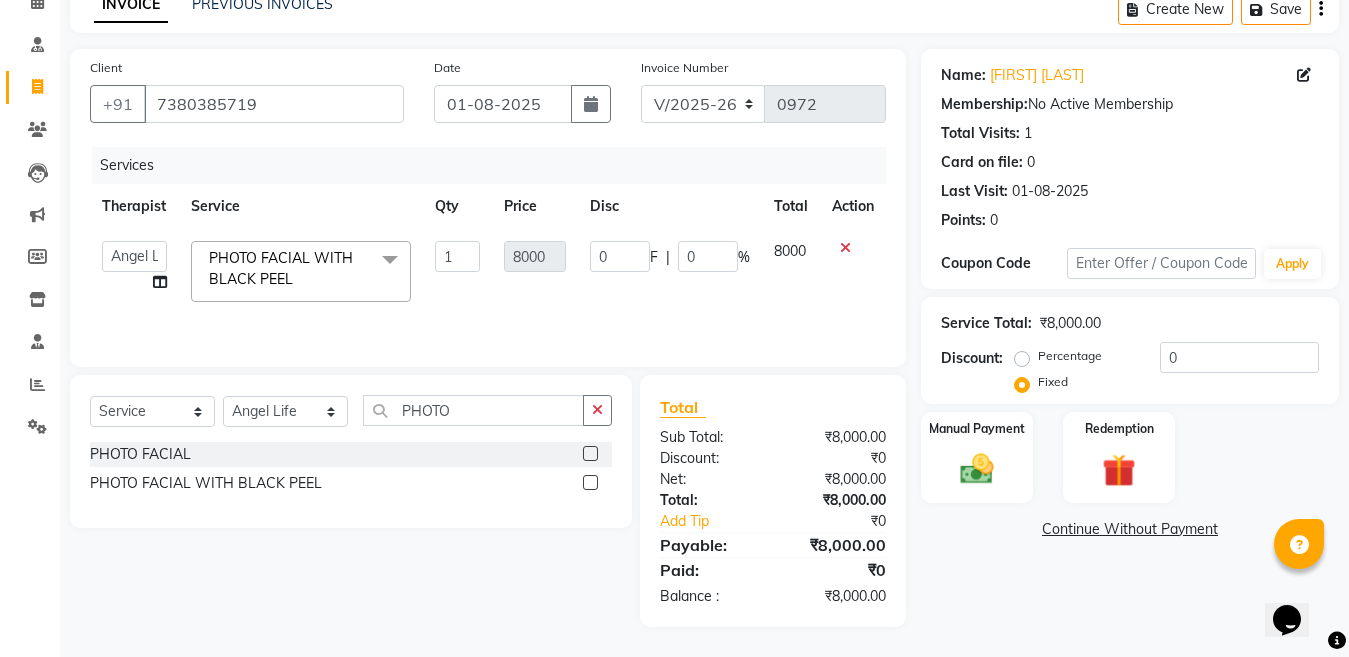 click on "0" 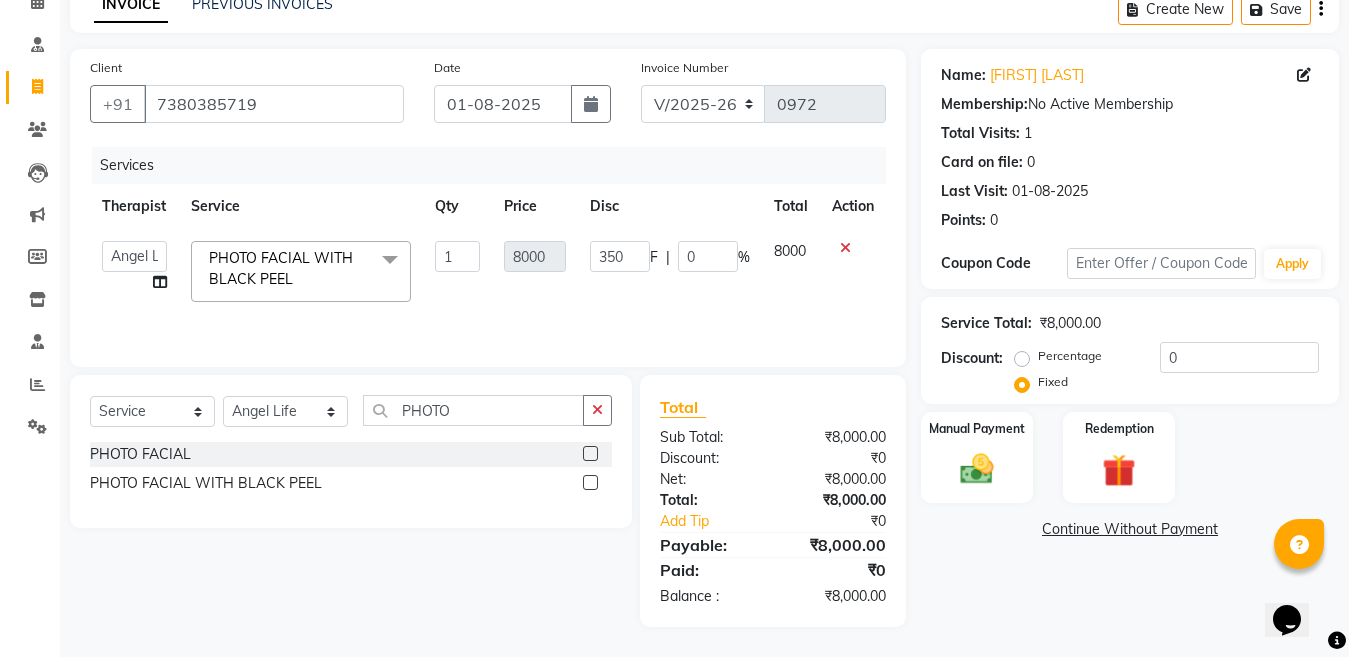 type on "3500" 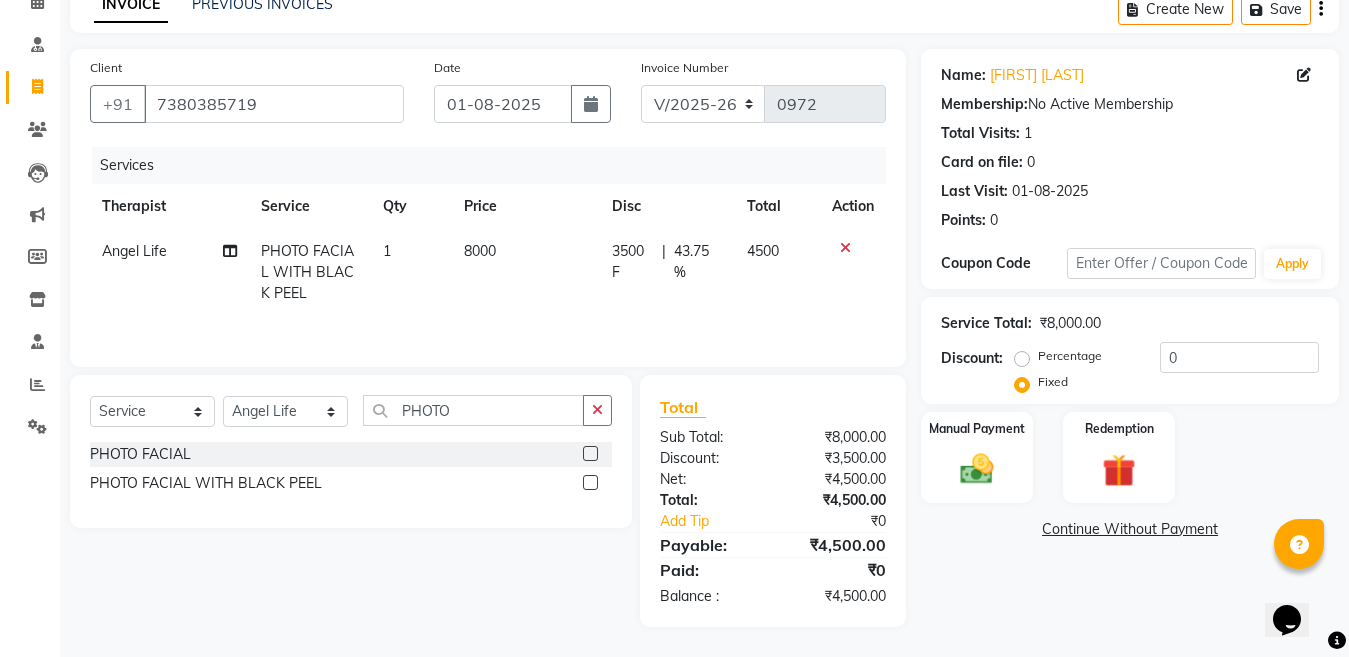 click on "Name: Prakriti Bora Membership:  No Active Membership  Total Visits:  1 Card on file:  0 Last Visit:   01-08-2025 Points:   0  Coupon Code Apply Service Total:  ₹8,000.00  Discount:  Percentage   Fixed  0 Manual Payment Redemption  Continue Without Payment" 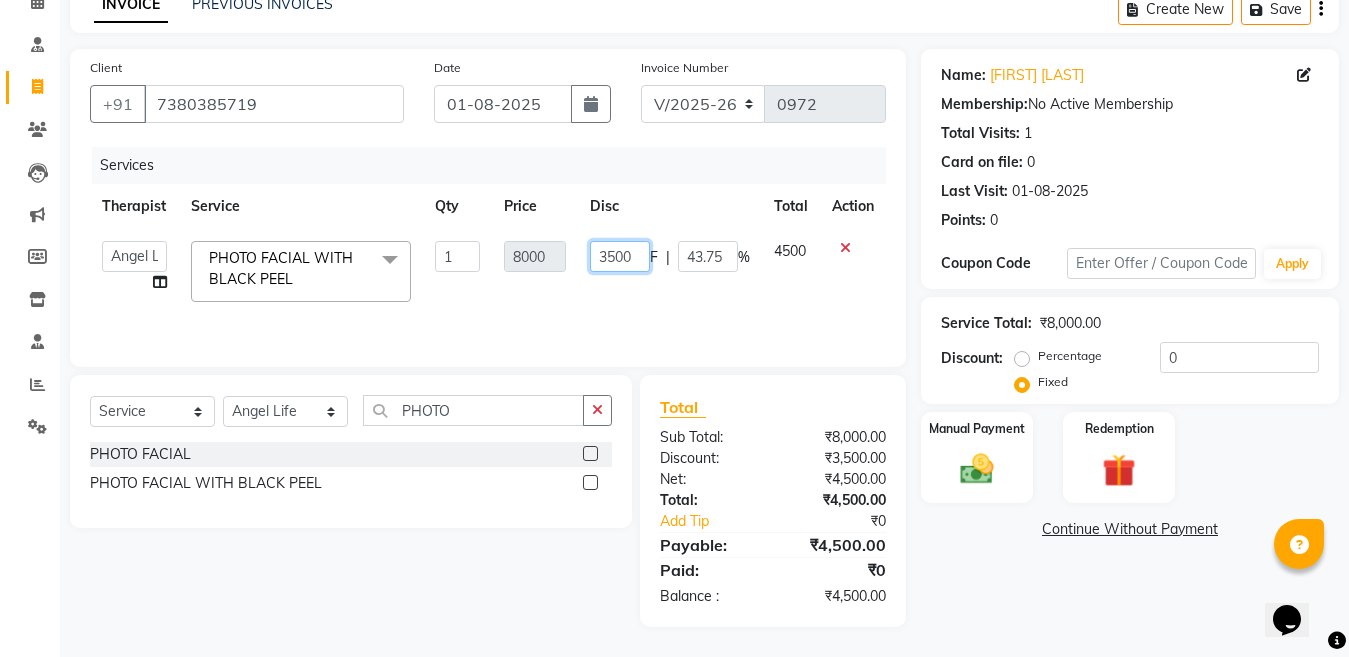 click on "3500" 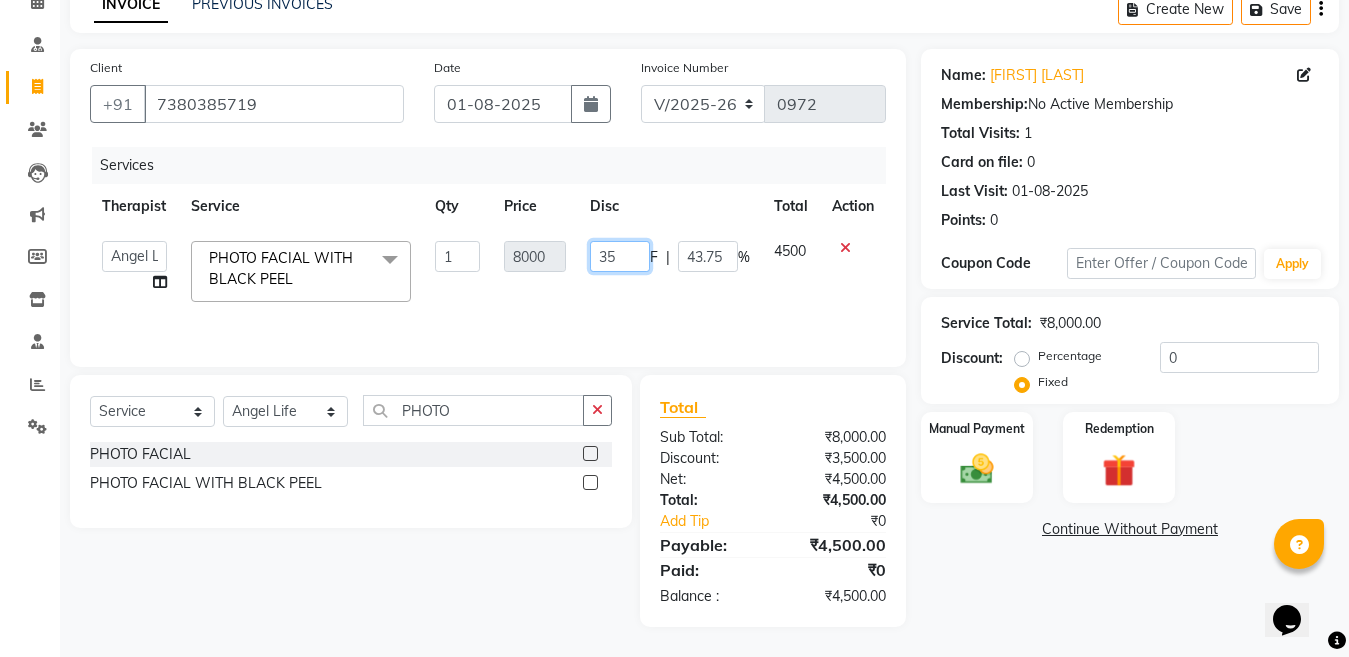 type on "3" 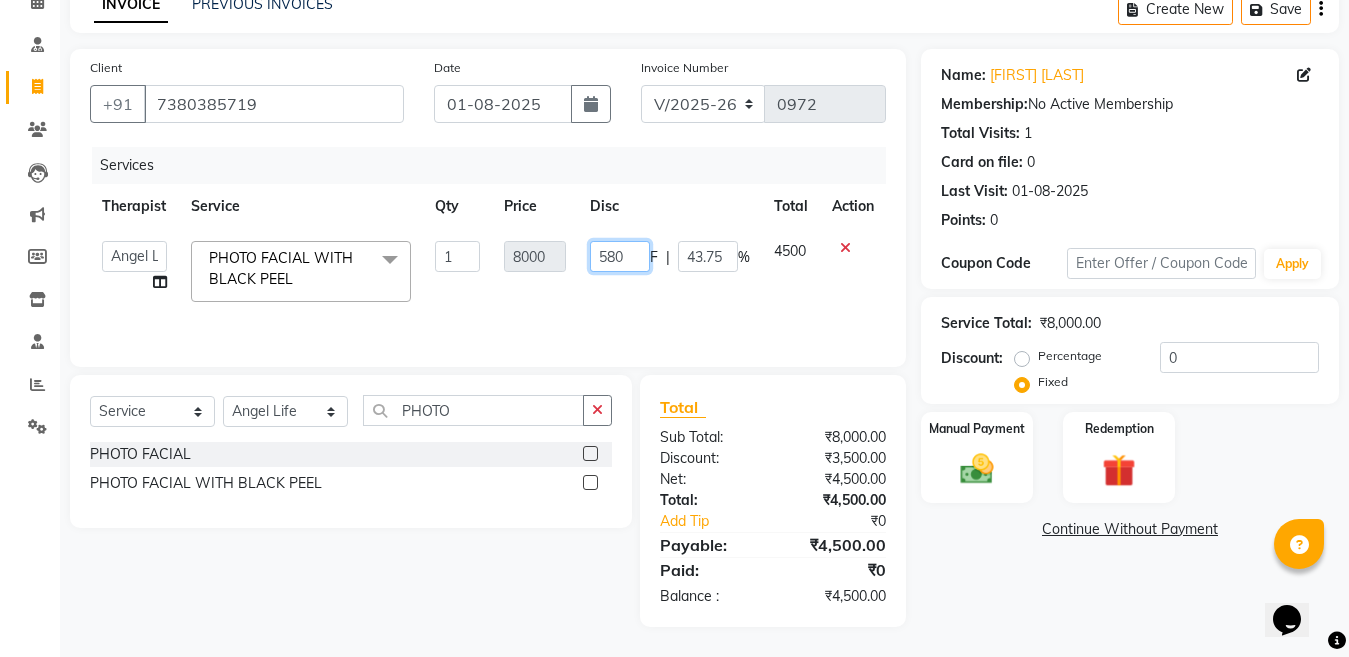 type on "5800" 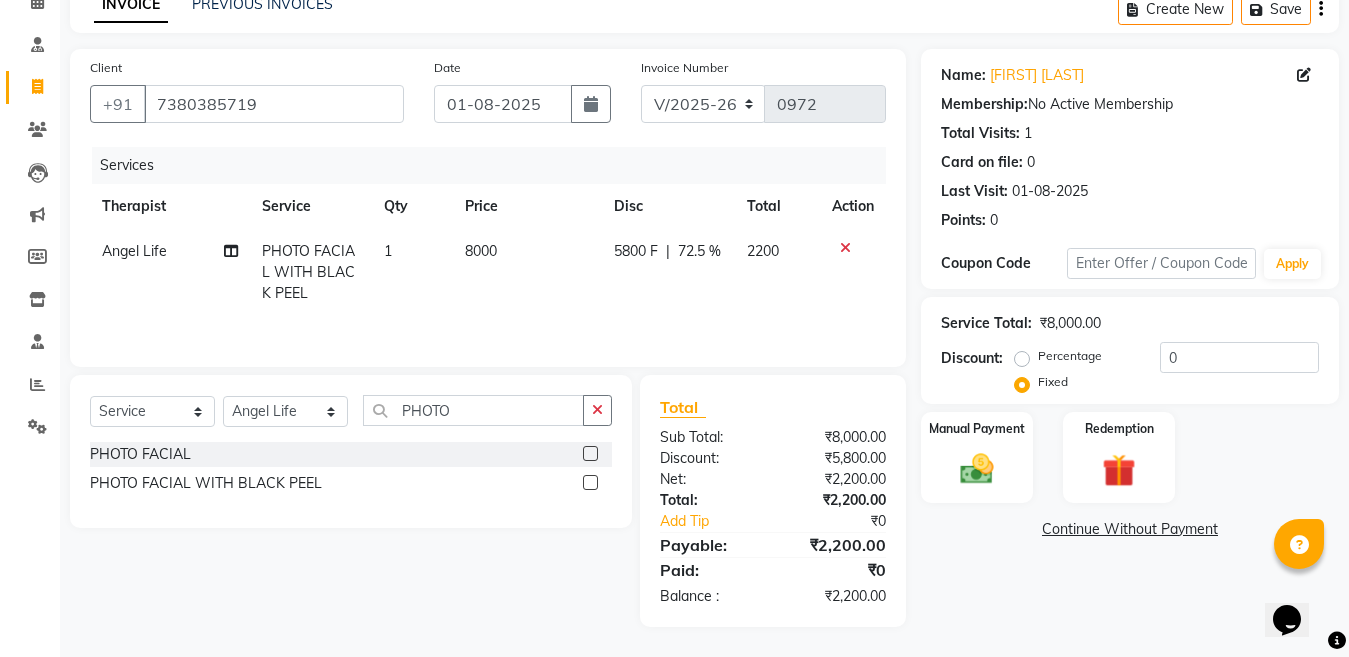 click on "Name: Prakriti Bora Membership:  No Active Membership  Total Visits:  1 Card on file:  0 Last Visit:   01-08-2025 Points:   0  Coupon Code Apply Service Total:  ₹8,000.00  Discount:  Percentage   Fixed  0 Manual Payment Redemption  Continue Without Payment" 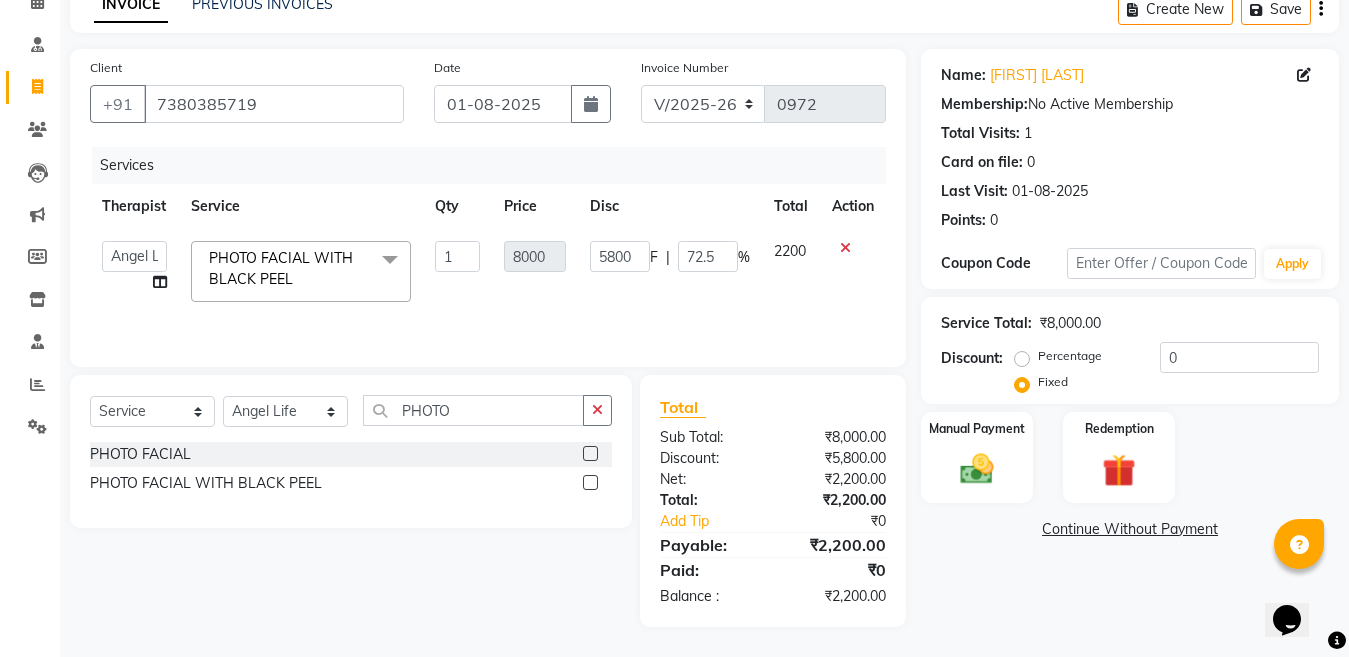 click on "Continue Without Payment" 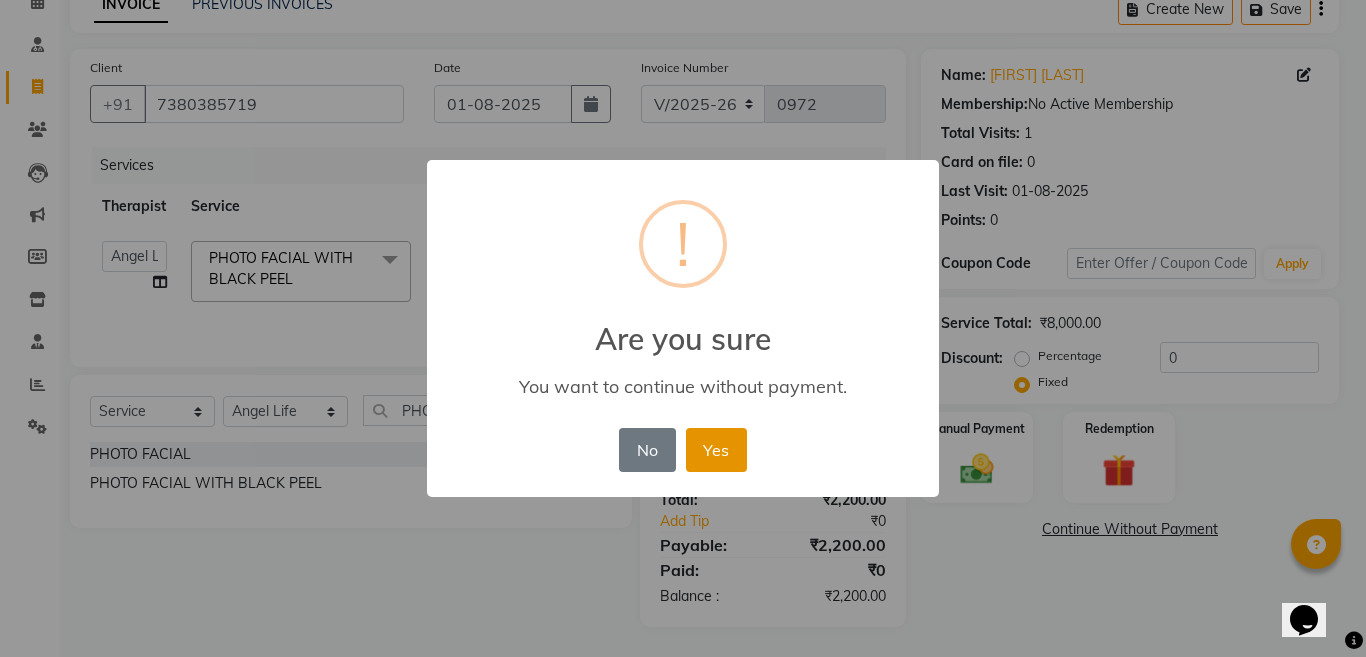 click on "Yes" at bounding box center [716, 450] 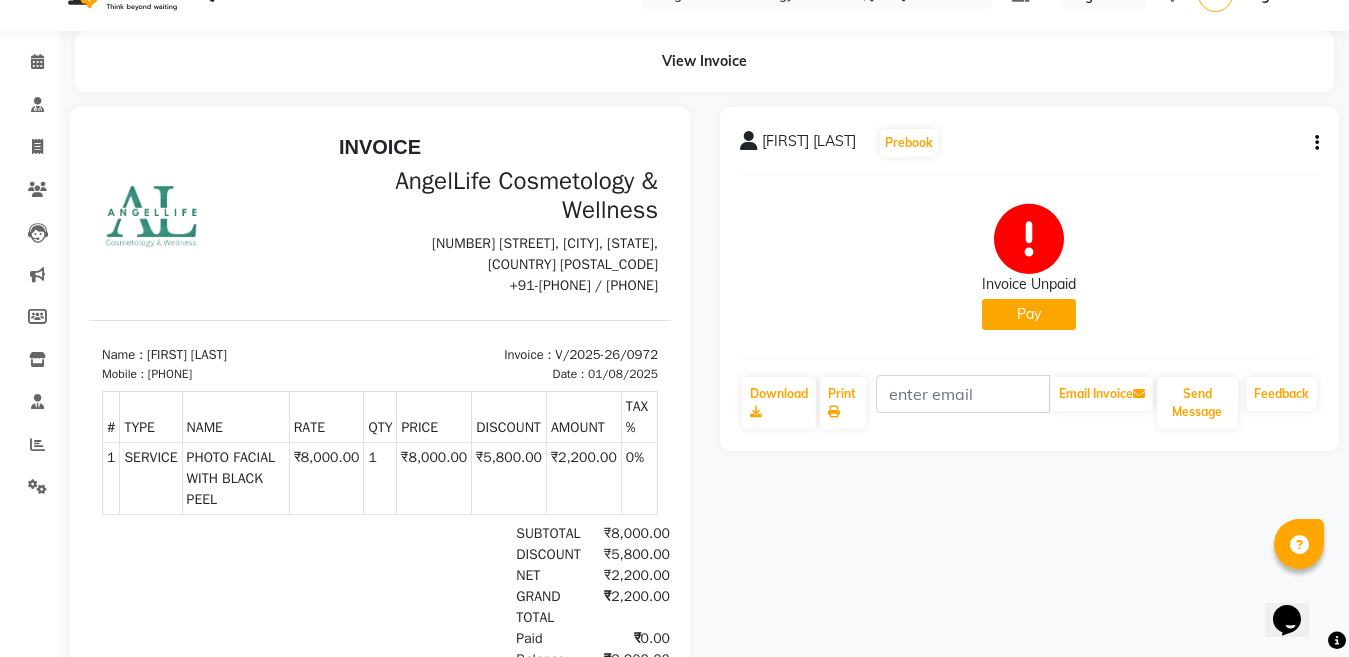scroll, scrollTop: 21, scrollLeft: 0, axis: vertical 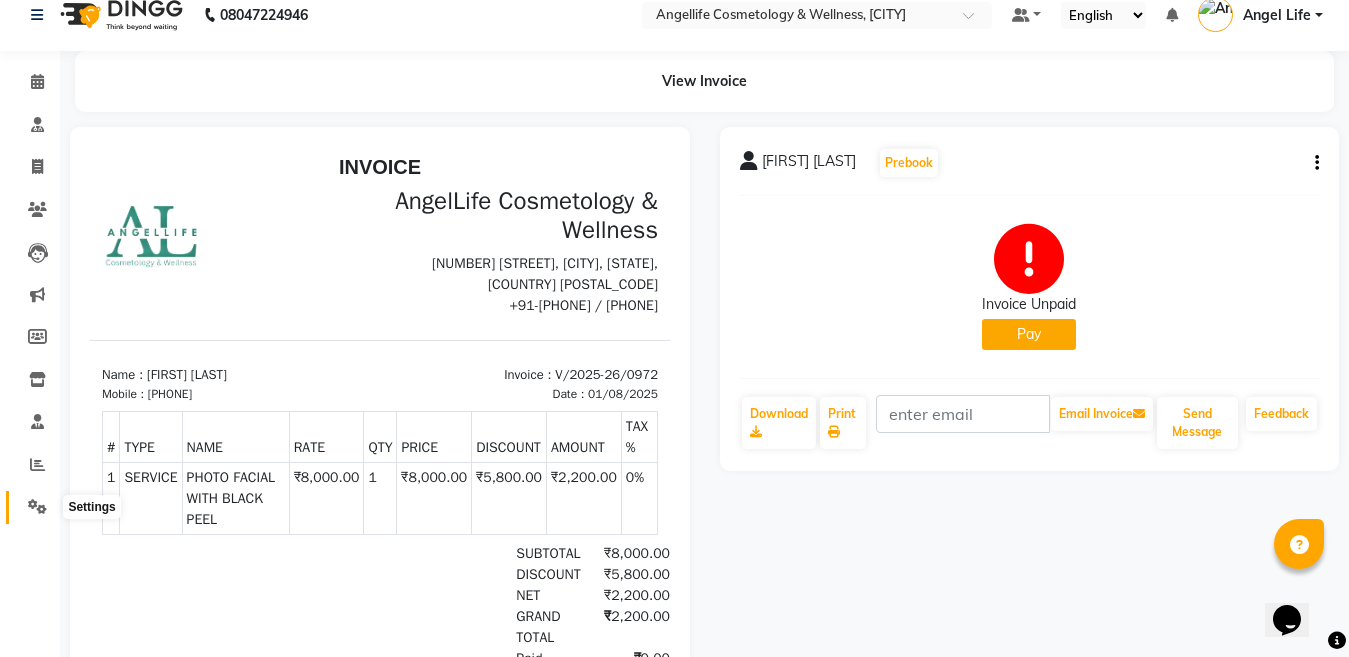 click 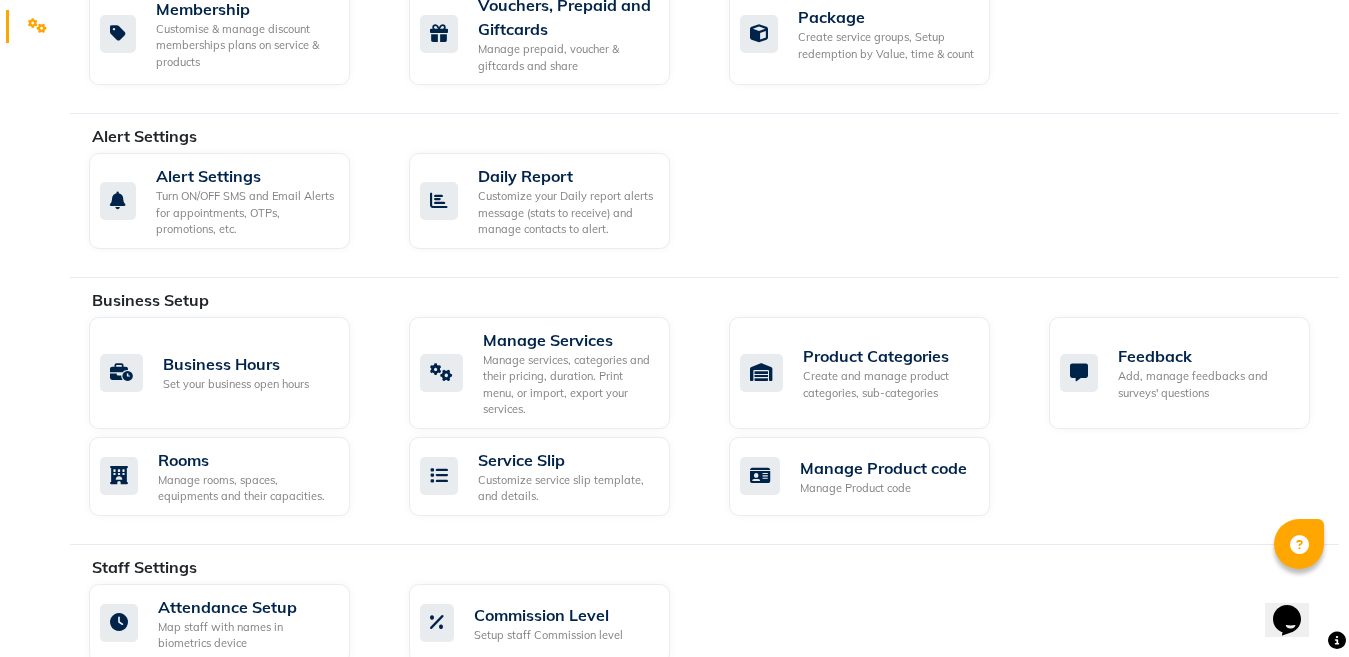scroll, scrollTop: 521, scrollLeft: 0, axis: vertical 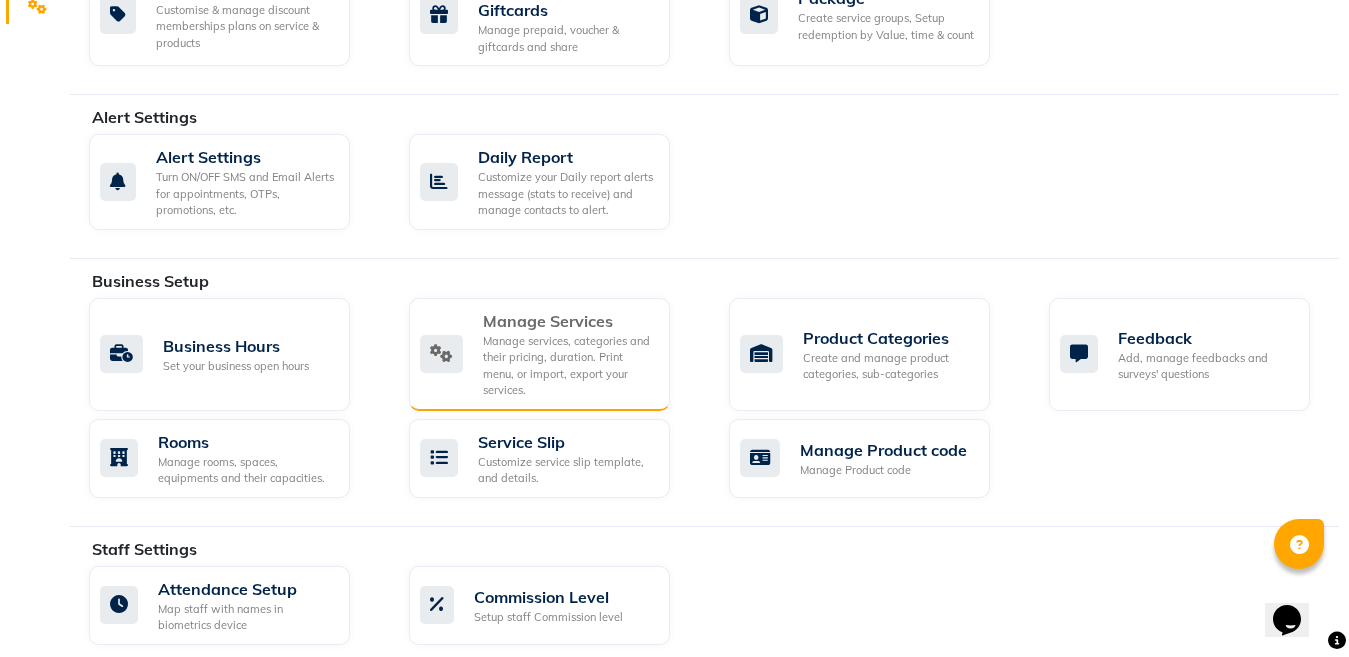 click on "Manage Services" 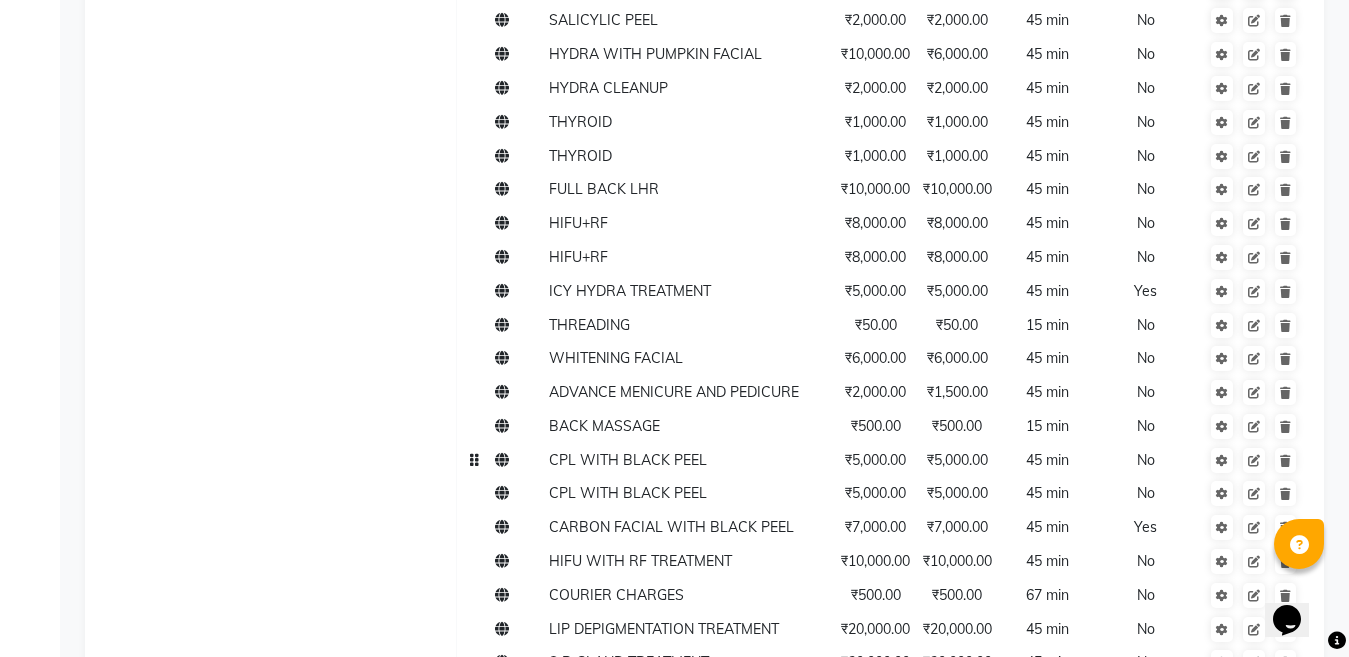 scroll, scrollTop: 5296, scrollLeft: 0, axis: vertical 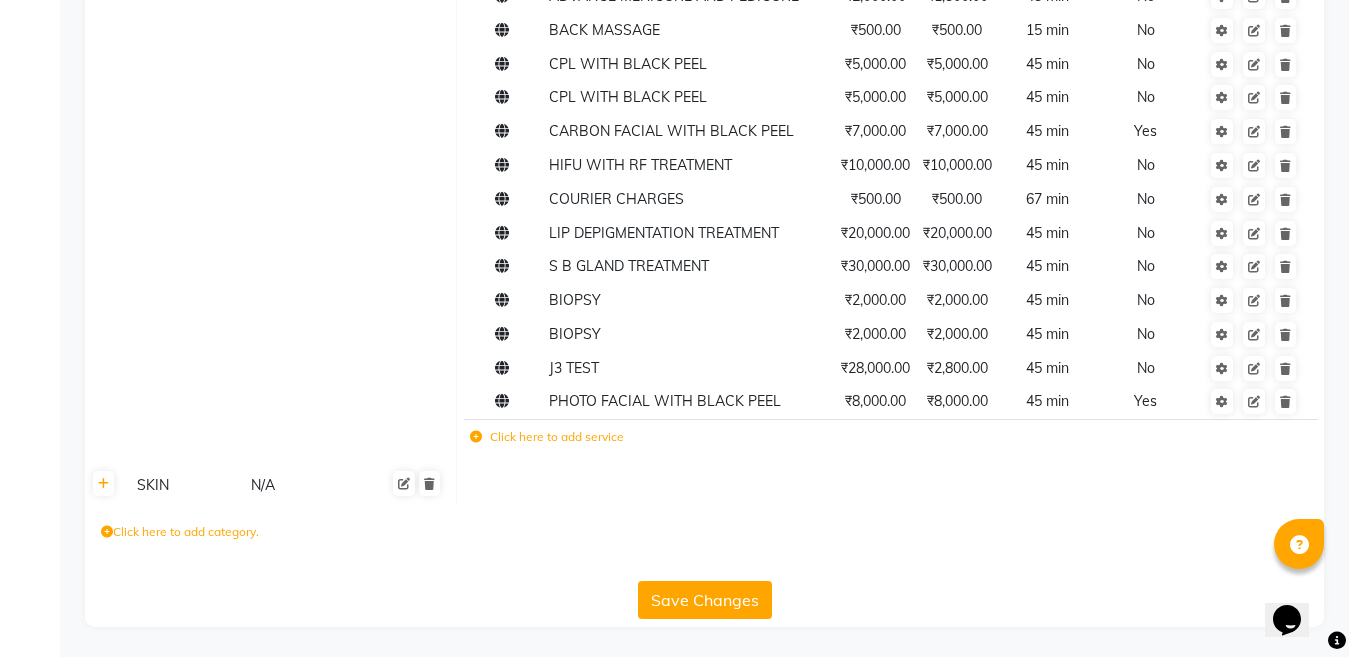 click on "Click here to add service" 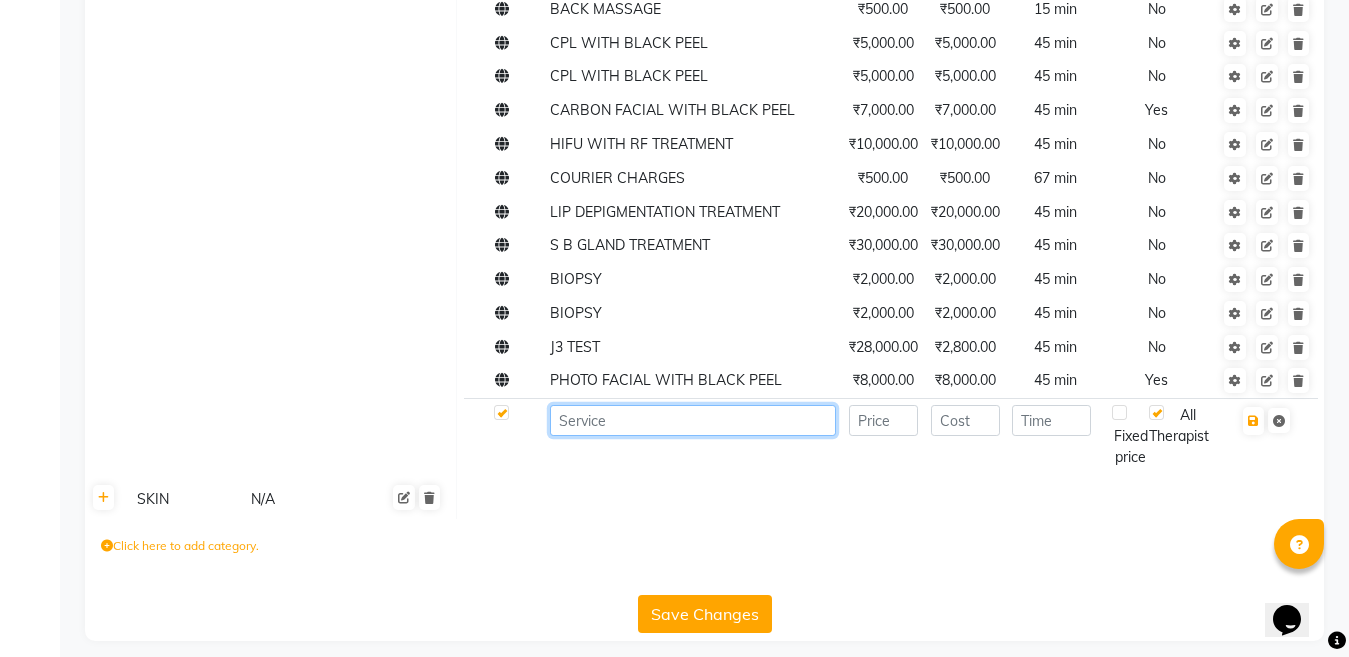 click 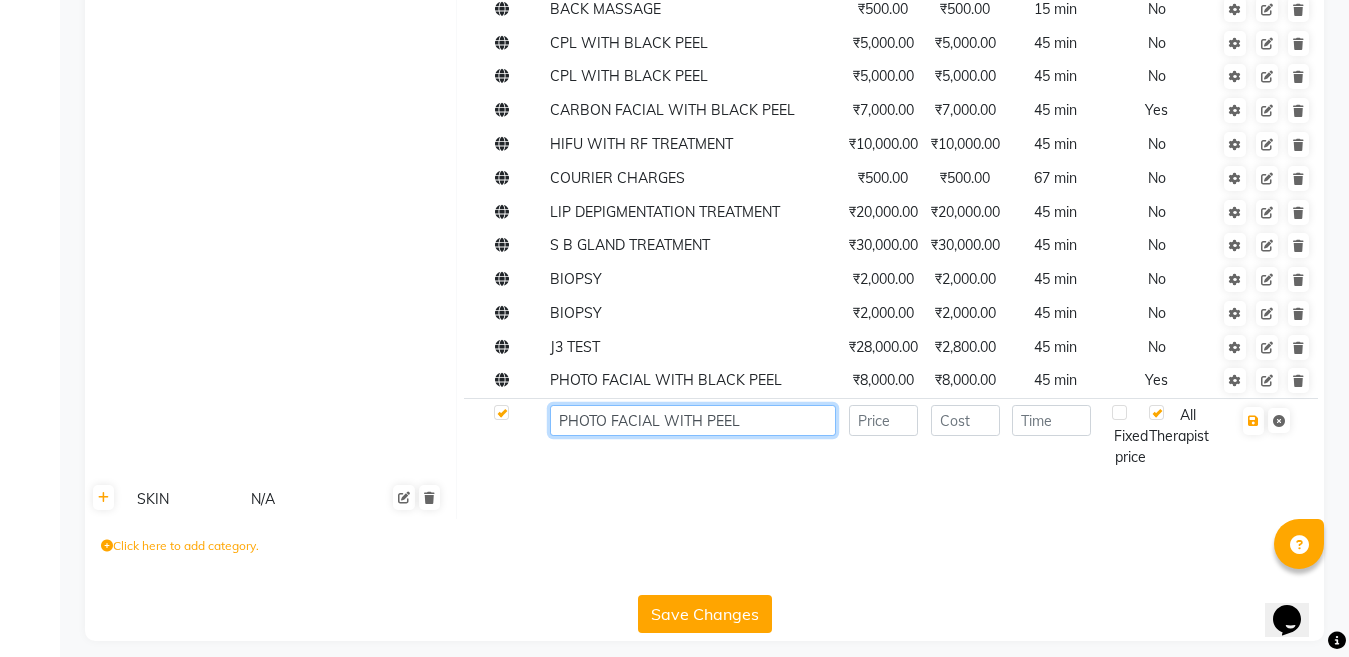 type on "PHOTO FACIAL WITH PEEL" 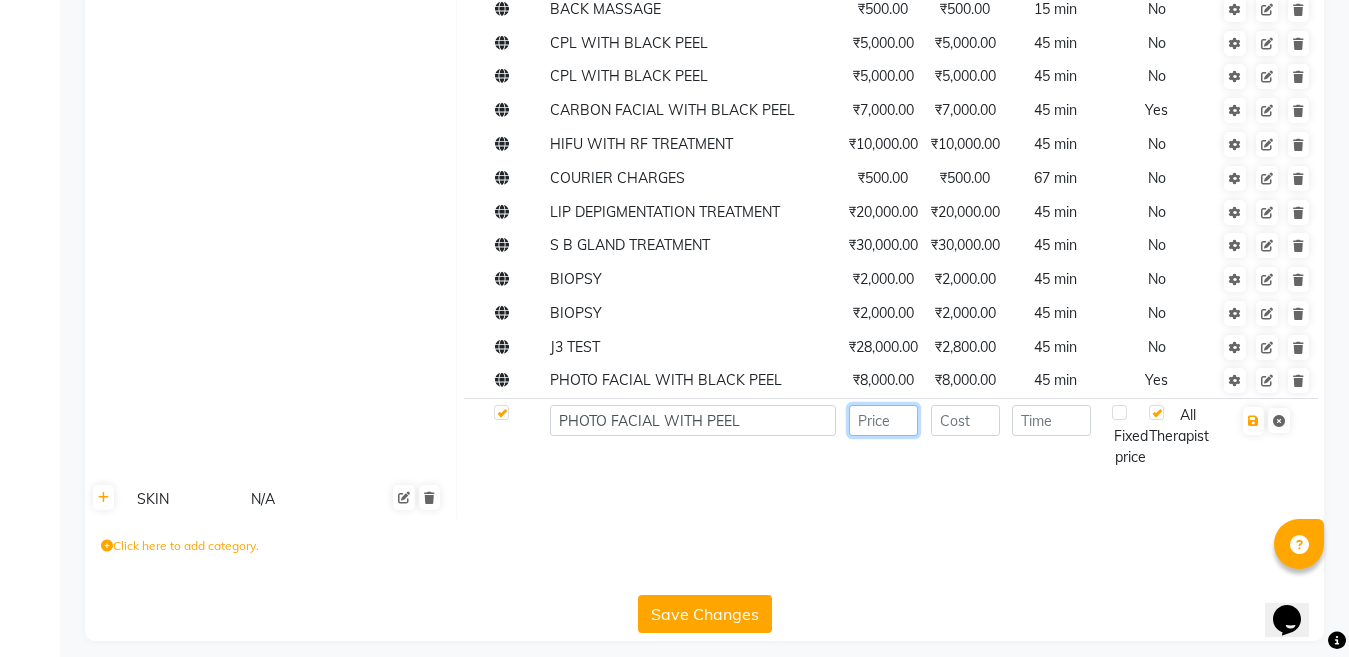 click 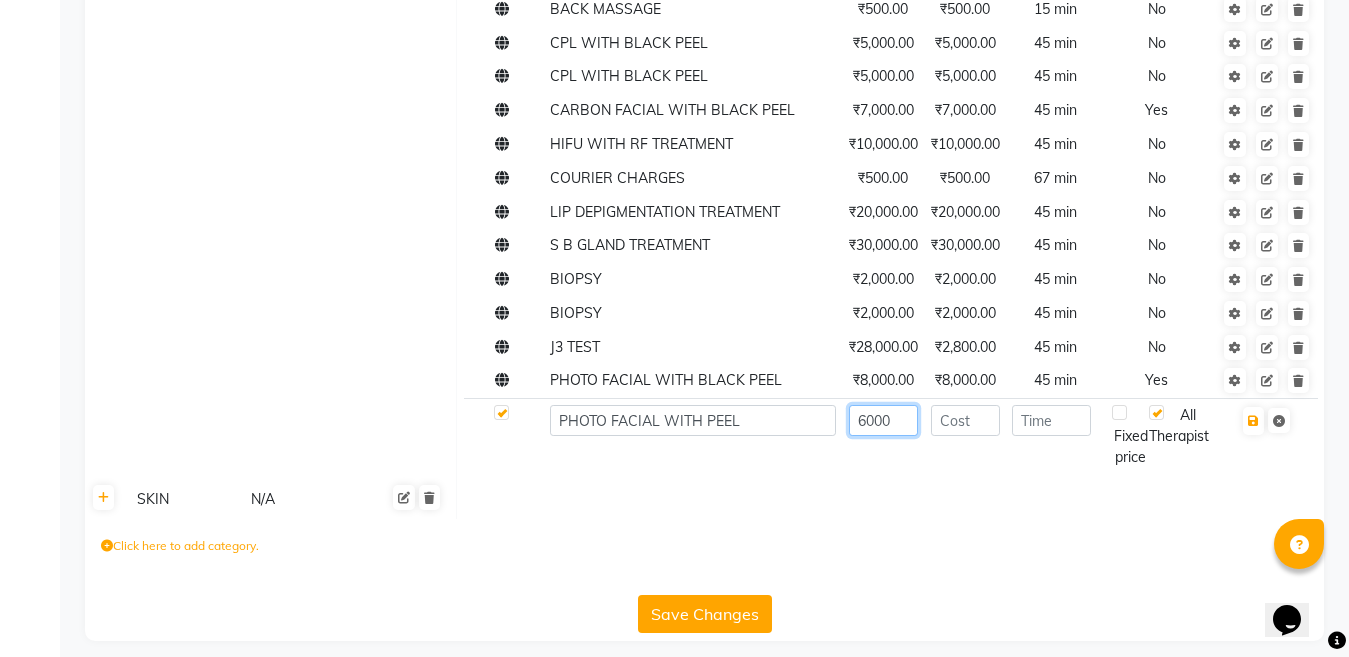 type on "6000" 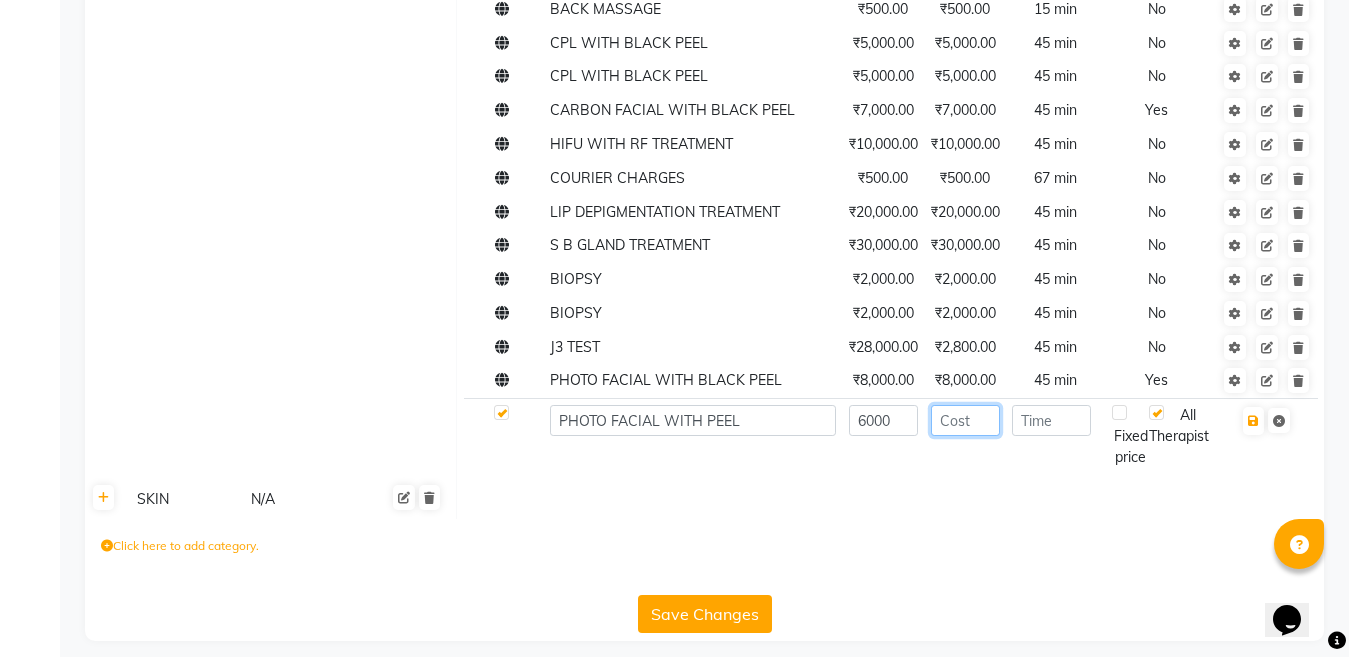 click 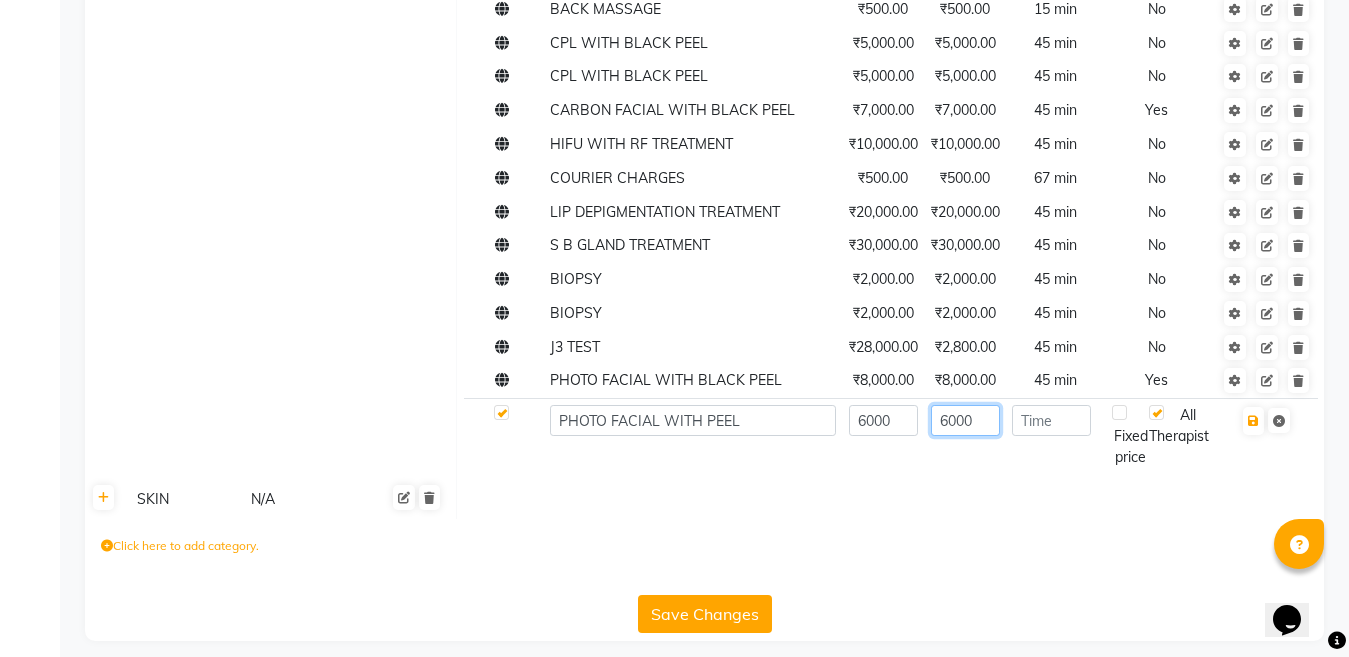 type on "6000" 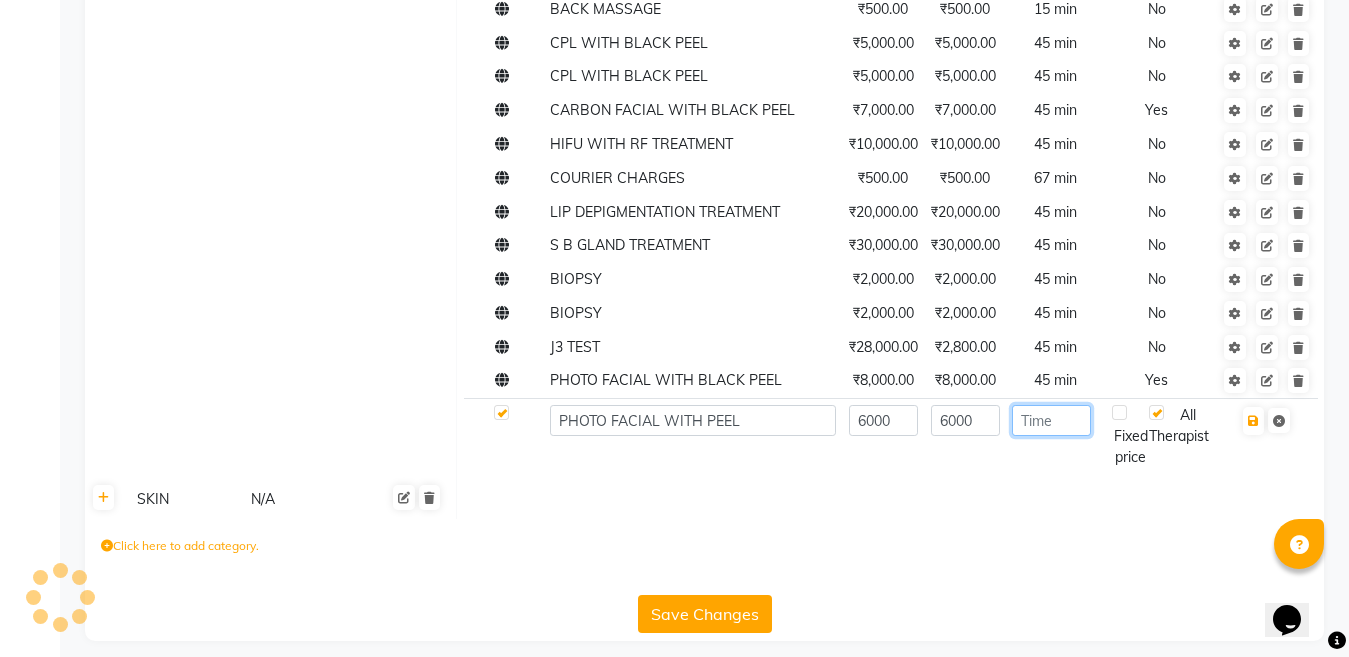 click 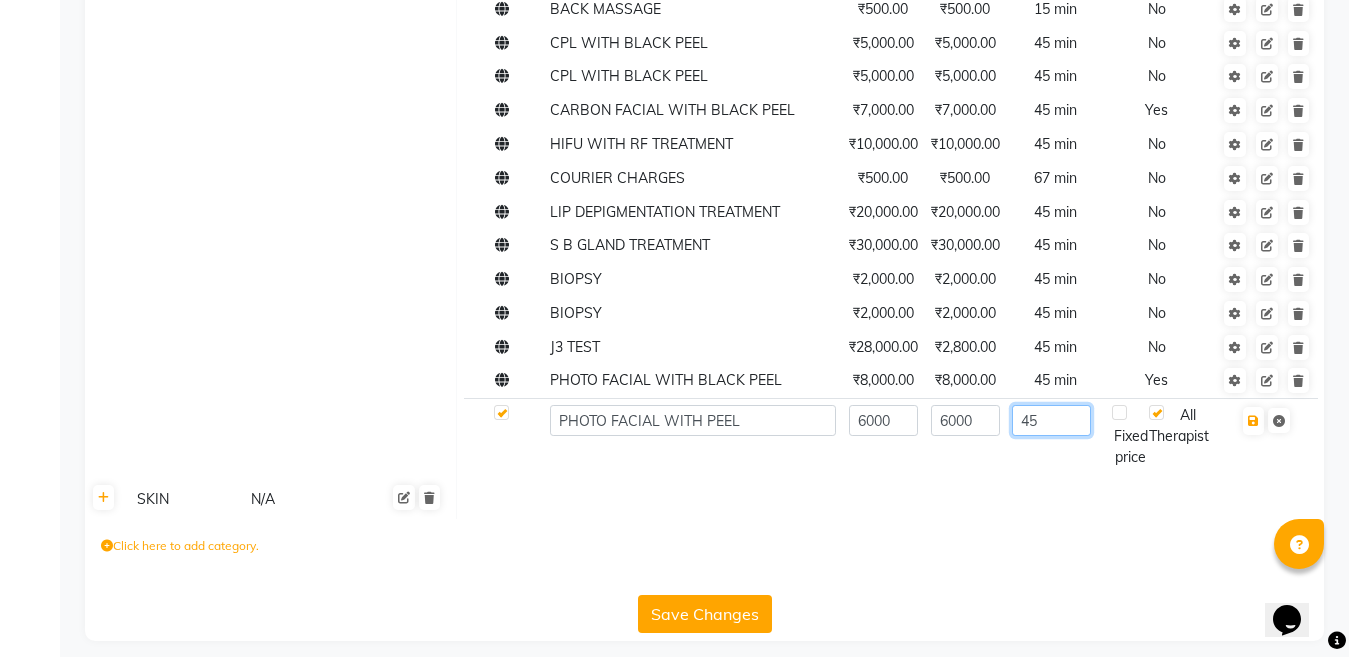 type on "45" 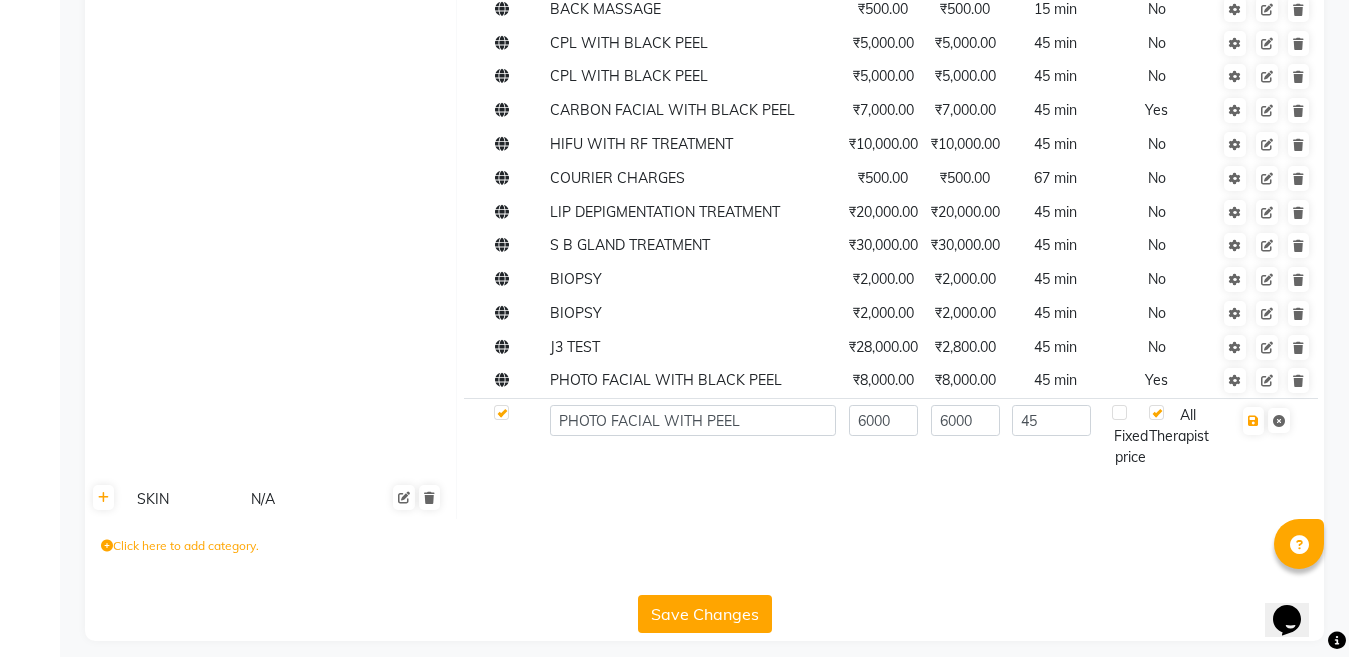 click on "Fixed price" 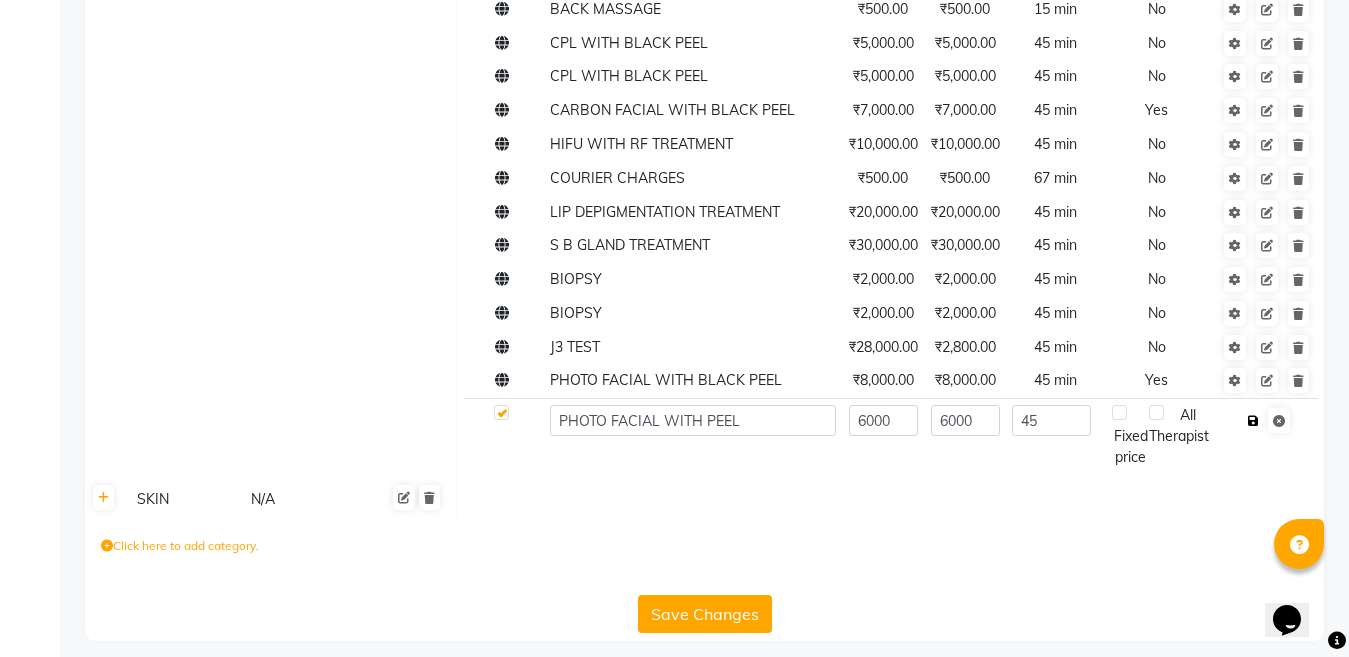 click at bounding box center [1253, 421] 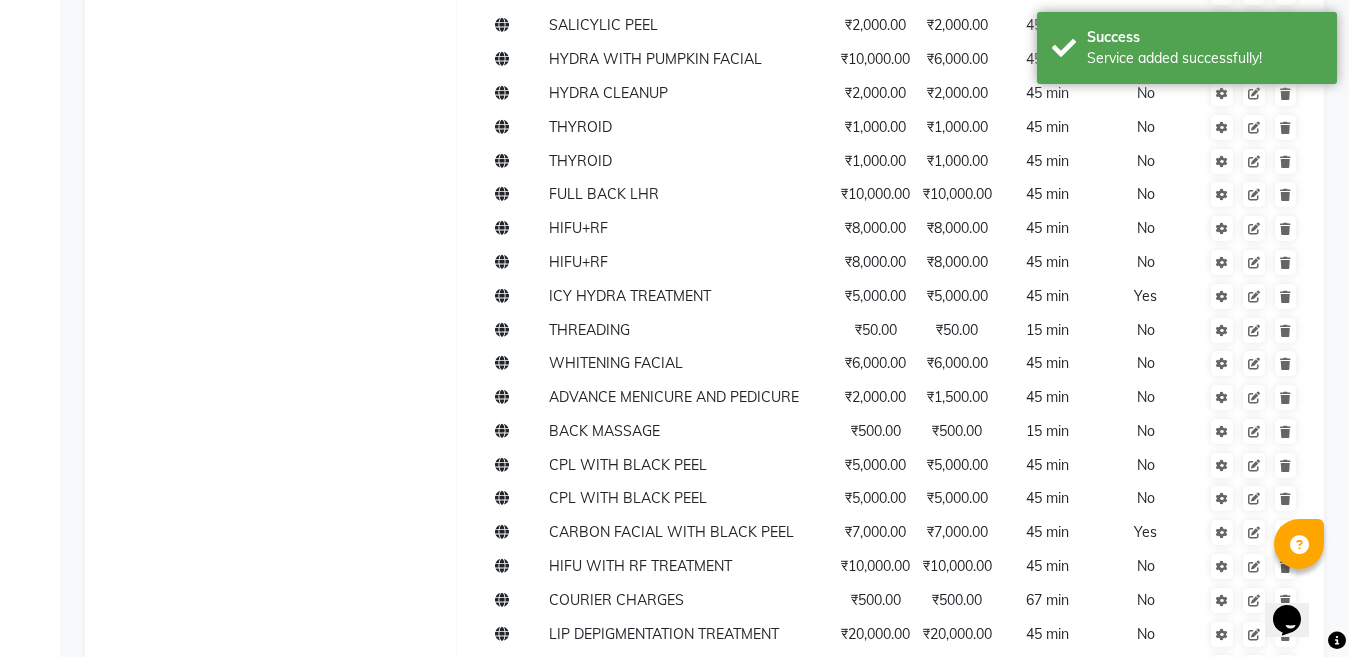 scroll, scrollTop: 4596, scrollLeft: 0, axis: vertical 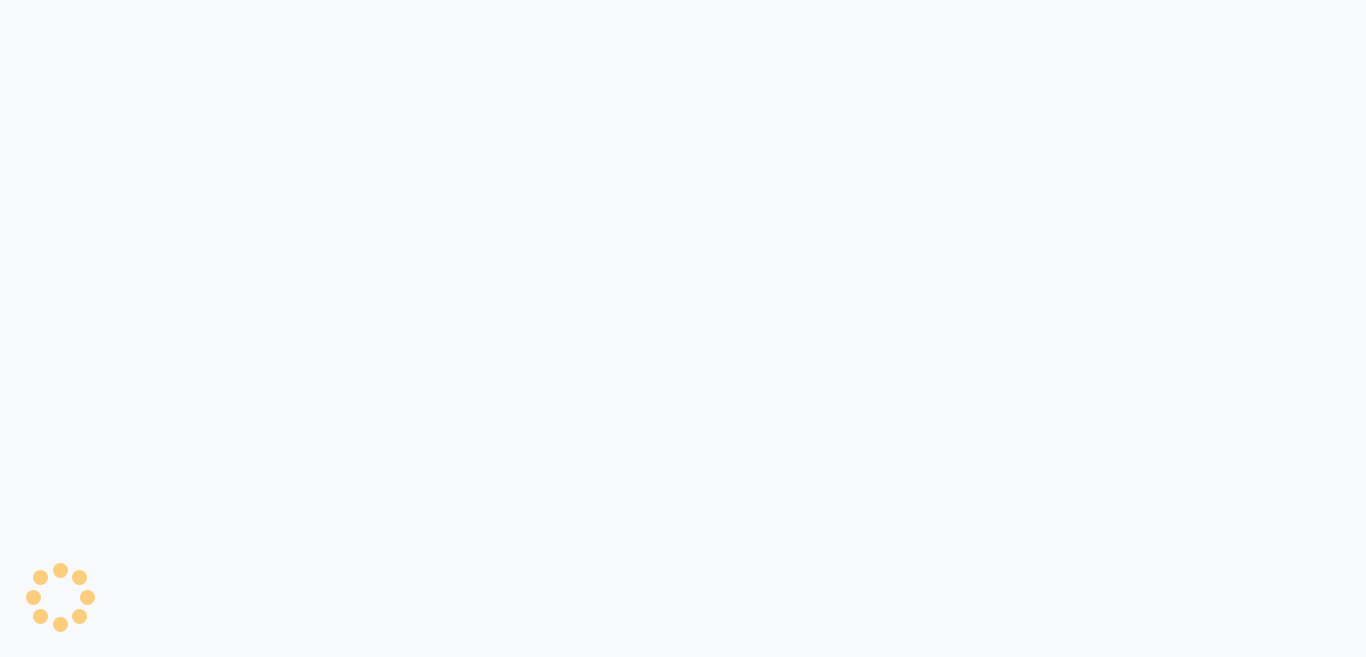 select on "service" 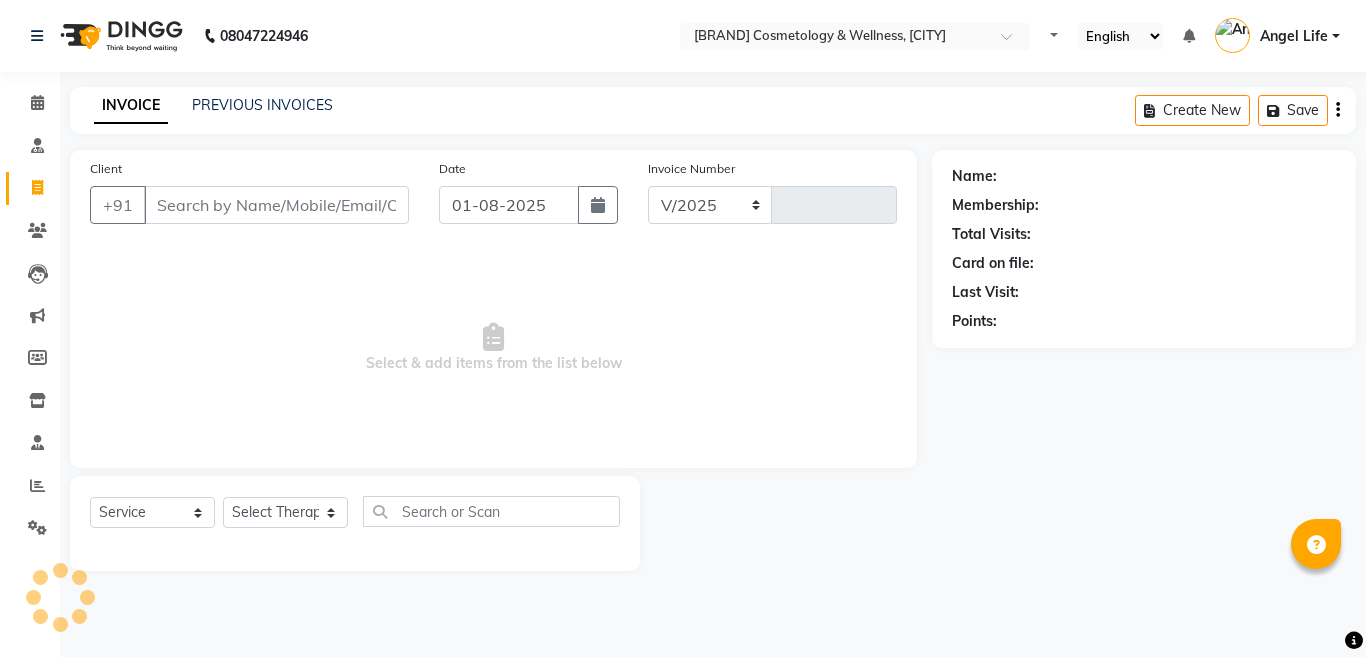 select on "en" 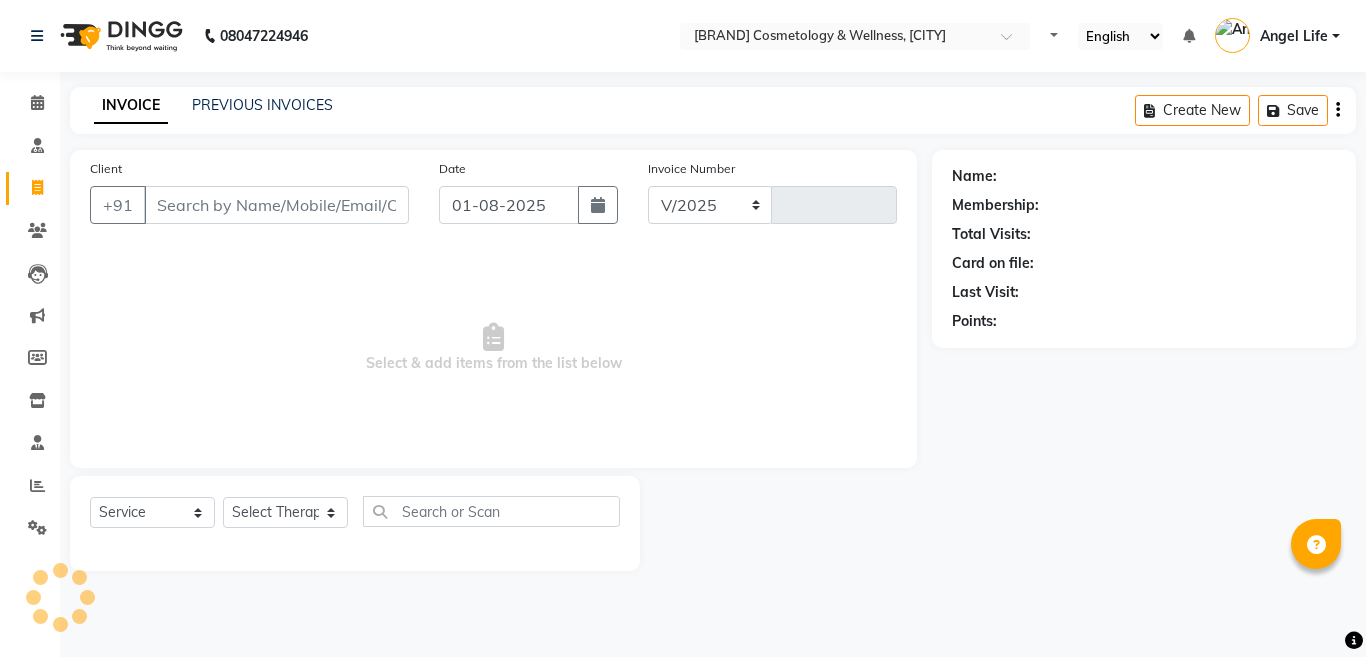 select on "4531" 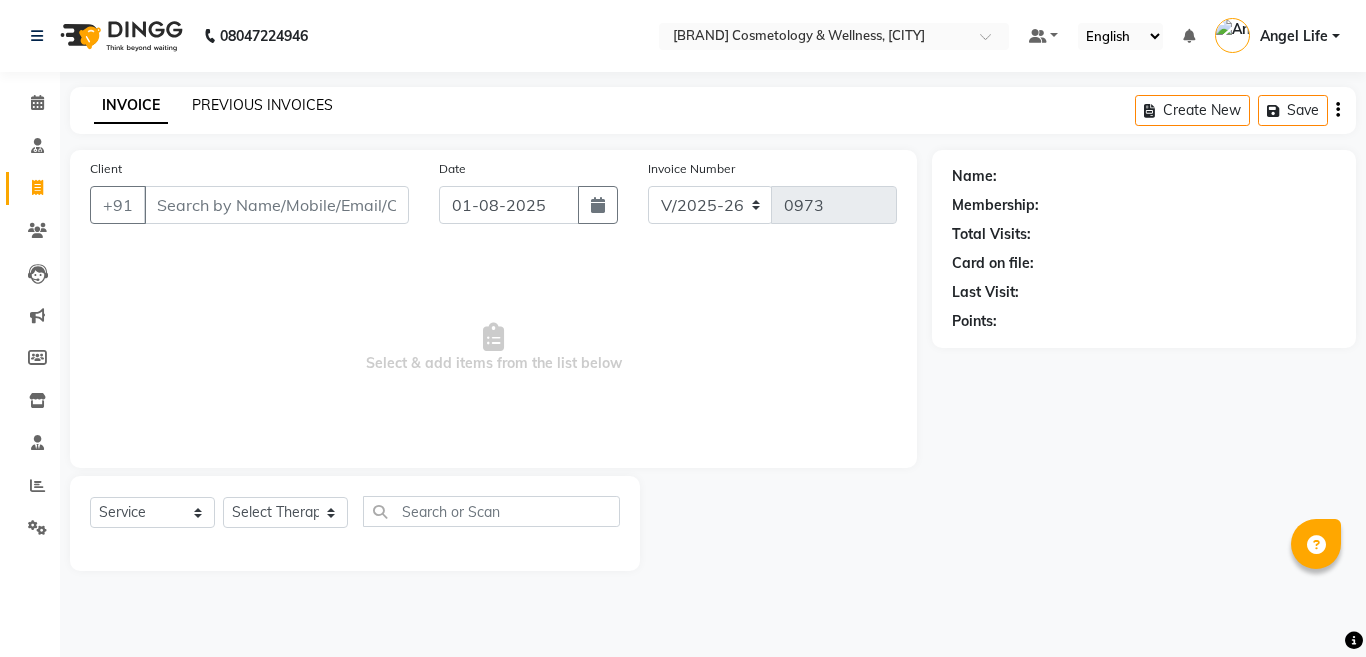 click on "PREVIOUS INVOICES" 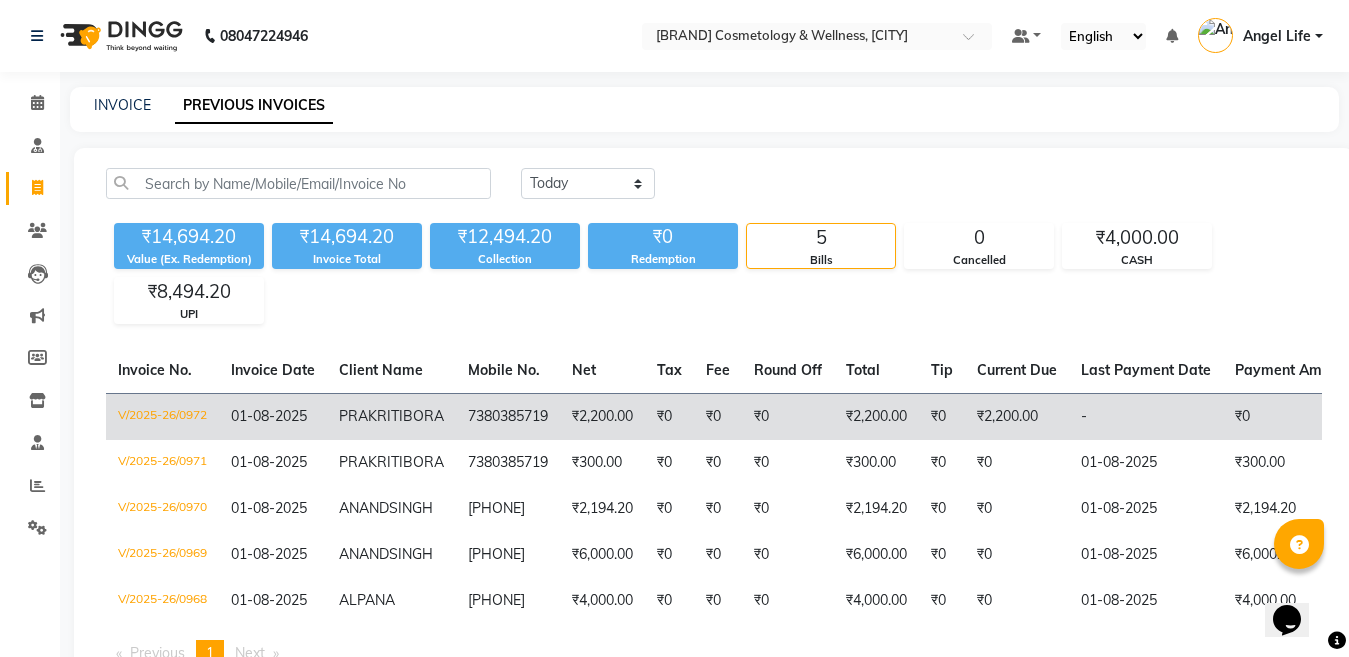 scroll, scrollTop: 0, scrollLeft: 0, axis: both 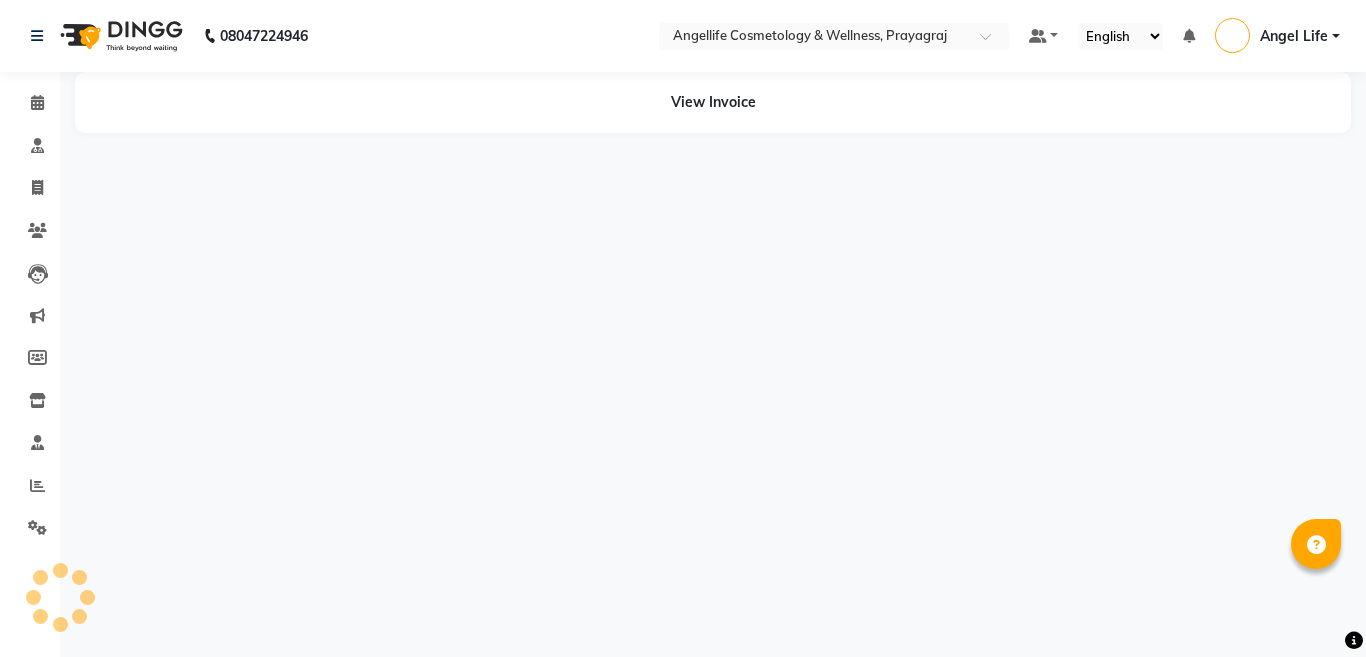 select on "en" 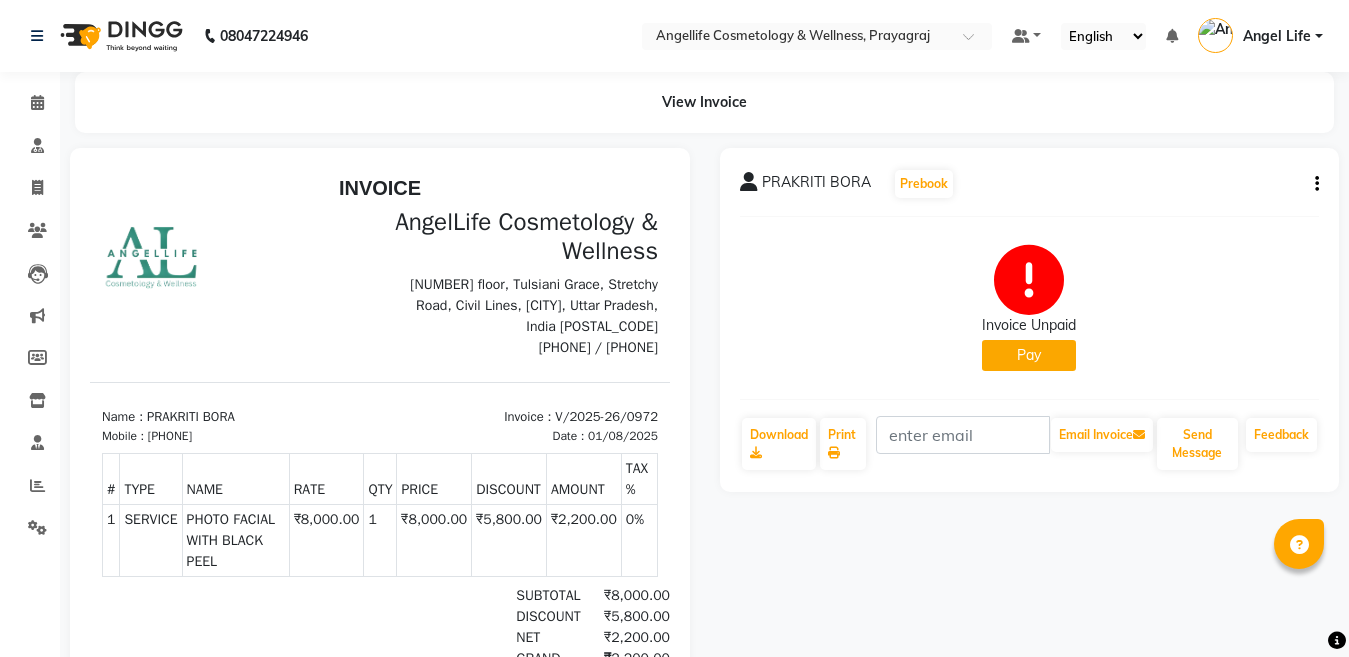 scroll, scrollTop: 0, scrollLeft: 0, axis: both 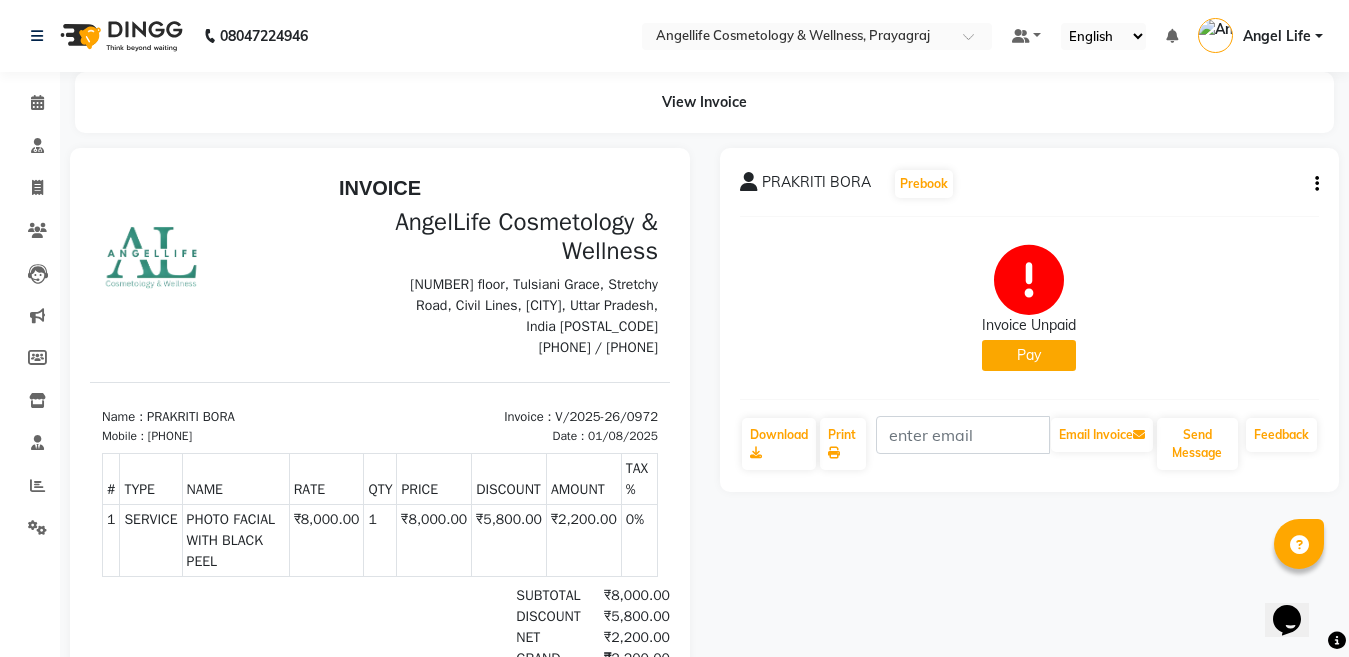 click 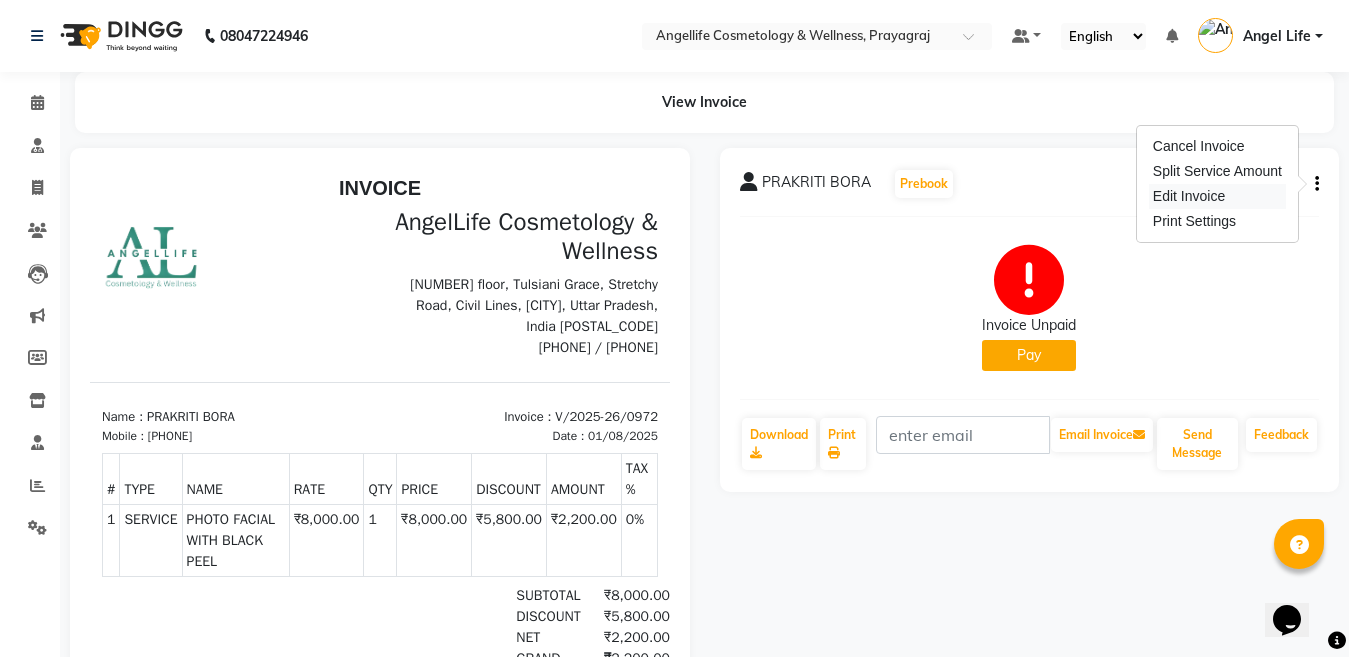 click on "Edit Invoice" at bounding box center (1217, 196) 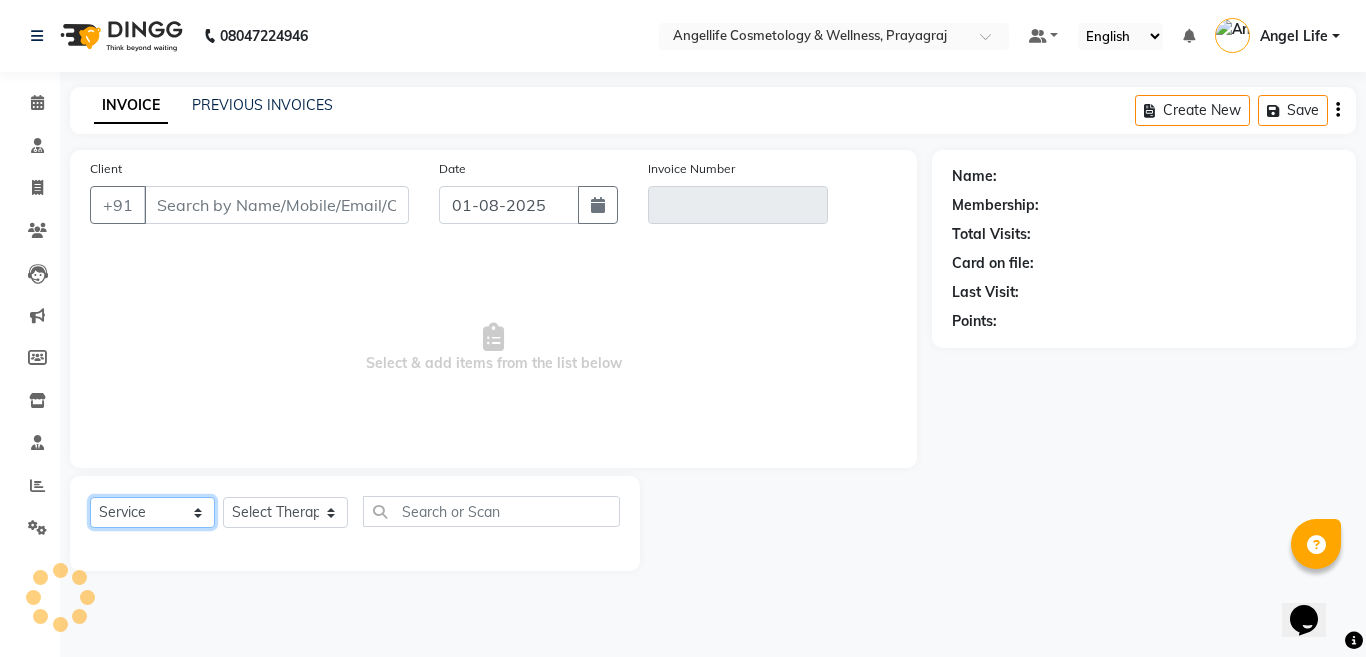 click on "Select  Service  Product  Membership  Package Voucher Prepaid Gift Card" 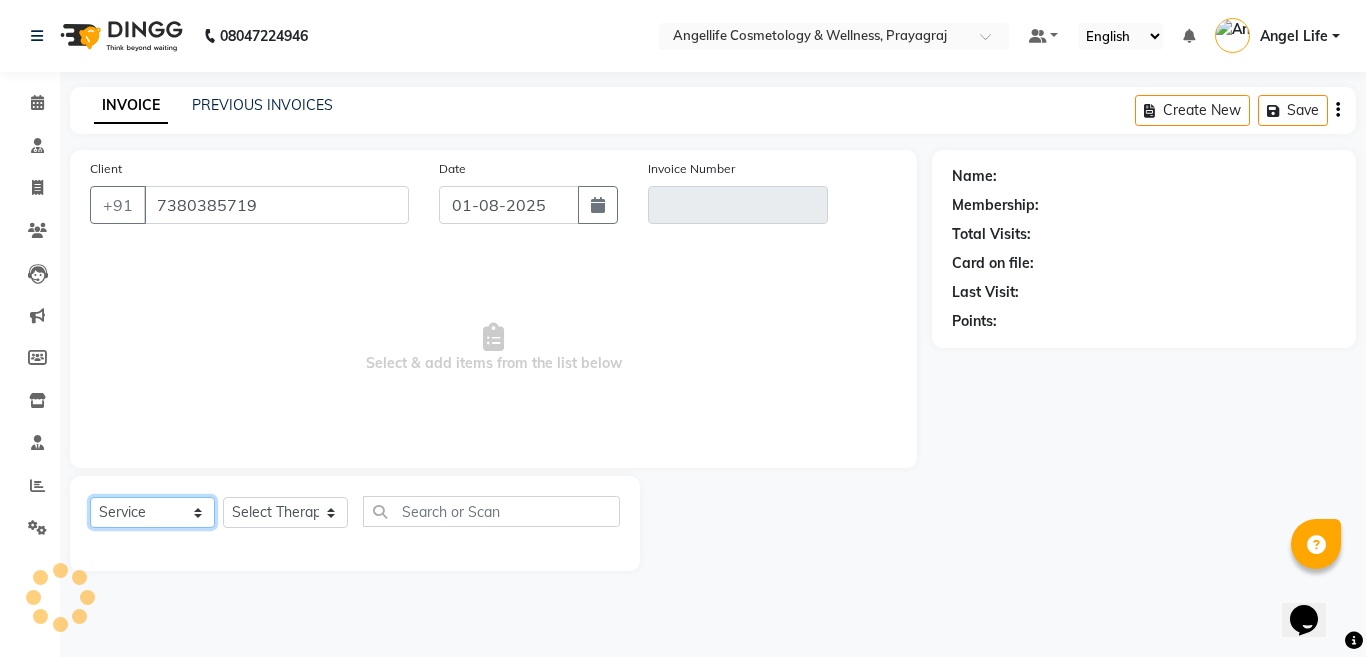 type on "V/2025-26/0972" 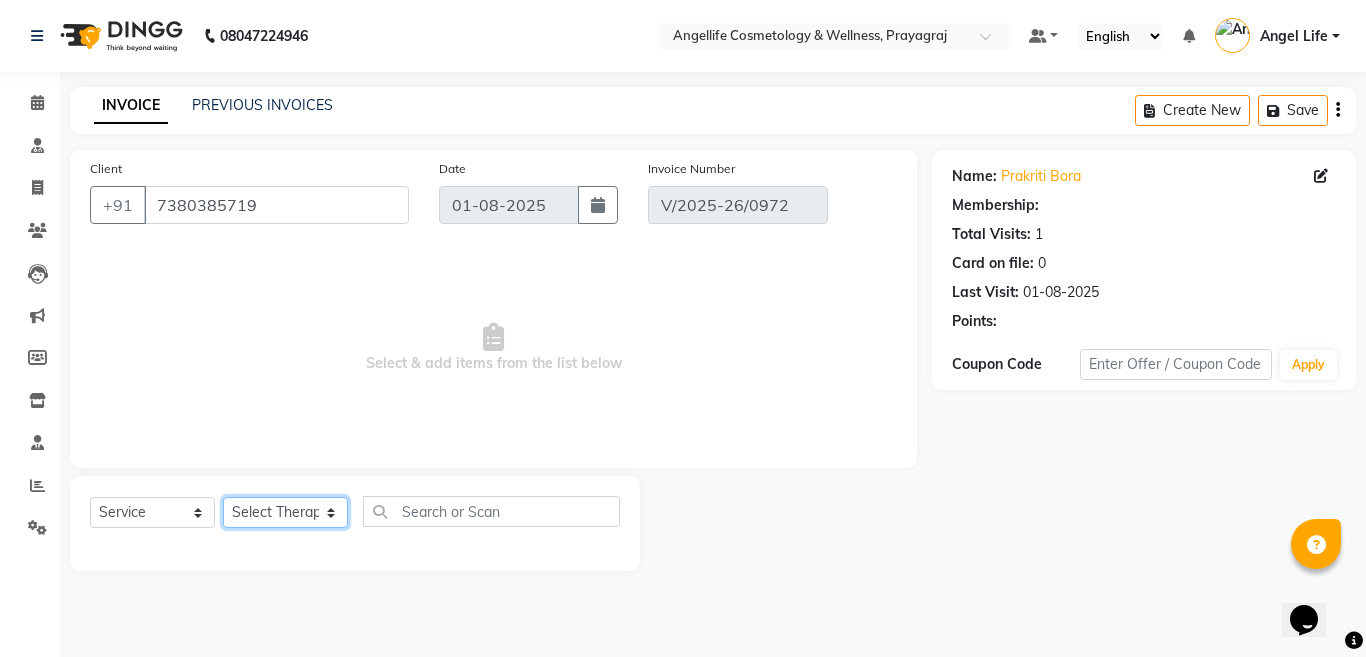 click on "Select Therapist Angel Life AngelLife Lucknow DR SWATI KAJAL PREETI KESARWANI ROHINI KUMARI SHASHANK KHARABANDA SUSHMITA YADAV VANSHIKA" 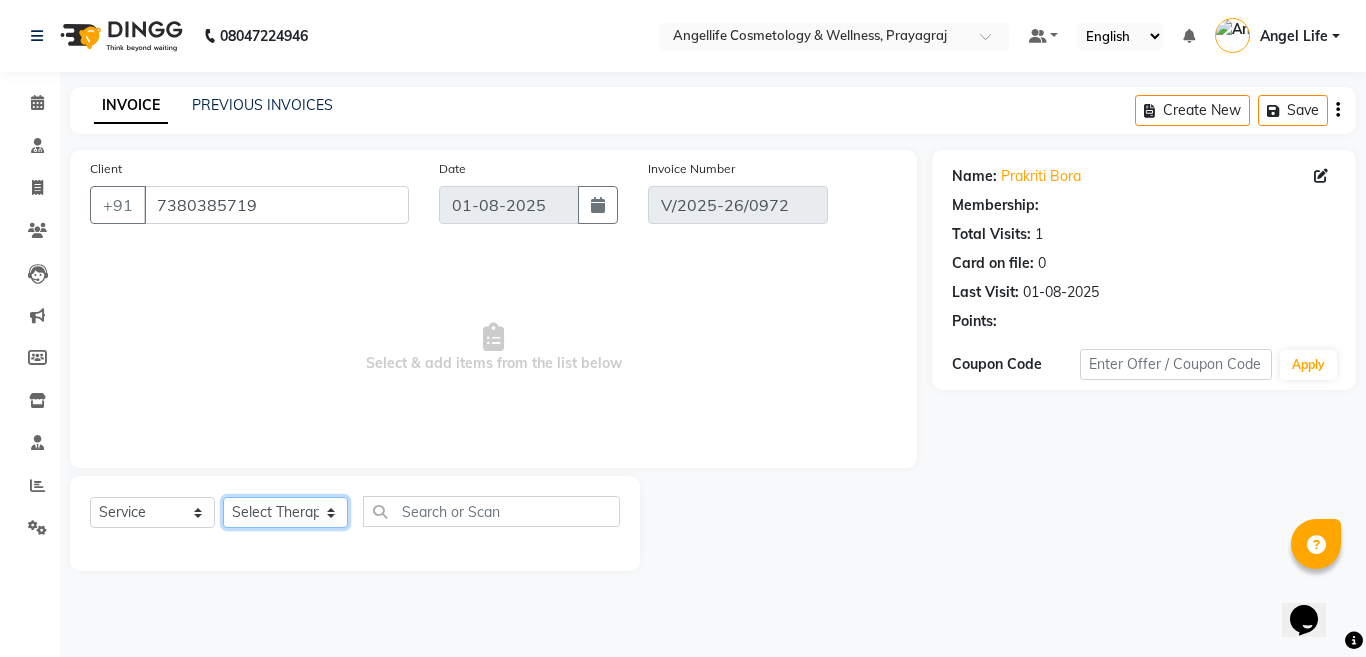 select on "select" 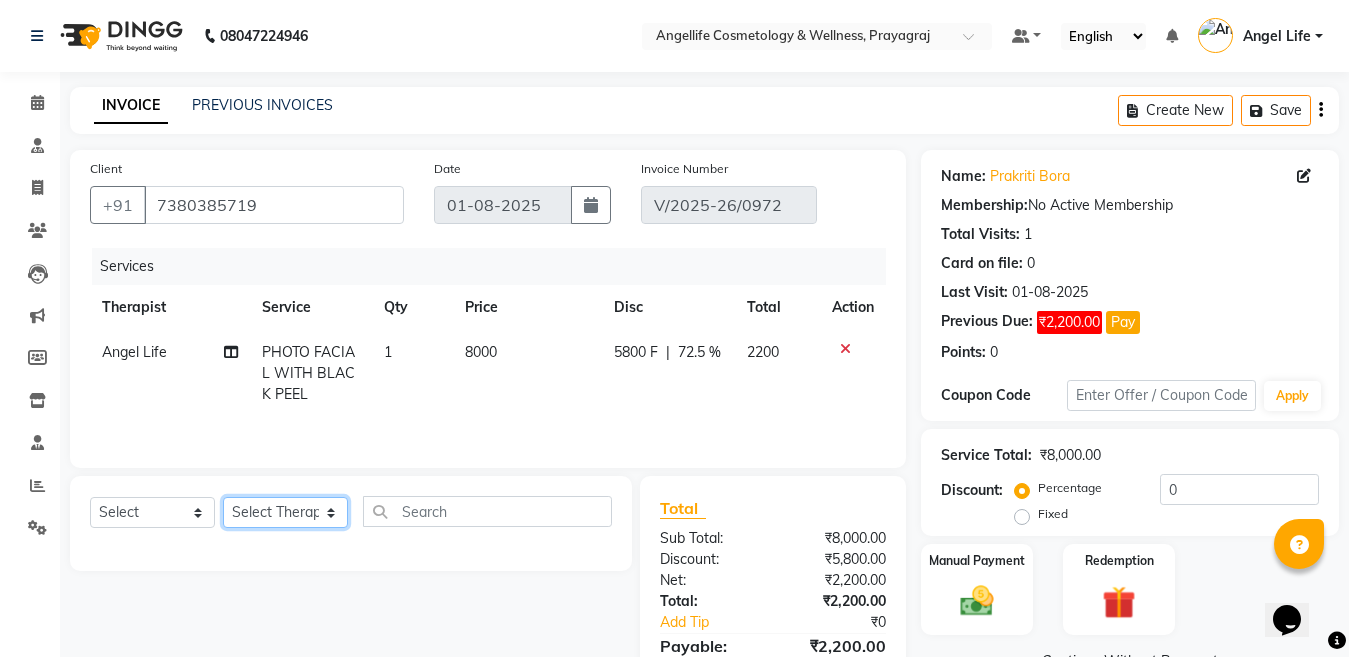 select on "26653" 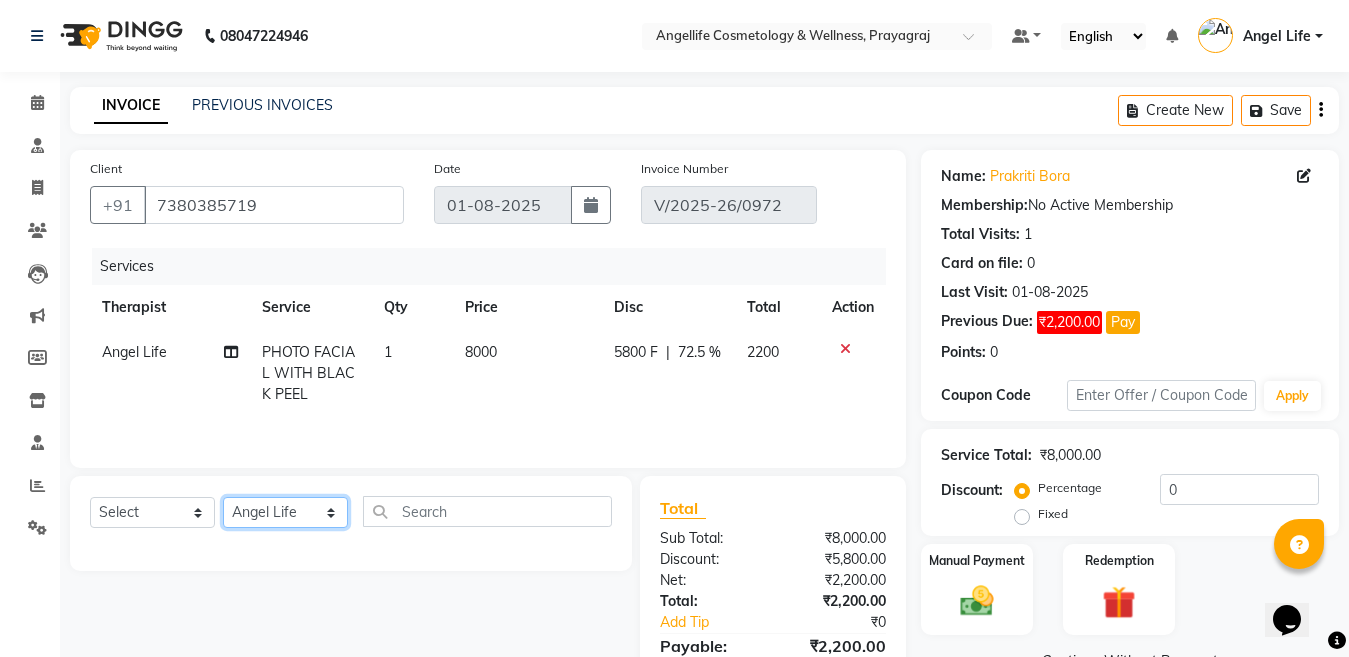 click on "Select Therapist Angel Life AngelLife Lucknow DR SWATI KAJAL PREETI KESARWANI ROHINI KUMARI SHASHANK KHARABANDA SUSHMITA YADAV VANSHIKA" 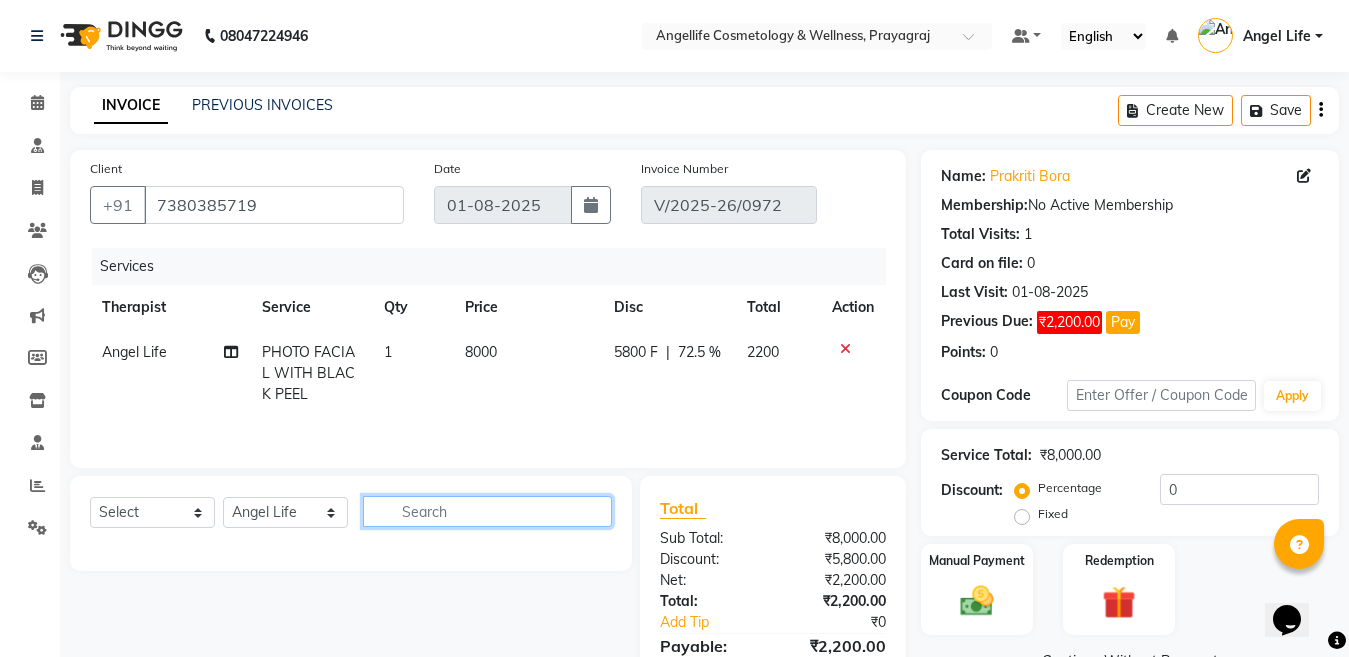 click 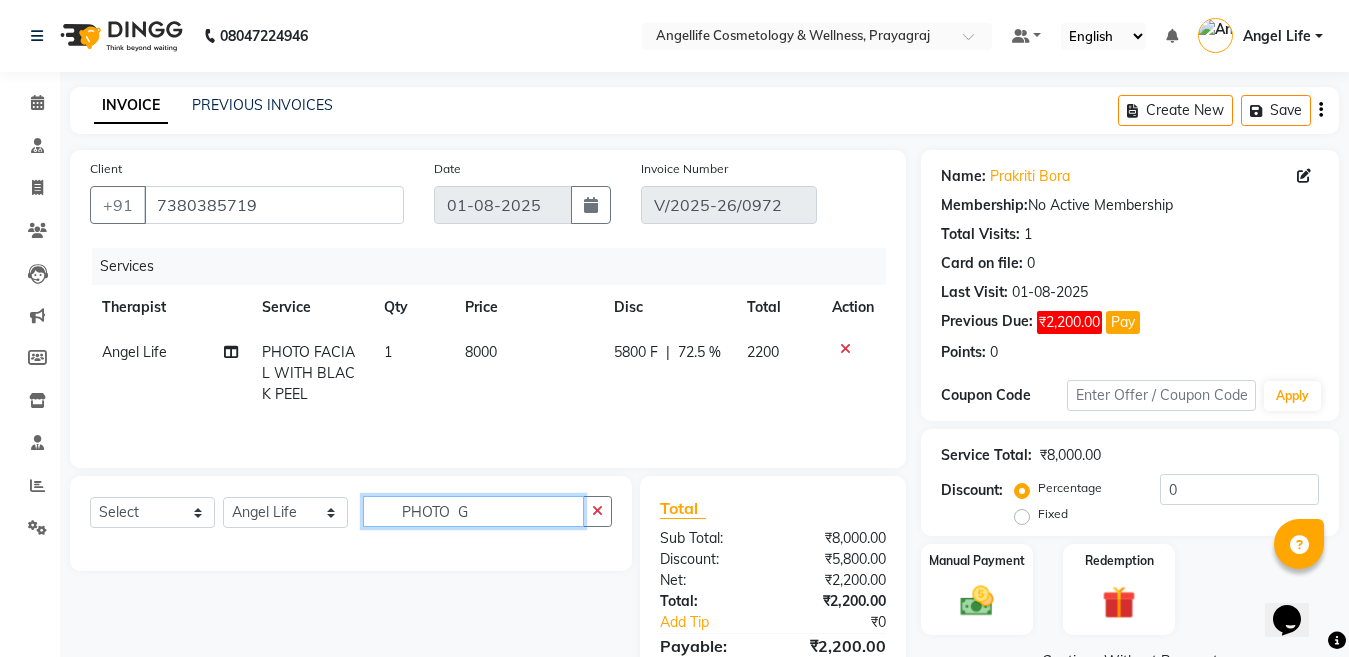 type on "PHOTO  G" 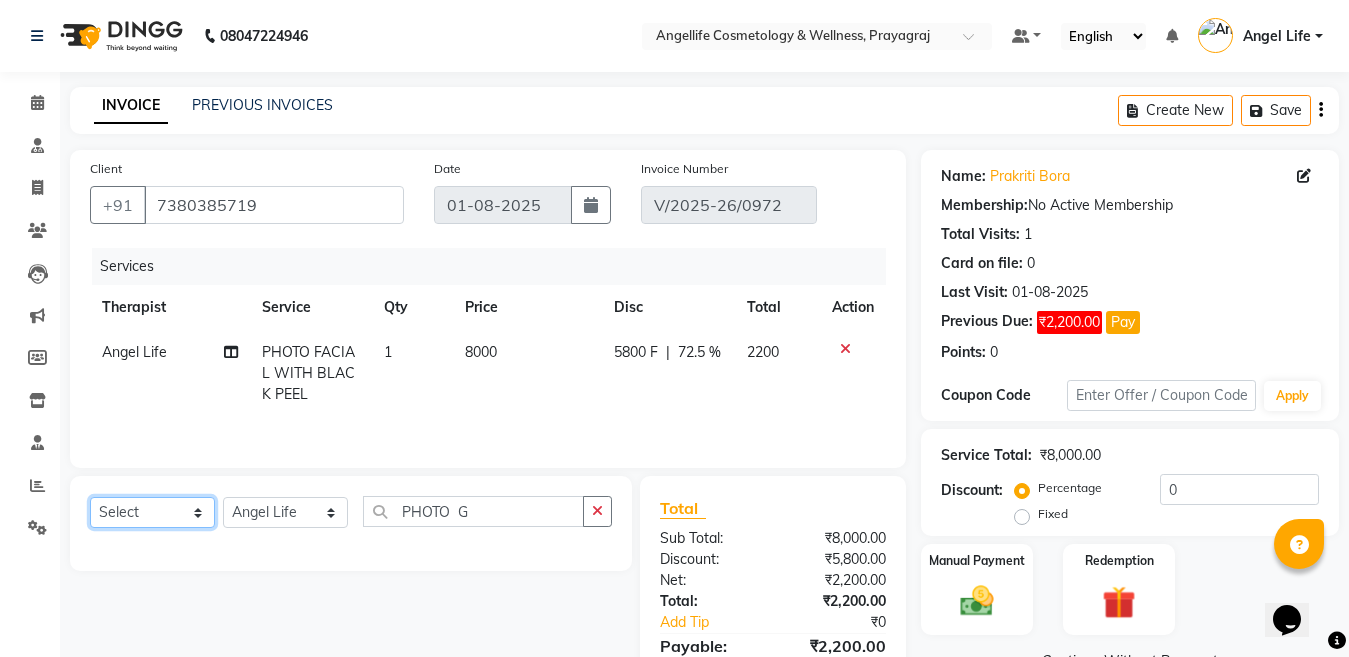 click on "Select  Service  Product  Membership  Package Voucher Prepaid Gift Card" 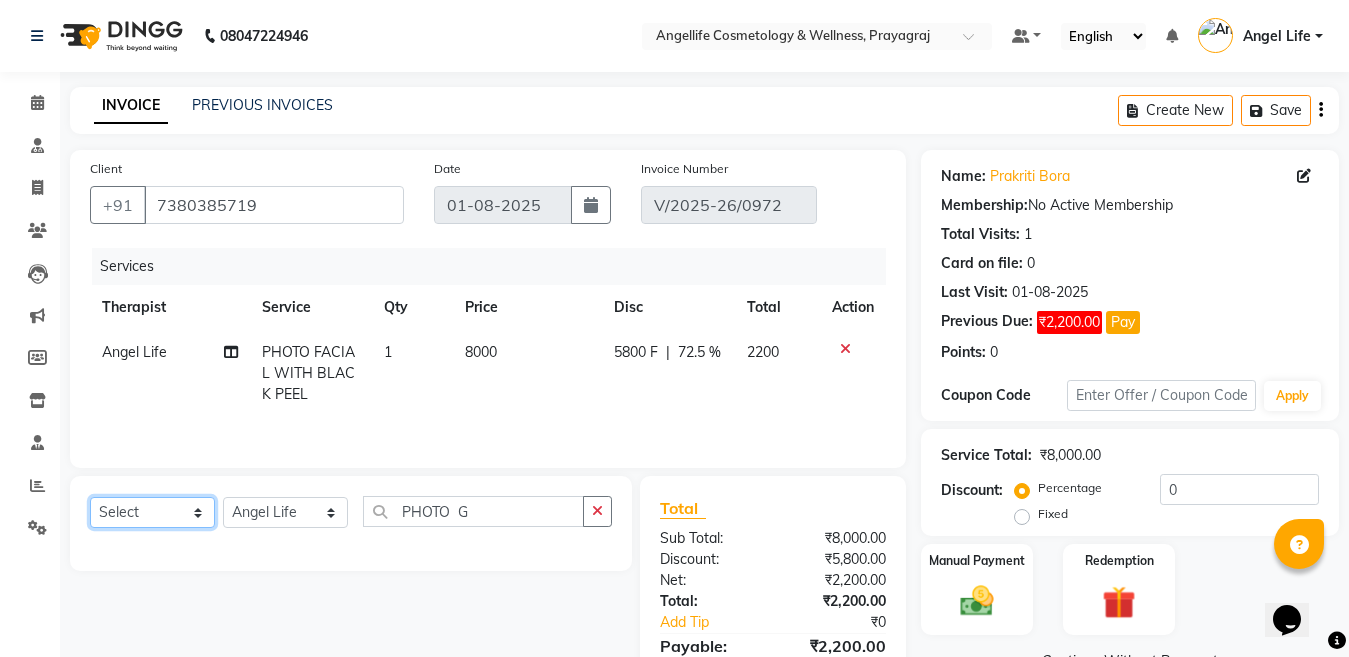 select on "service" 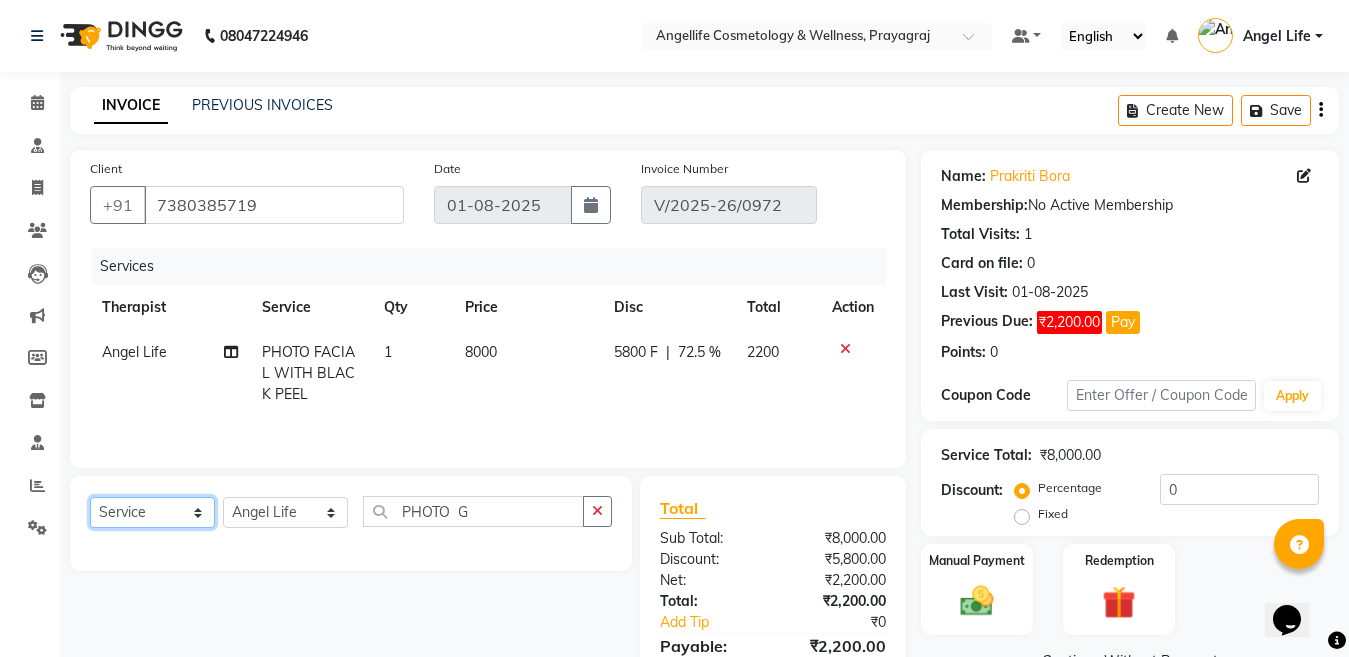click on "Select  Service  Product  Membership  Package Voucher Prepaid Gift Card" 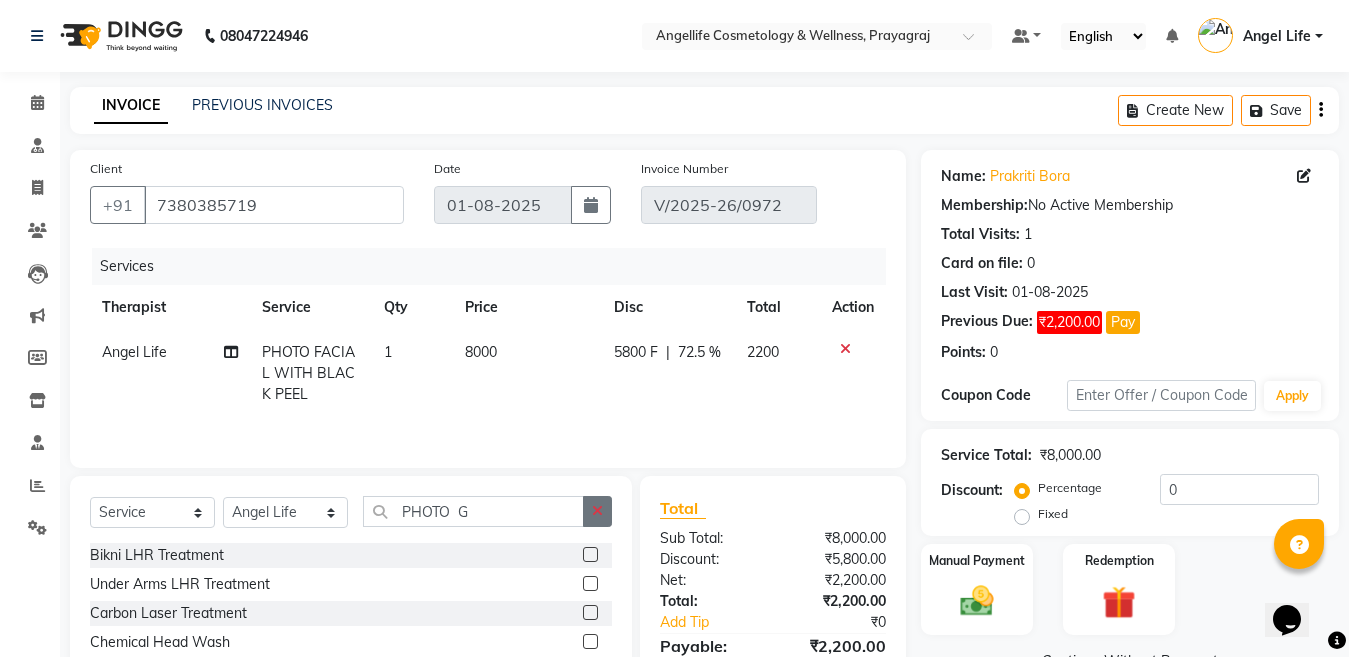 click 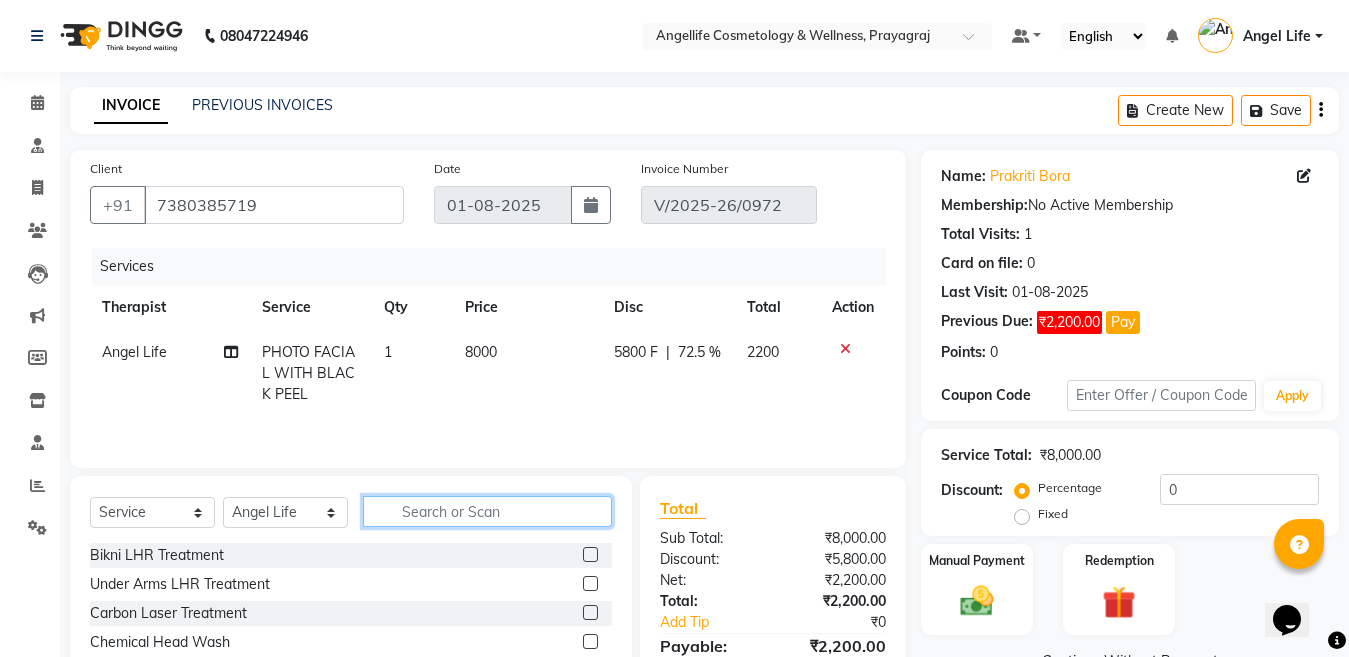 click 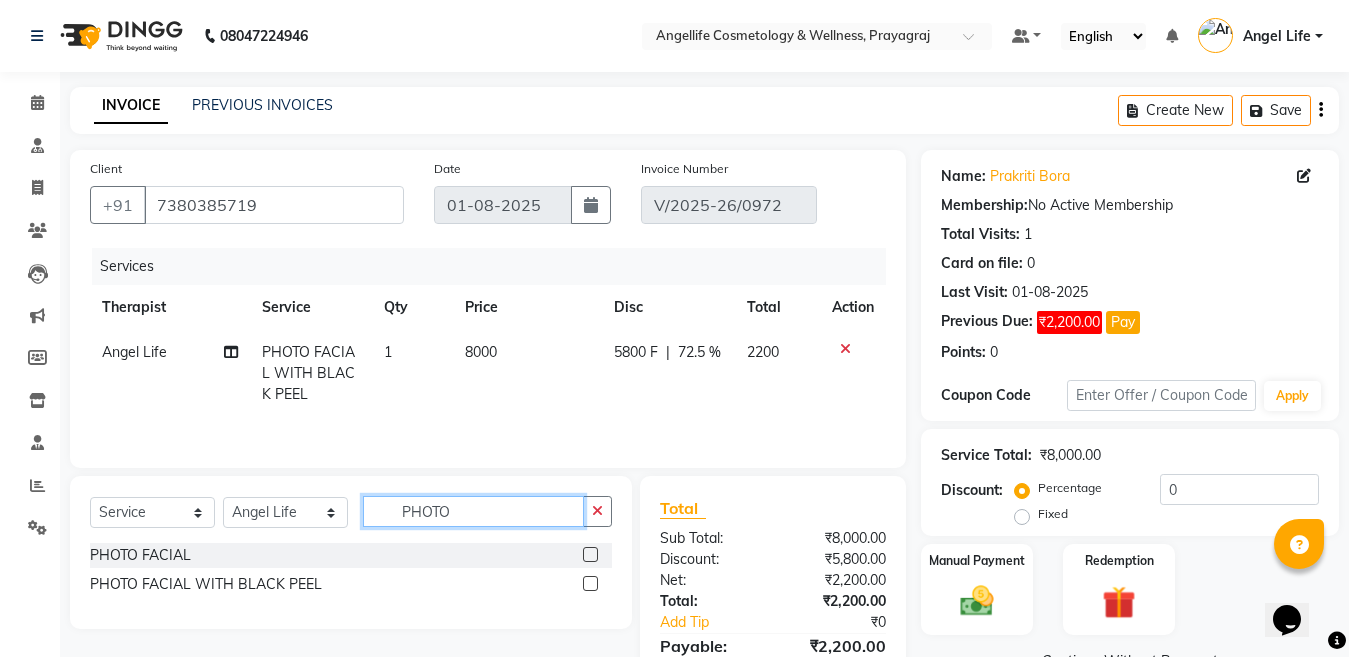 type on "PHOTO" 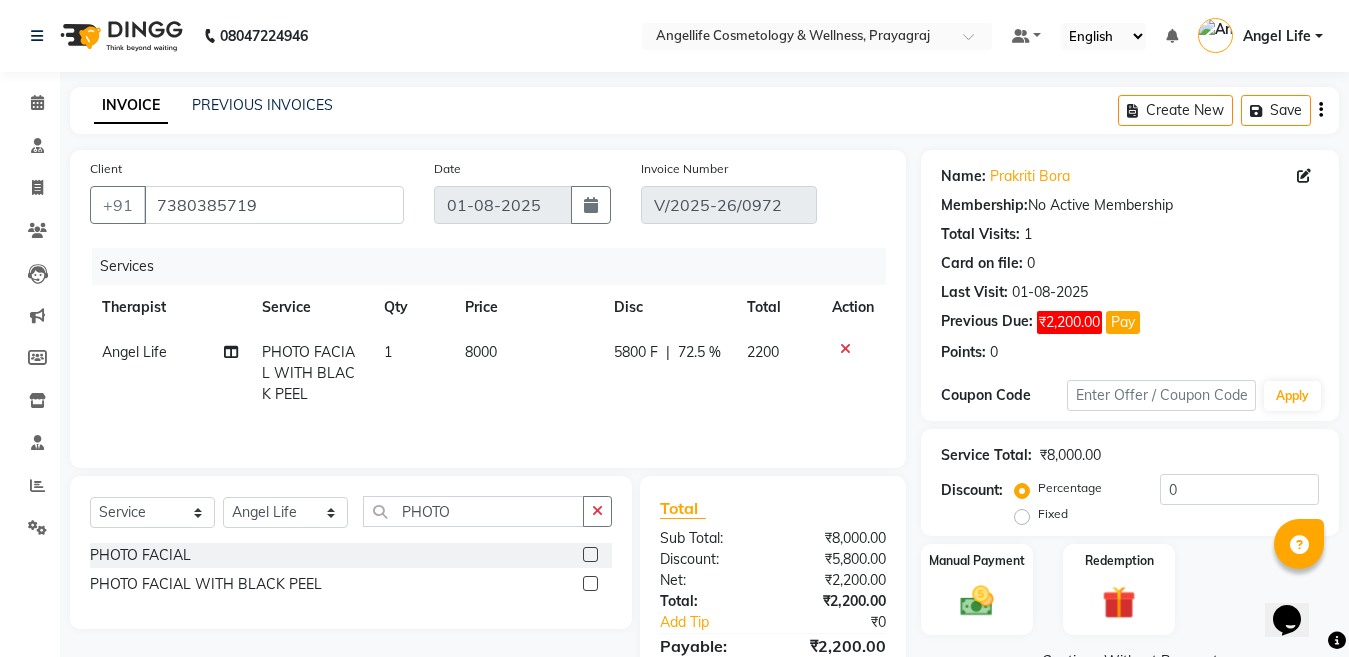click 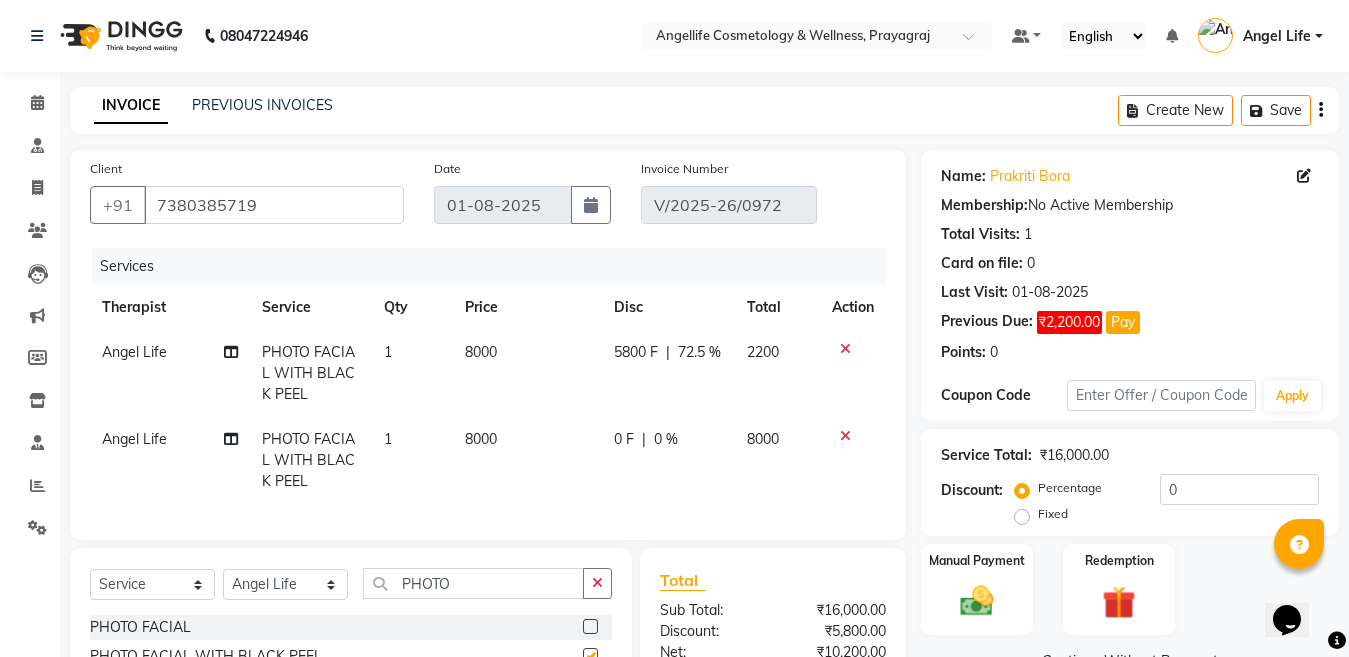 checkbox on "false" 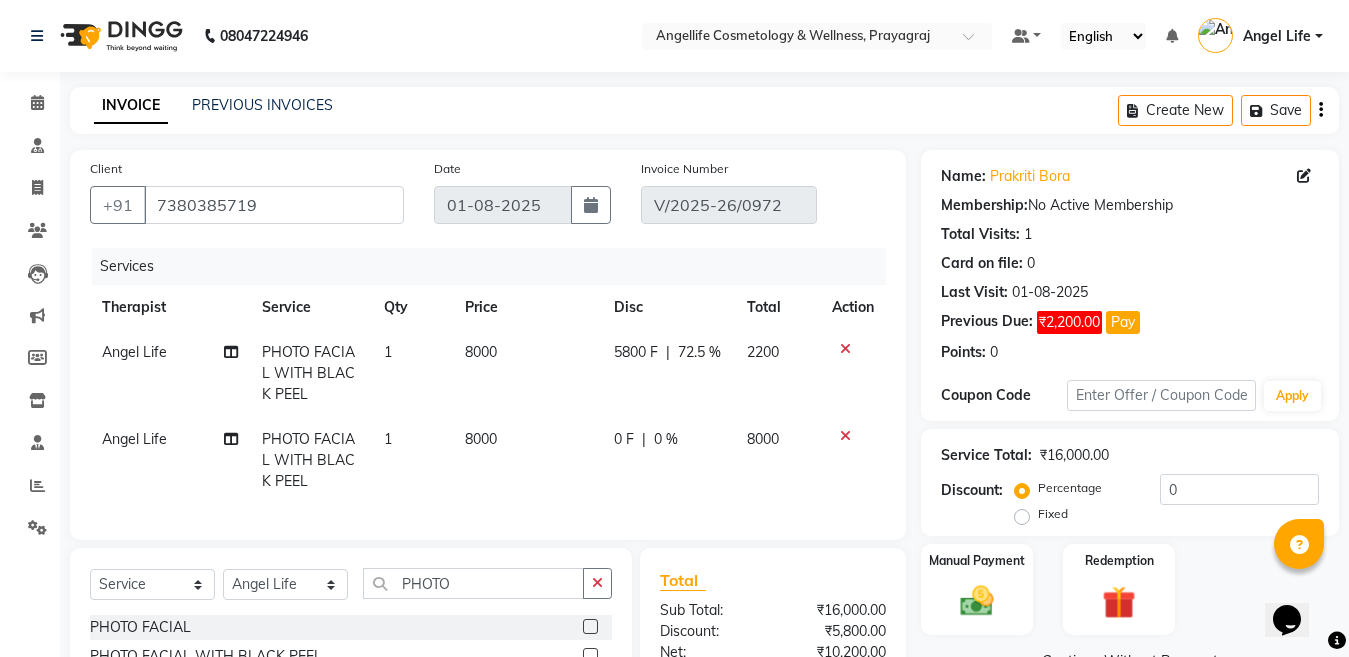 scroll, scrollTop: 190, scrollLeft: 0, axis: vertical 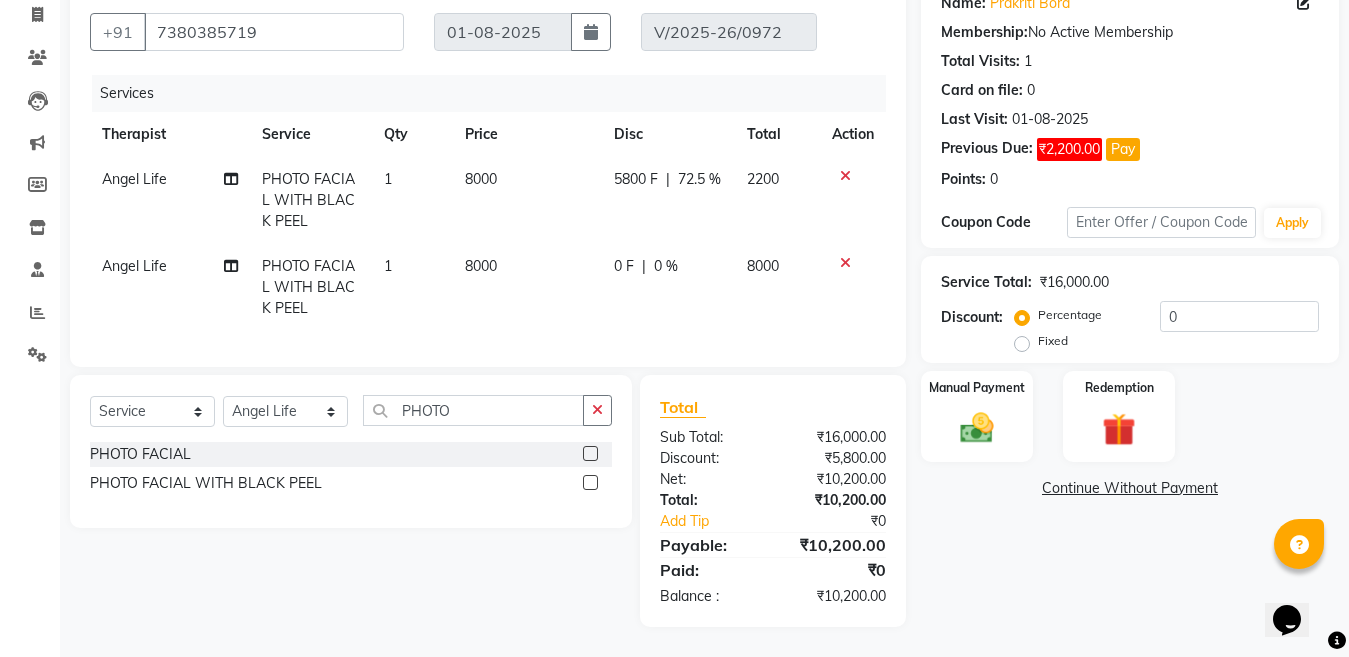 click on "8000" 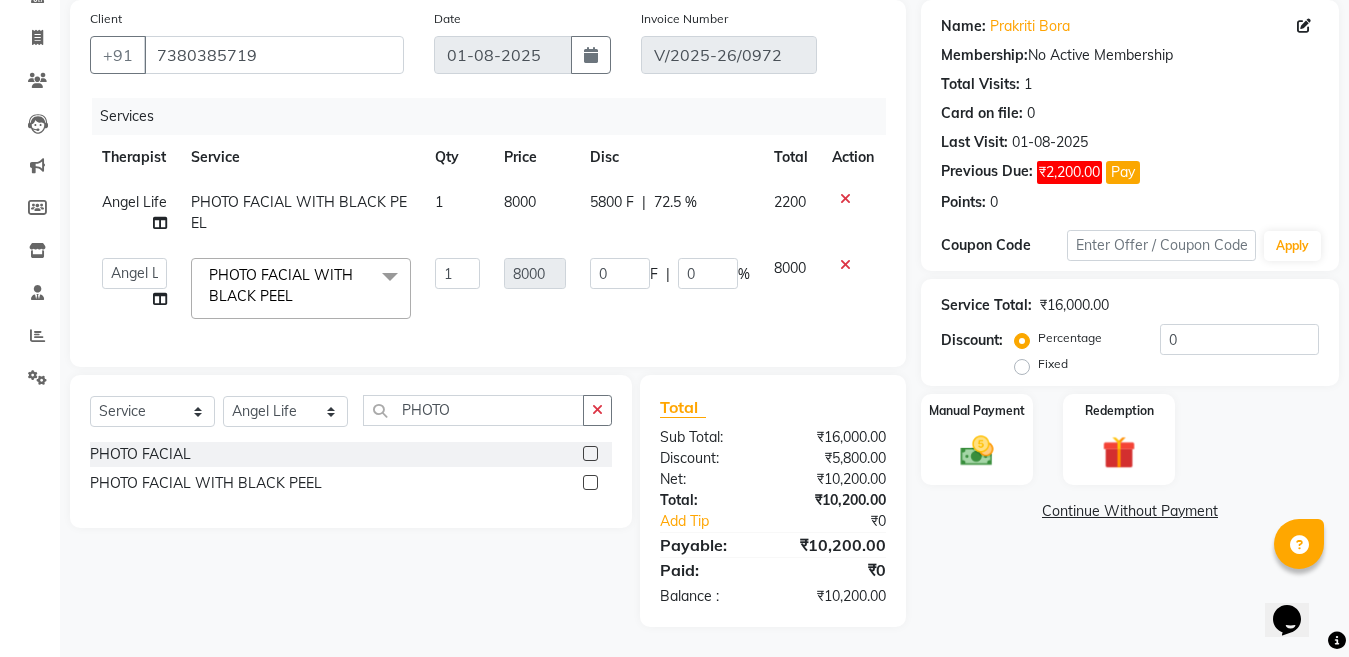 click on "8000" 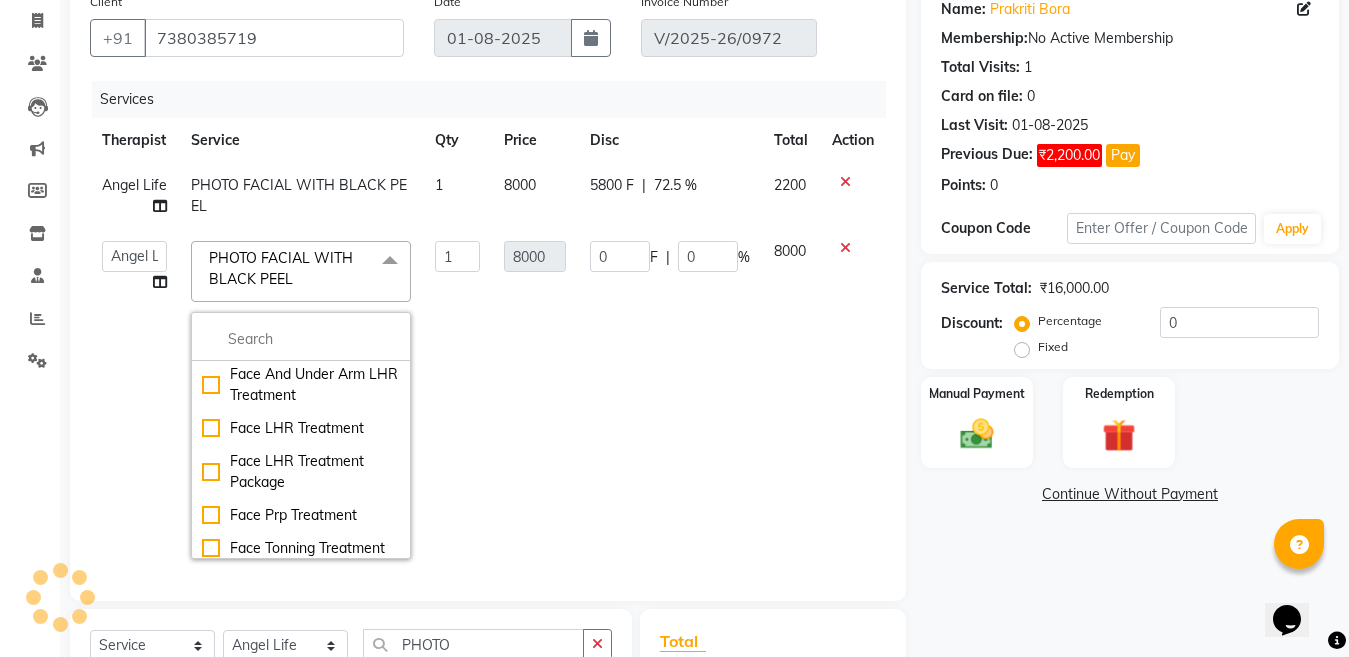 scroll, scrollTop: 0, scrollLeft: 0, axis: both 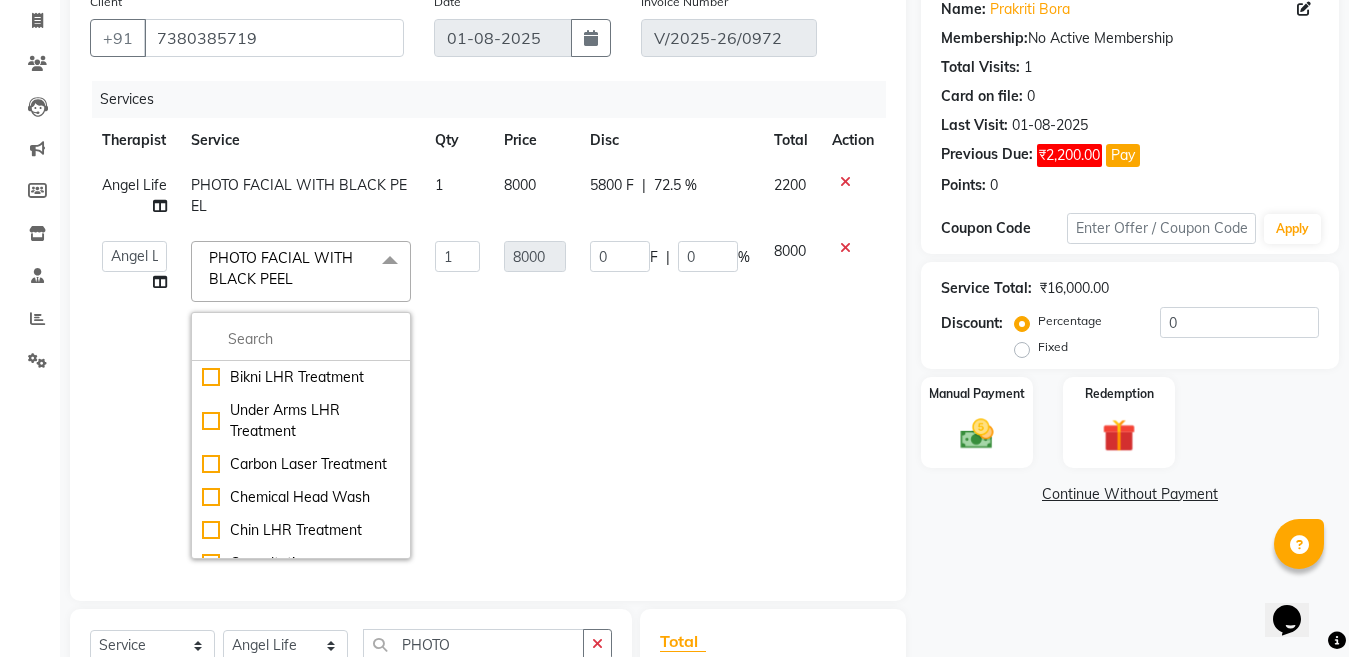 click on "8000" 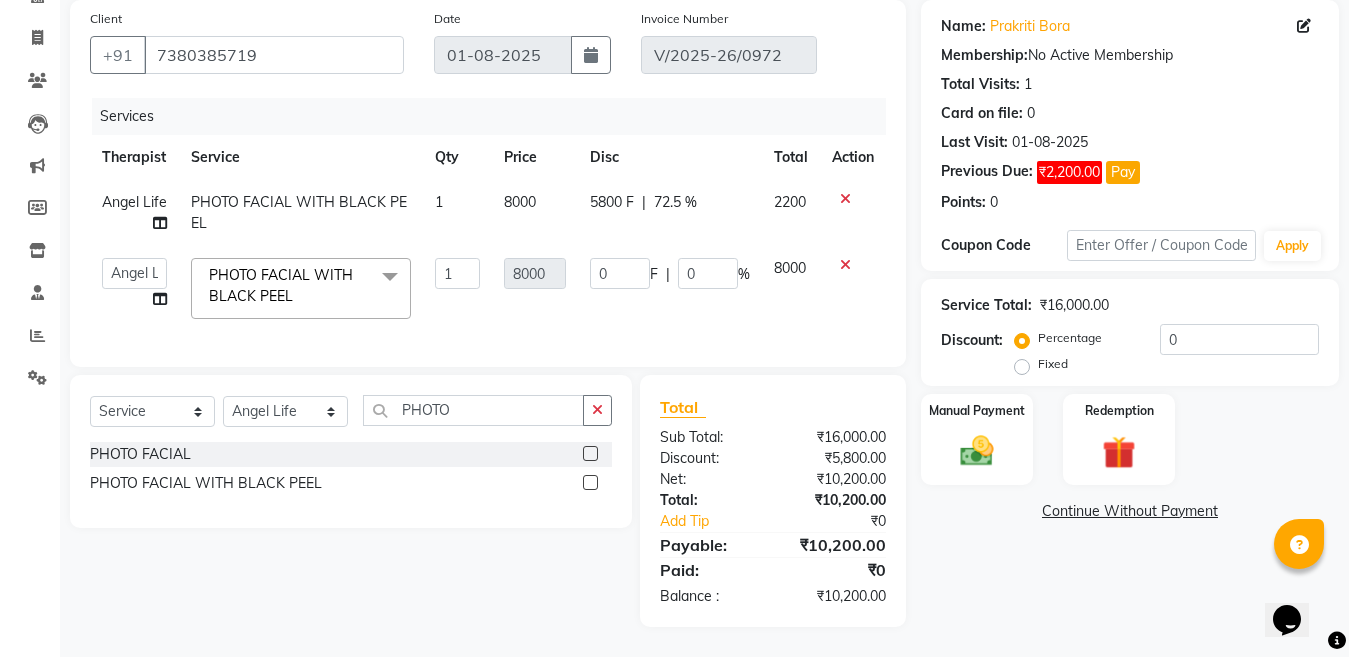 scroll, scrollTop: 167, scrollLeft: 0, axis: vertical 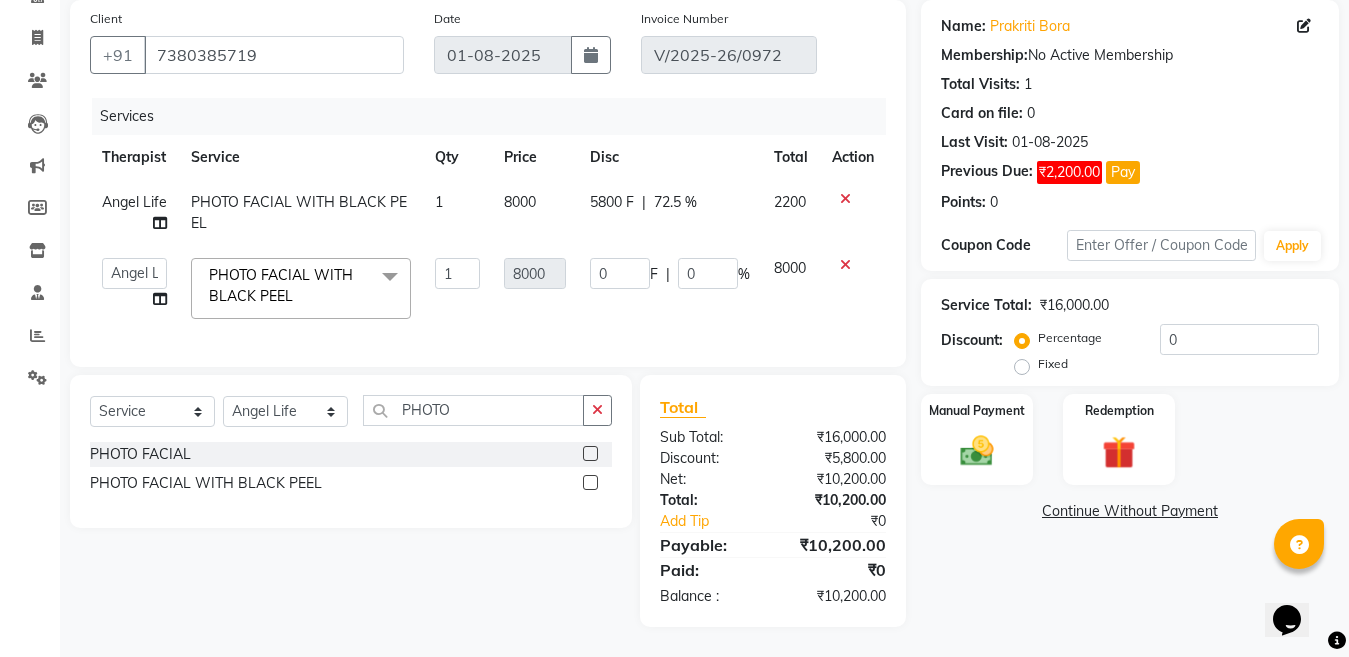 click 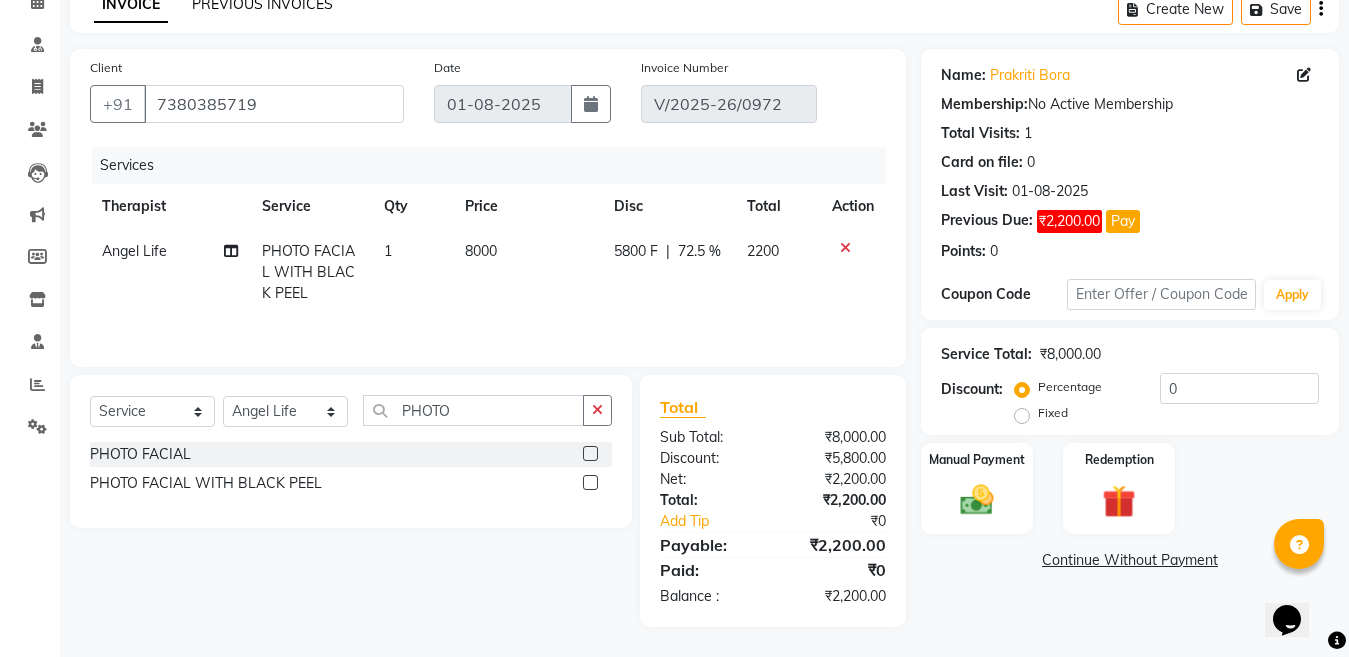 click on "PREVIOUS INVOICES" 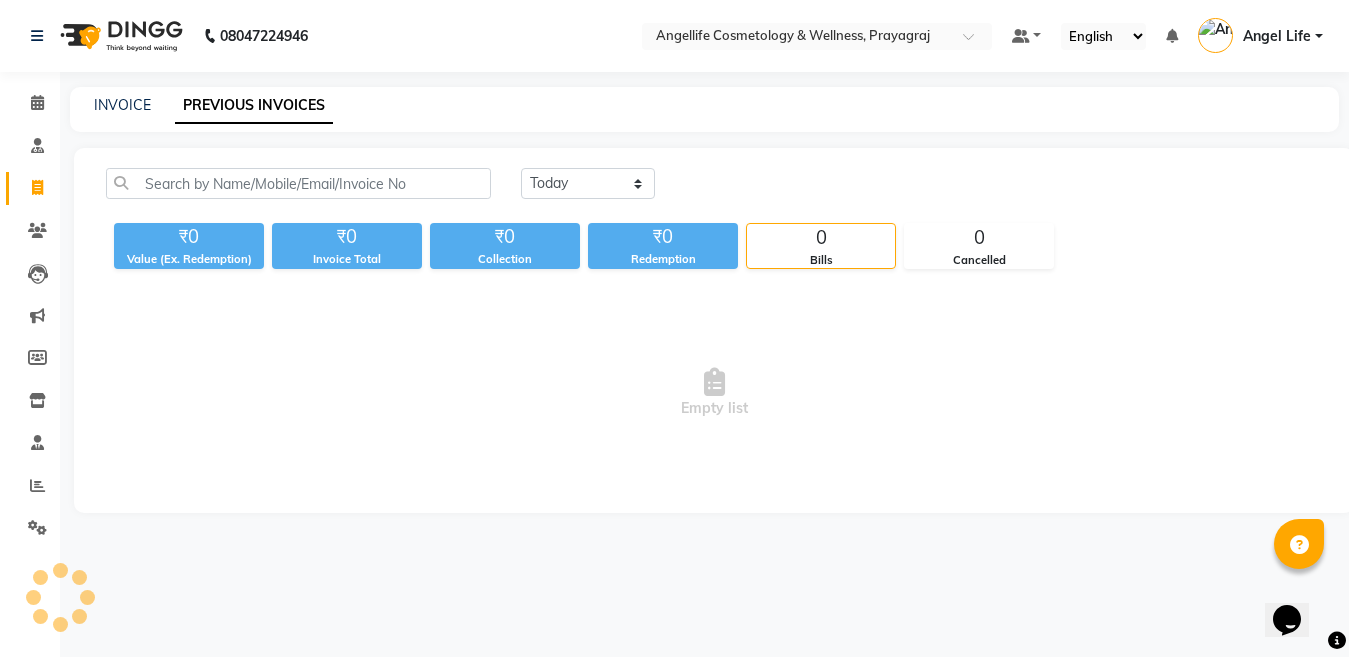 scroll, scrollTop: 0, scrollLeft: 0, axis: both 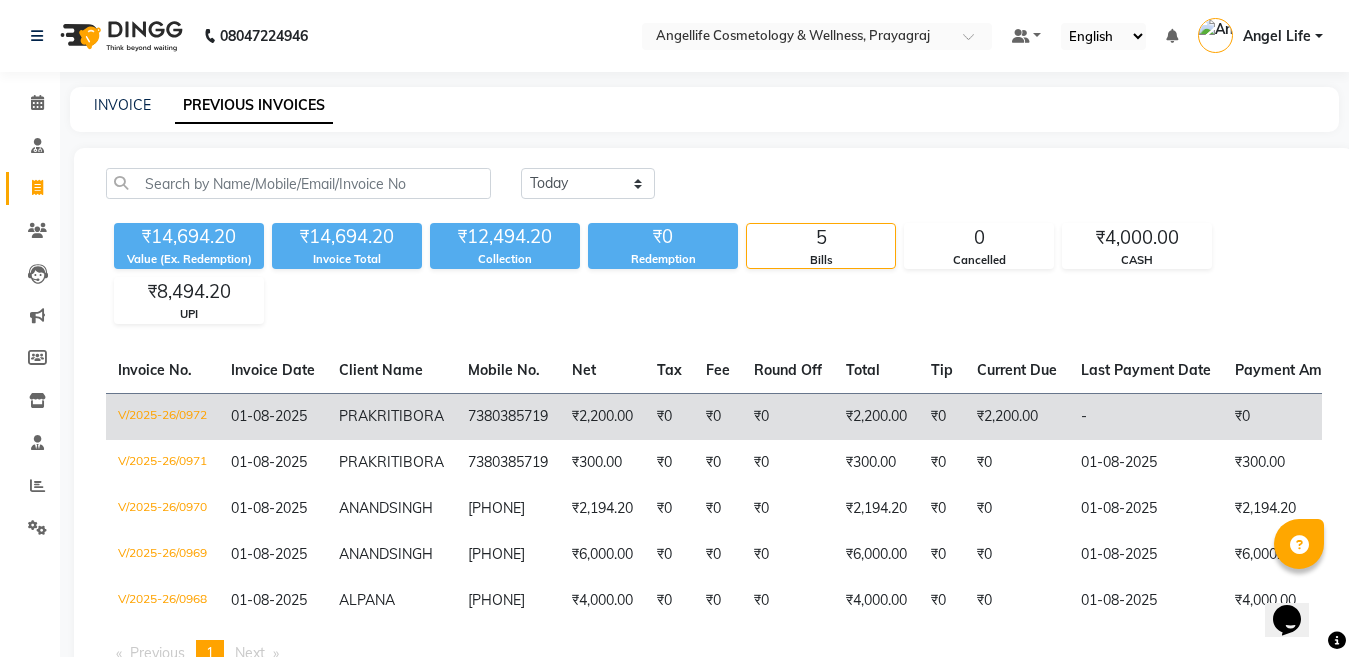 click on "₹0" 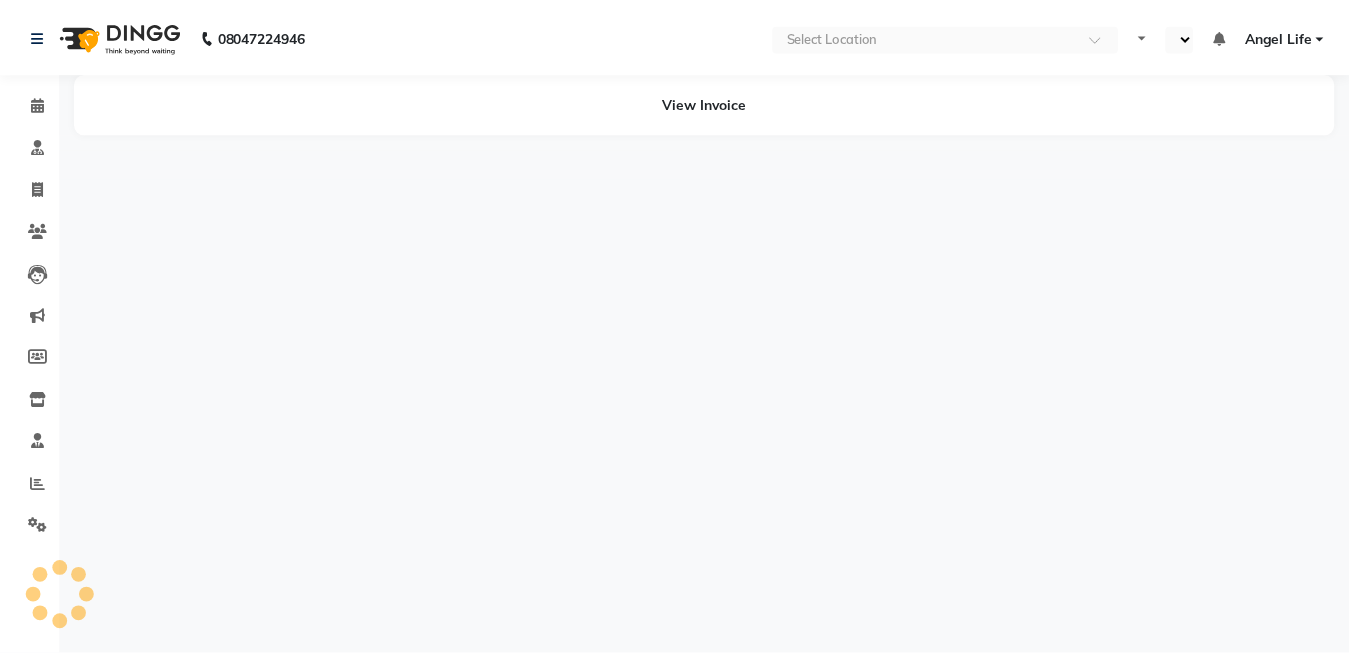 scroll, scrollTop: 0, scrollLeft: 0, axis: both 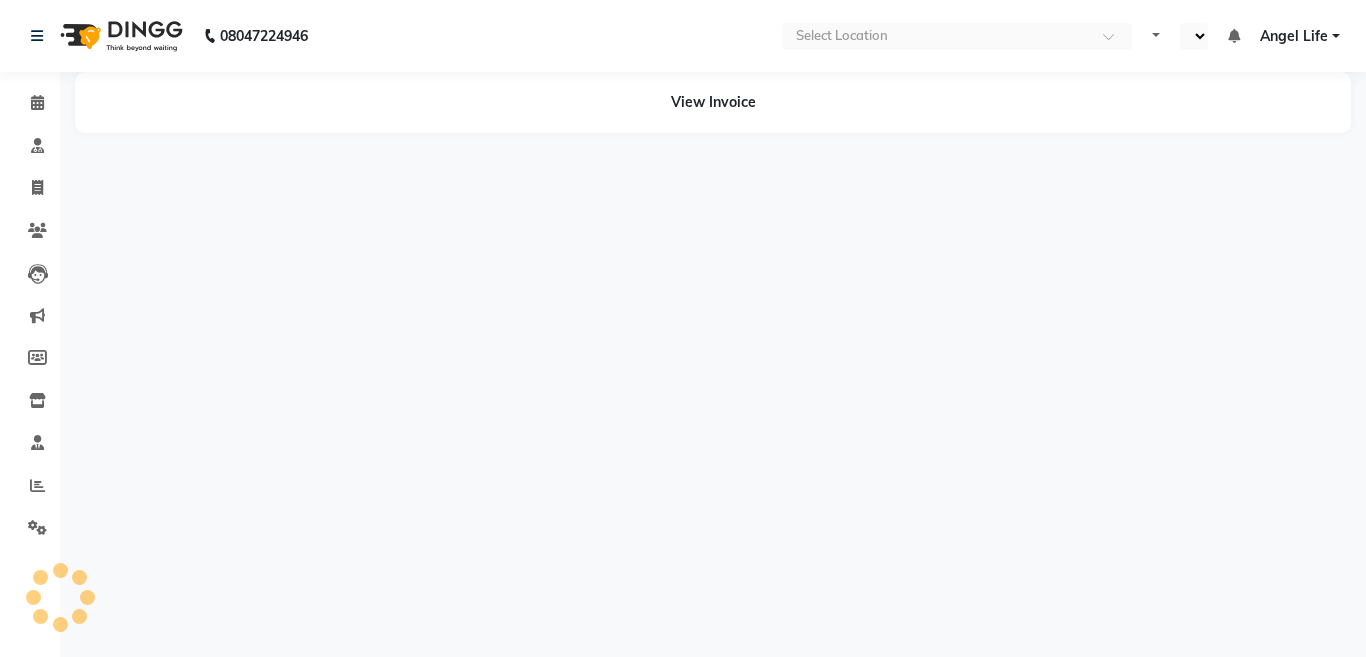 select on "en" 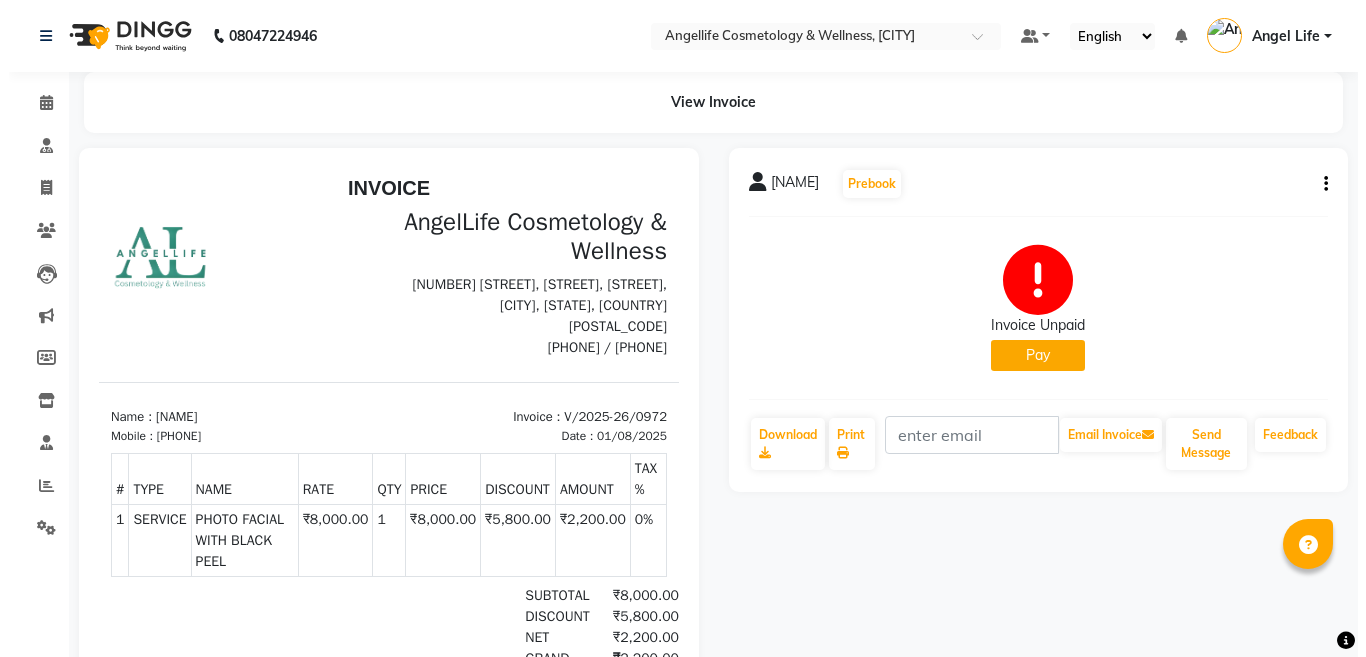 scroll, scrollTop: 0, scrollLeft: 0, axis: both 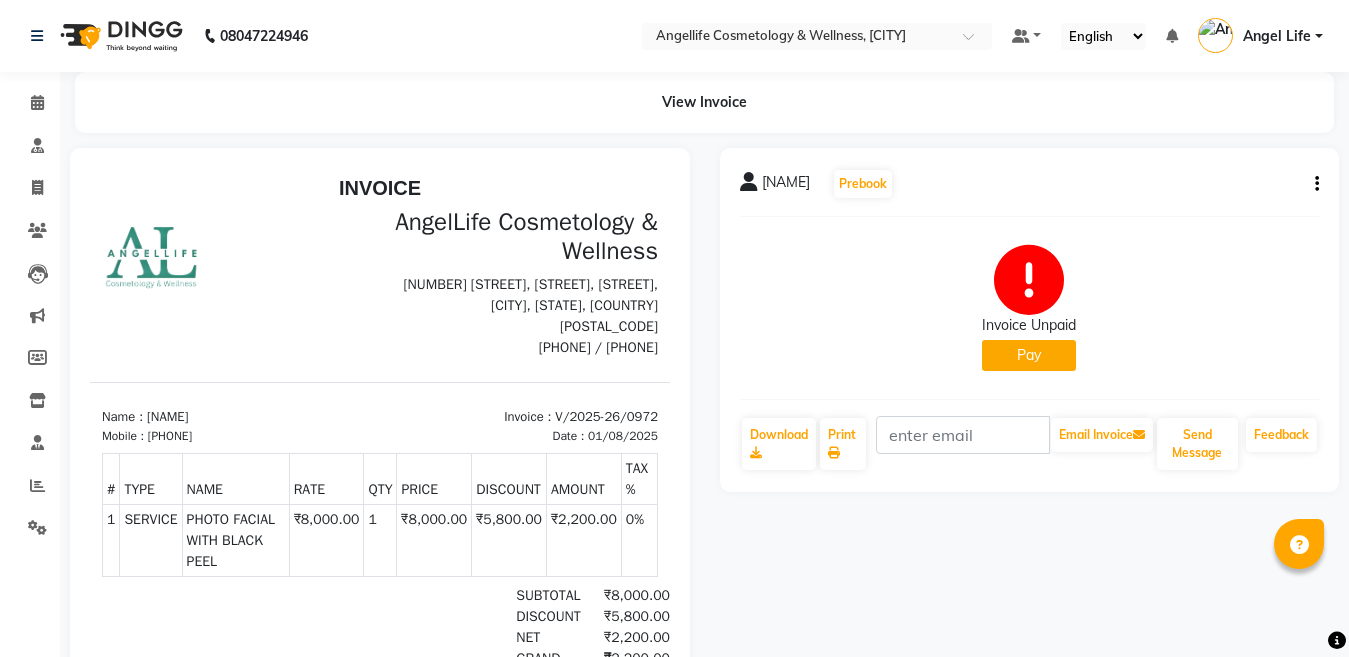 click on "Pay" 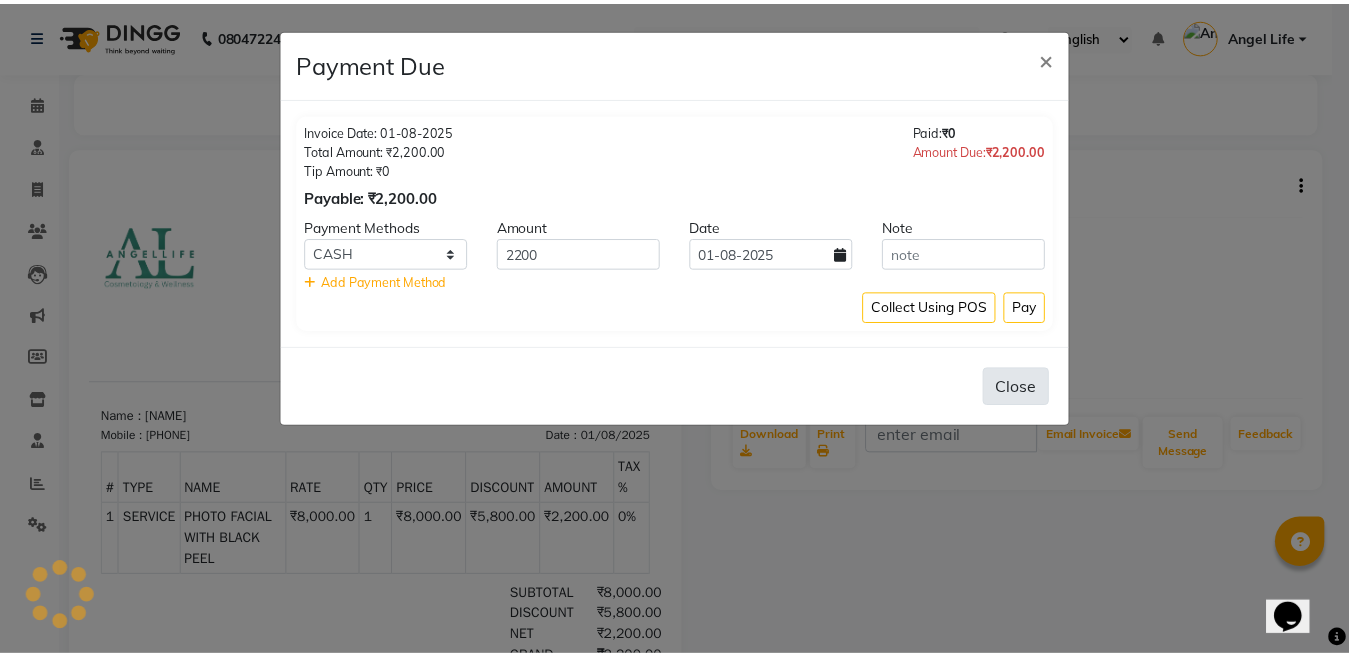 scroll, scrollTop: 0, scrollLeft: 0, axis: both 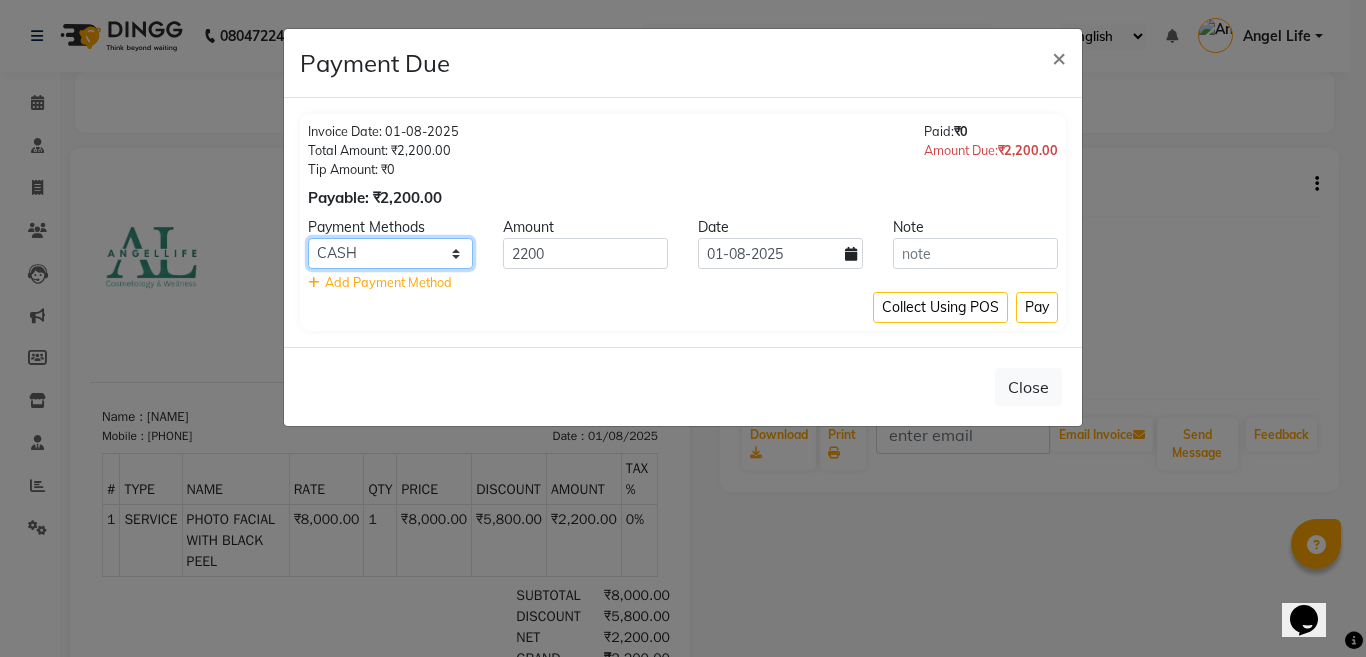 click on "CASH CARD ONLINE CUSTOM GPay PayTM PhonePe UPI NearBuy Loan BharatPay Cheque MosamBee MI Voucher Bank Family Visa Card Master Card BharatPay Card UPI BharatPay Other Cards Juice by MCB MyT Money MariDeal DefiDeal Deal.mu THD TCL CEdge Card M UPI M UPI Axis UPI Union Card (Indian Bank) Card (DL Bank) RS BTC Wellnessta Razorpay Complimentary Nift Spa Finder Spa Week Venmo BFL LoanTap SaveIN GMoney ATH Movil On Account Chamber Gift Card Trade Comp Donation Card on File Envision BRAC Card City Card bKash Credit Card Debit Card Shoutlo LUZO Jazz Cash AmEx Discover Tabby Online W Room Charge Room Charge USD Room Charge Euro Room Charge EGP Room Charge GBP Bajaj Finserv Bad Debts Card: IDFC Card: IOB Coupon Gcash PayMaya Instamojo COnline UOnline SOnline SCard Paypal PPR PPV PPC PPN PPG PPE CAMP Benefit ATH Movil Dittor App Rupay Diners iPrepaid iPackage District App Pine Labs Cash Payment Pnb Bank GPay NT Cash Lash GPay Lash Cash Nail GPay Nail Cash BANKTANSFER Dreamfolks BOB SBI Save-In Nail Card Lash Card" 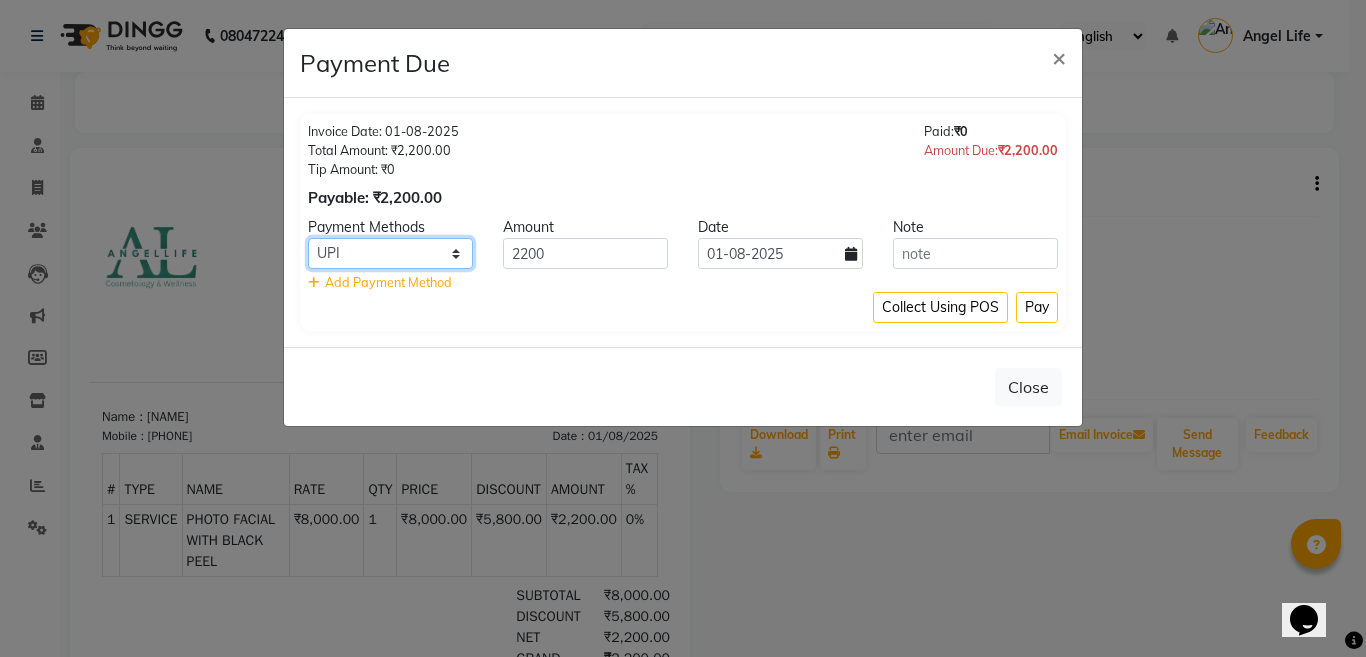 click on "CASH CARD ONLINE CUSTOM GPay PayTM PhonePe UPI NearBuy Loan BharatPay Cheque MosamBee MI Voucher Bank Family Visa Card Master Card BharatPay Card UPI BharatPay Other Cards Juice by MCB MyT Money MariDeal DefiDeal Deal.mu THD TCL CEdge Card M UPI M UPI Axis UPI Union Card (Indian Bank) Card (DL Bank) RS BTC Wellnessta Razorpay Complimentary Nift Spa Finder Spa Week Venmo BFL LoanTap SaveIN GMoney ATH Movil On Account Chamber Gift Card Trade Comp Donation Card on File Envision BRAC Card City Card bKash Credit Card Debit Card Shoutlo LUZO Jazz Cash AmEx Discover Tabby Online W Room Charge Room Charge USD Room Charge Euro Room Charge EGP Room Charge GBP Bajaj Finserv Bad Debts Card: IDFC Card: IOB Coupon Gcash PayMaya Instamojo COnline UOnline SOnline SCard Paypal PPR PPV PPC PPN PPG PPE CAMP Benefit ATH Movil Dittor App Rupay Diners iPrepaid iPackage District App Pine Labs Cash Payment Pnb Bank GPay NT Cash Lash GPay Lash Cash Nail GPay Nail Cash BANKTANSFER Dreamfolks BOB SBI Save-In Nail Card Lash Card" 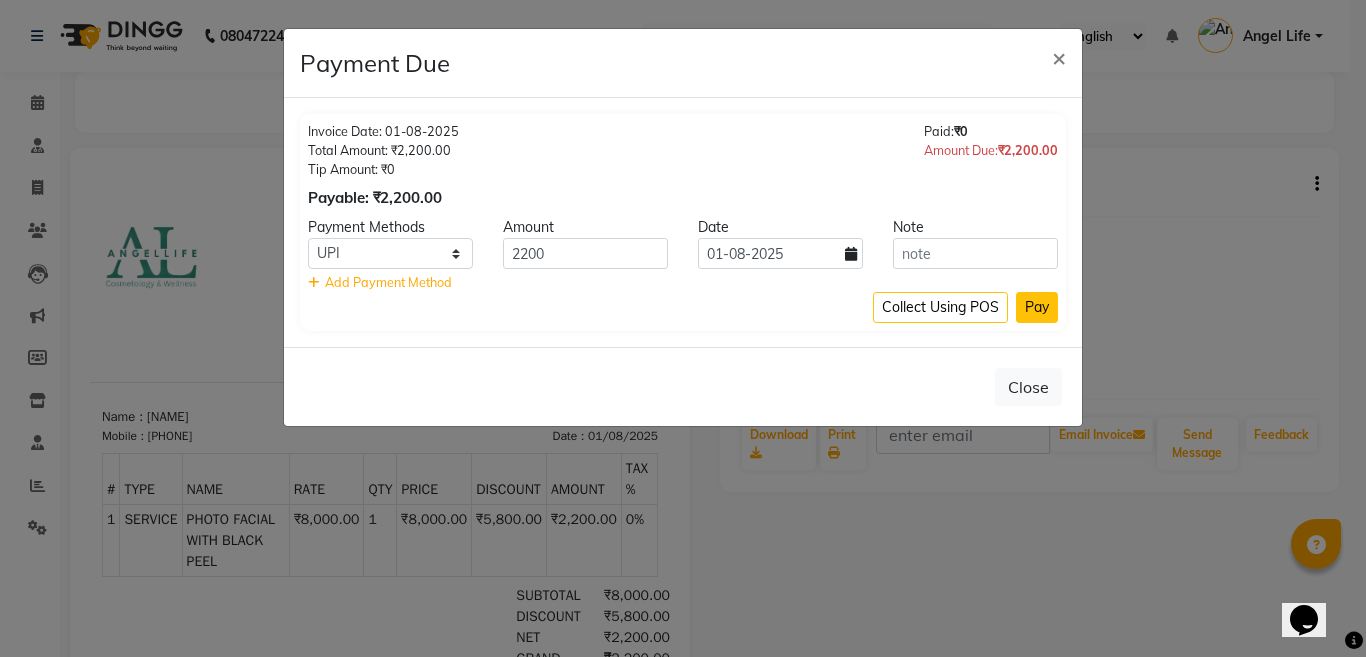 click on "Pay" 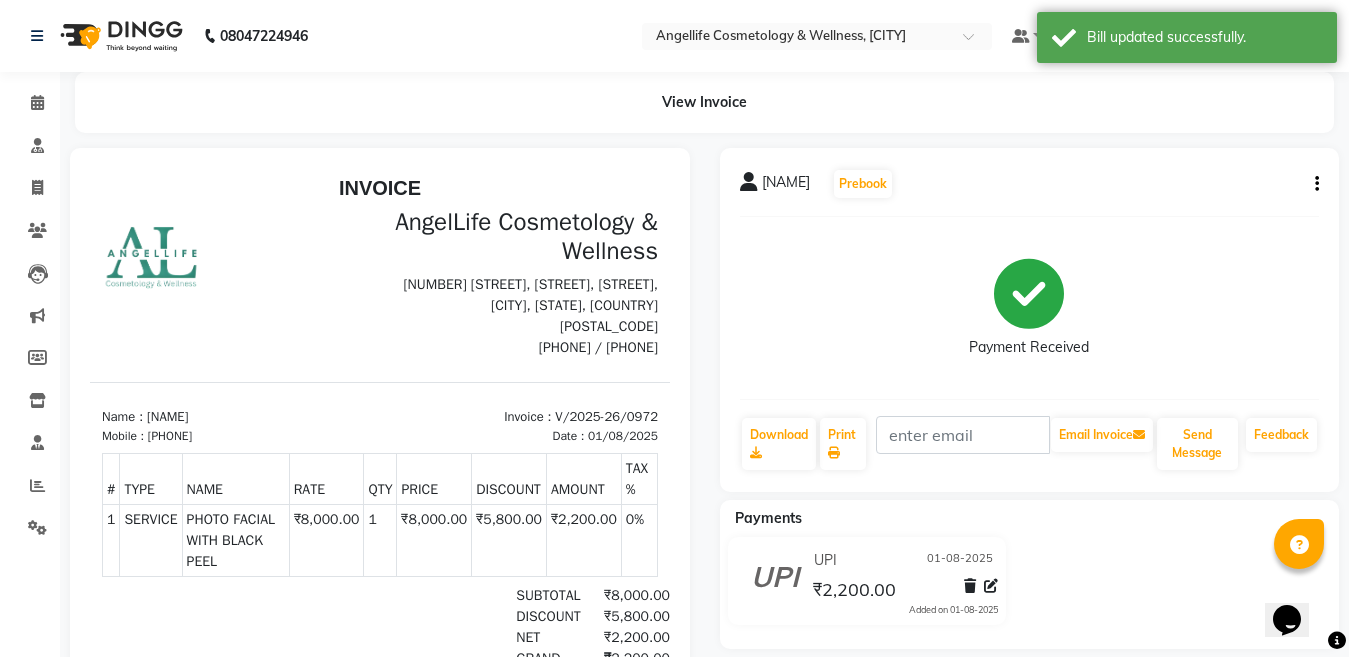 scroll, scrollTop: 16, scrollLeft: 0, axis: vertical 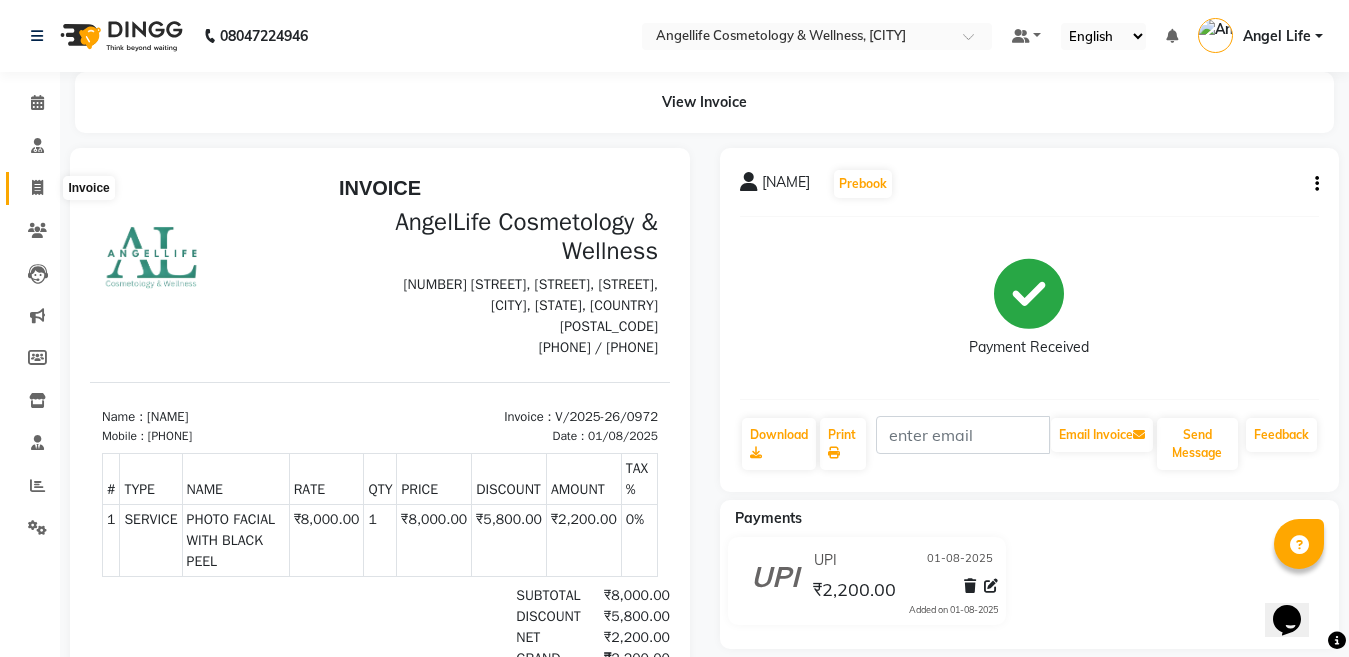 click 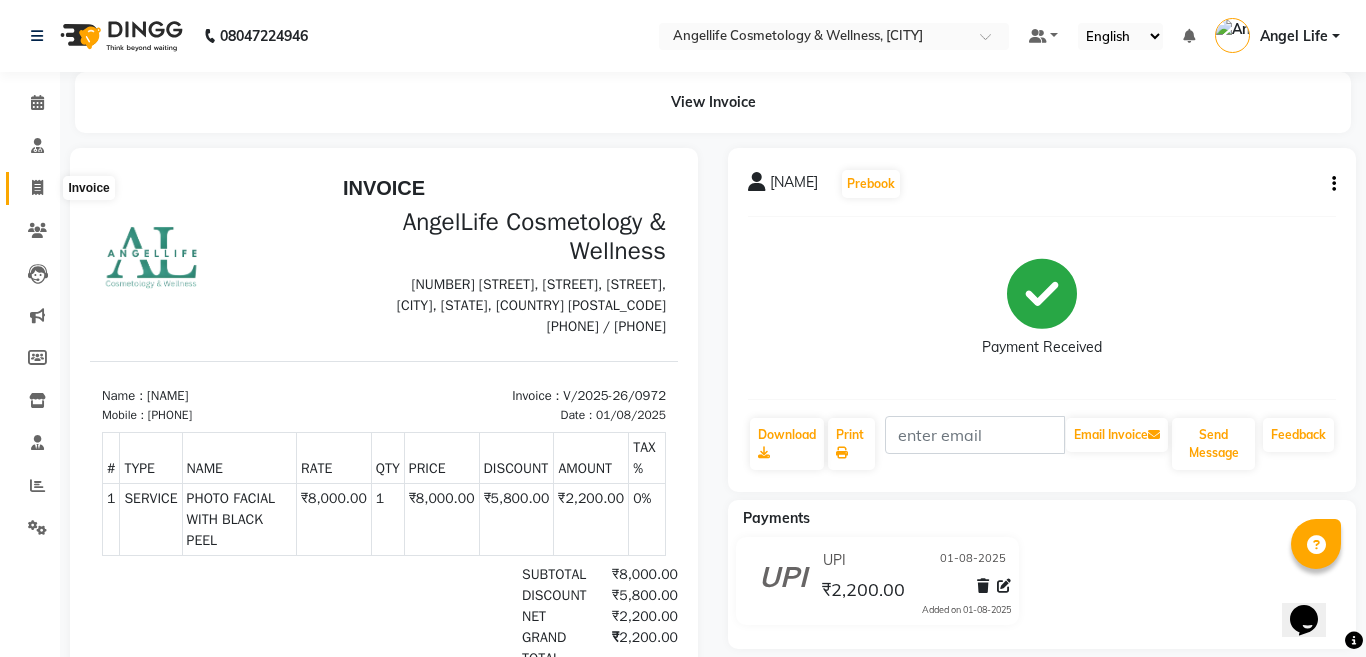 select on "service" 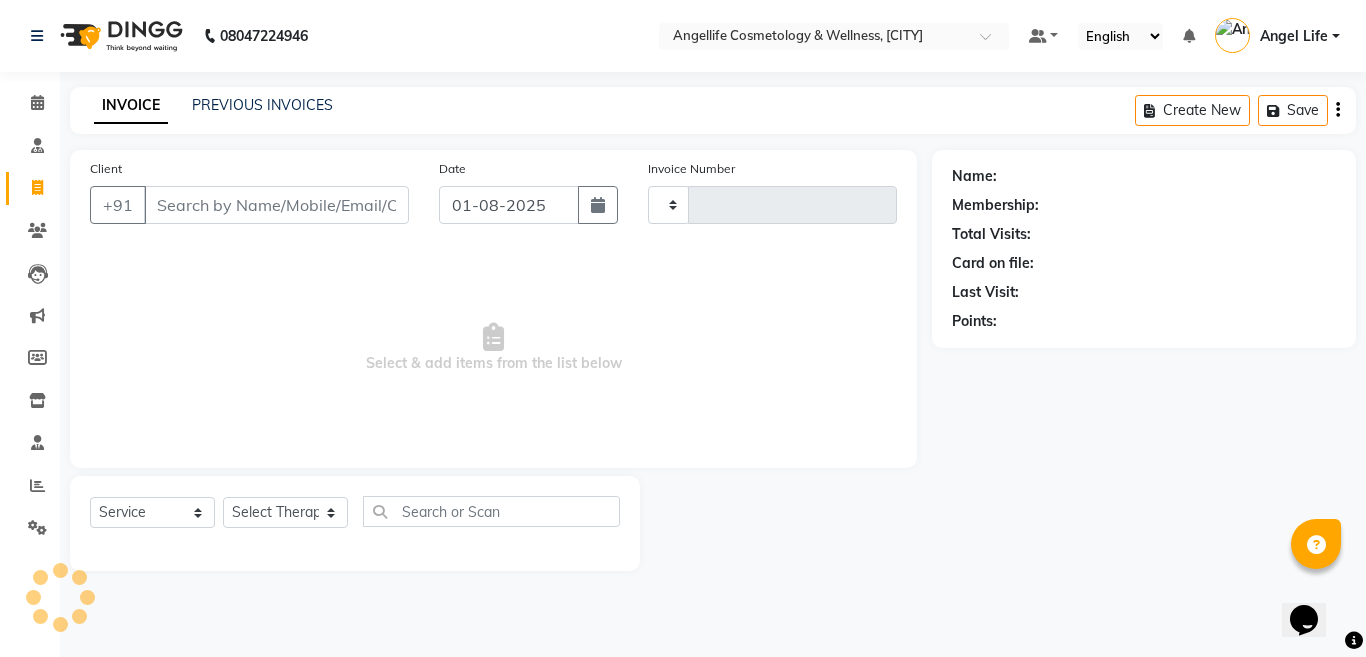 type on "0973" 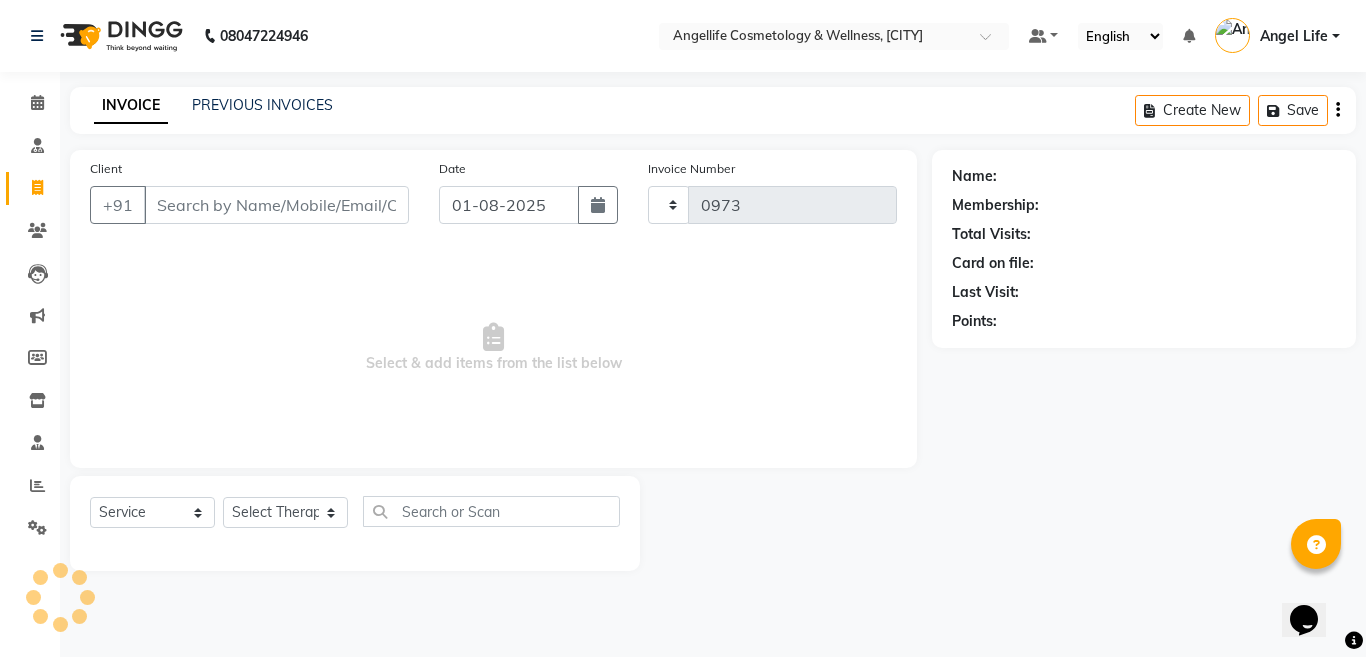 select on "4531" 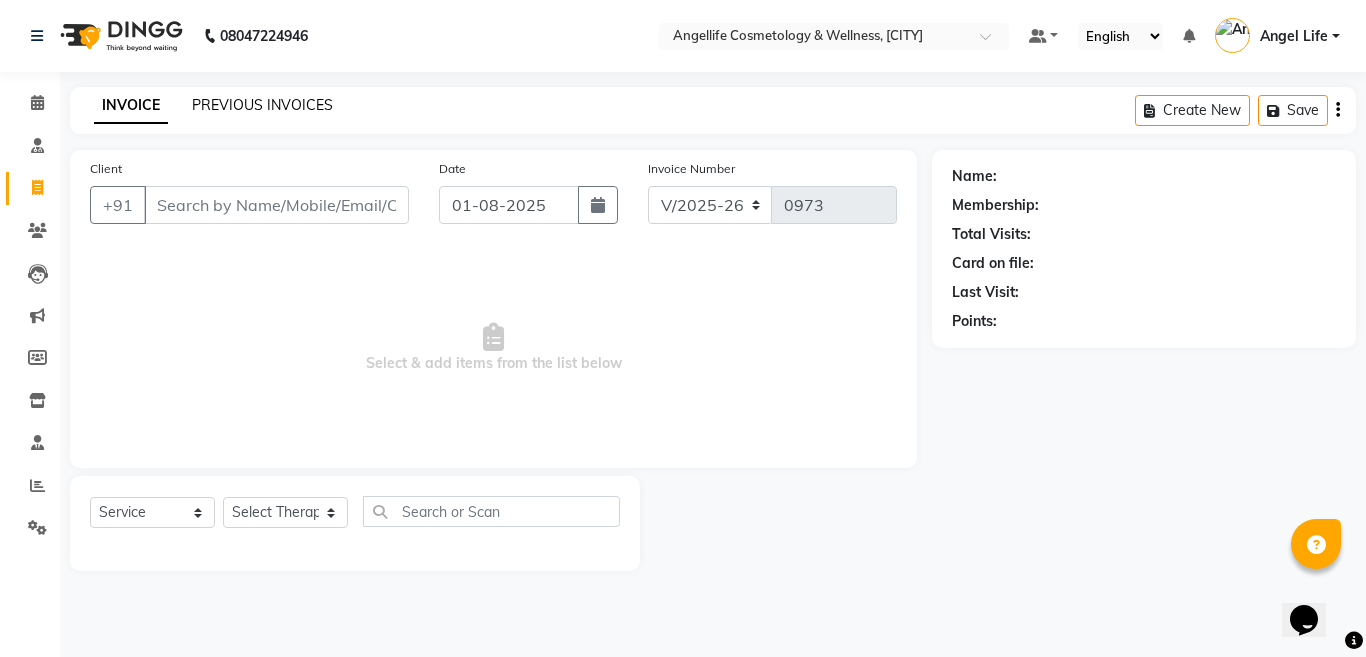click on "PREVIOUS INVOICES" 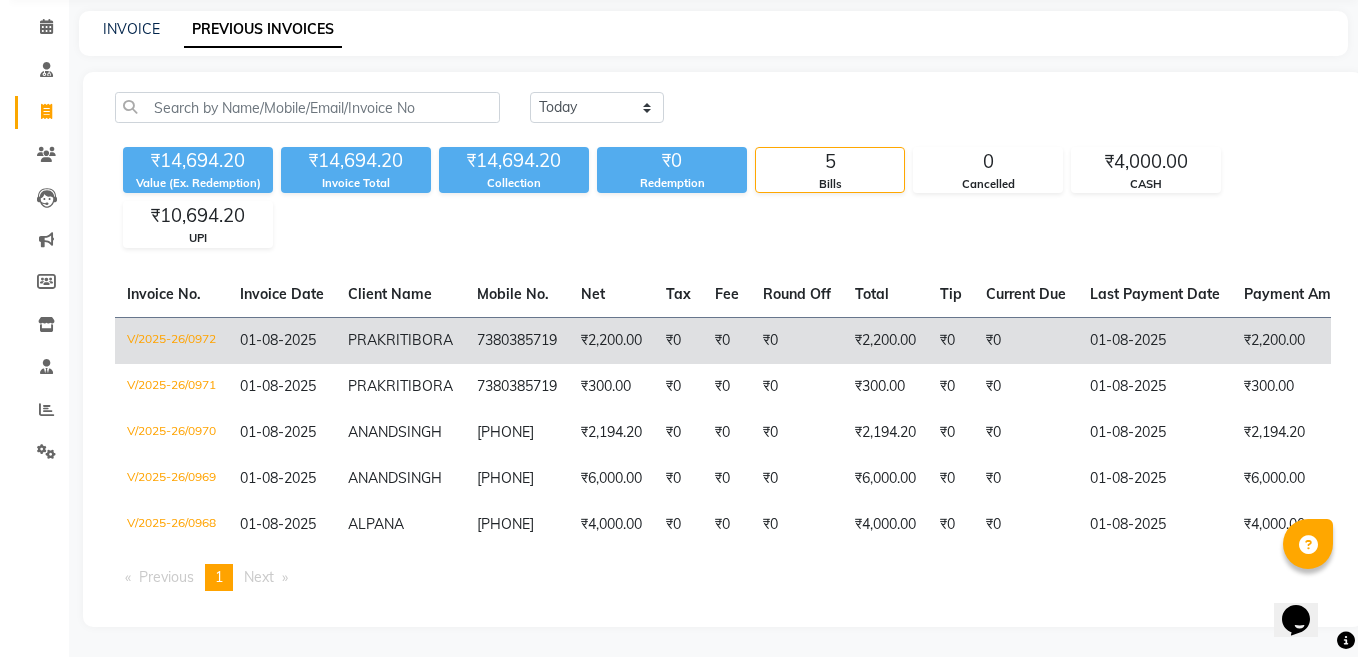 scroll, scrollTop: 0, scrollLeft: 0, axis: both 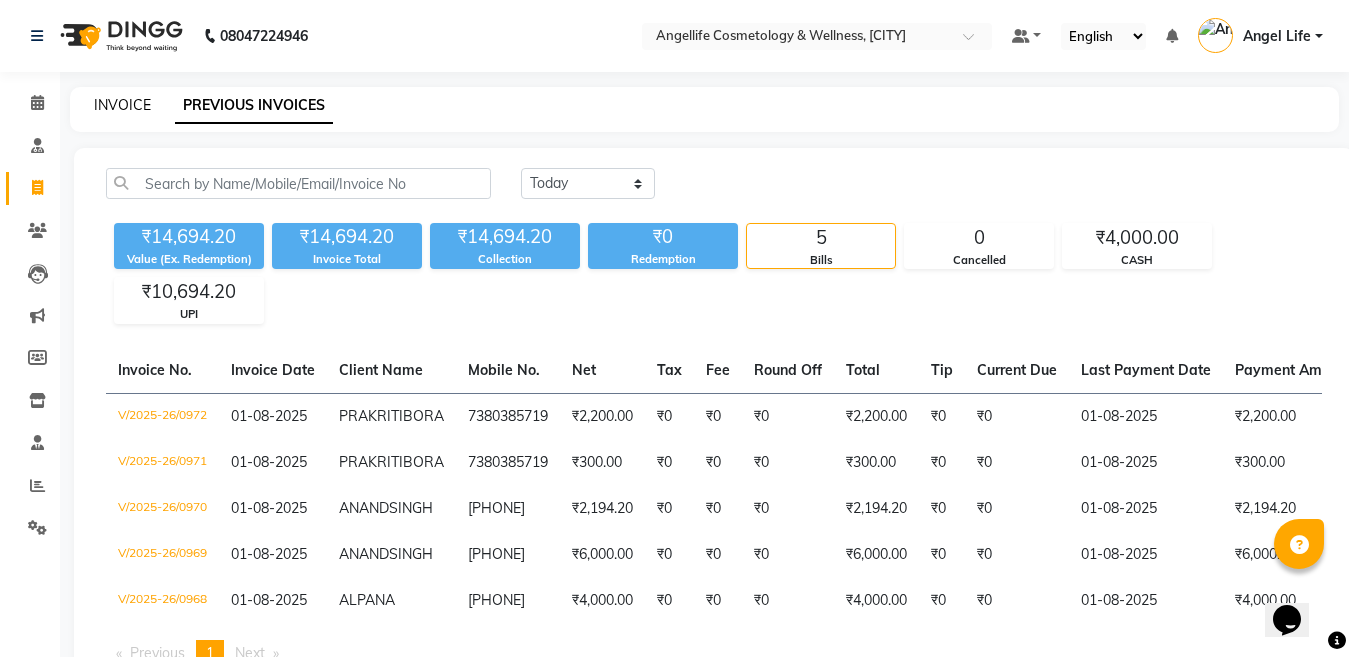click on "INVOICE" 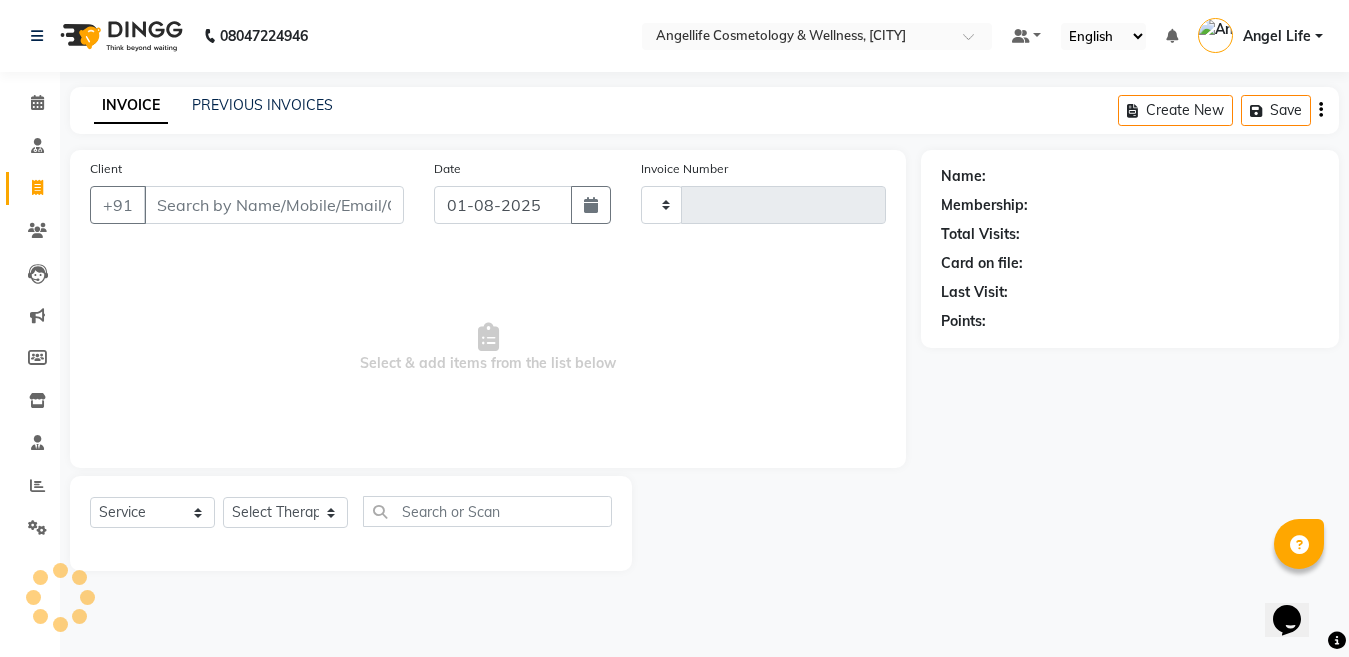 click on "INVOICE" 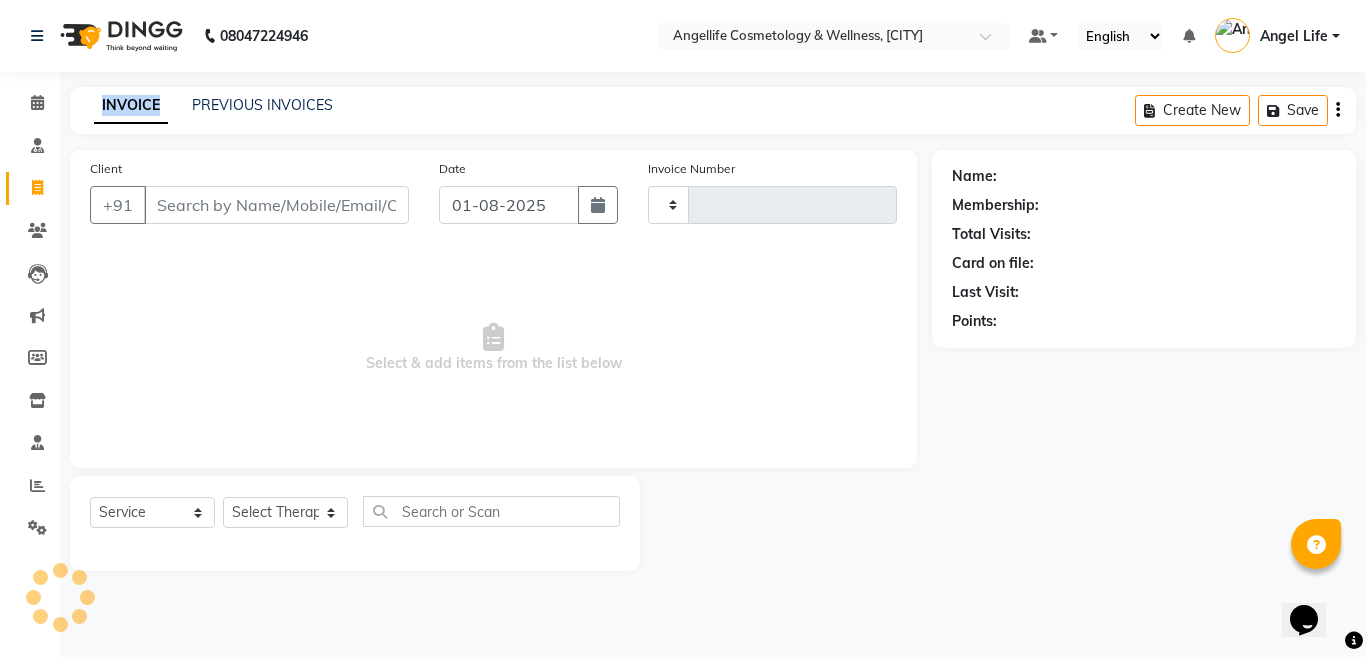 type on "0973" 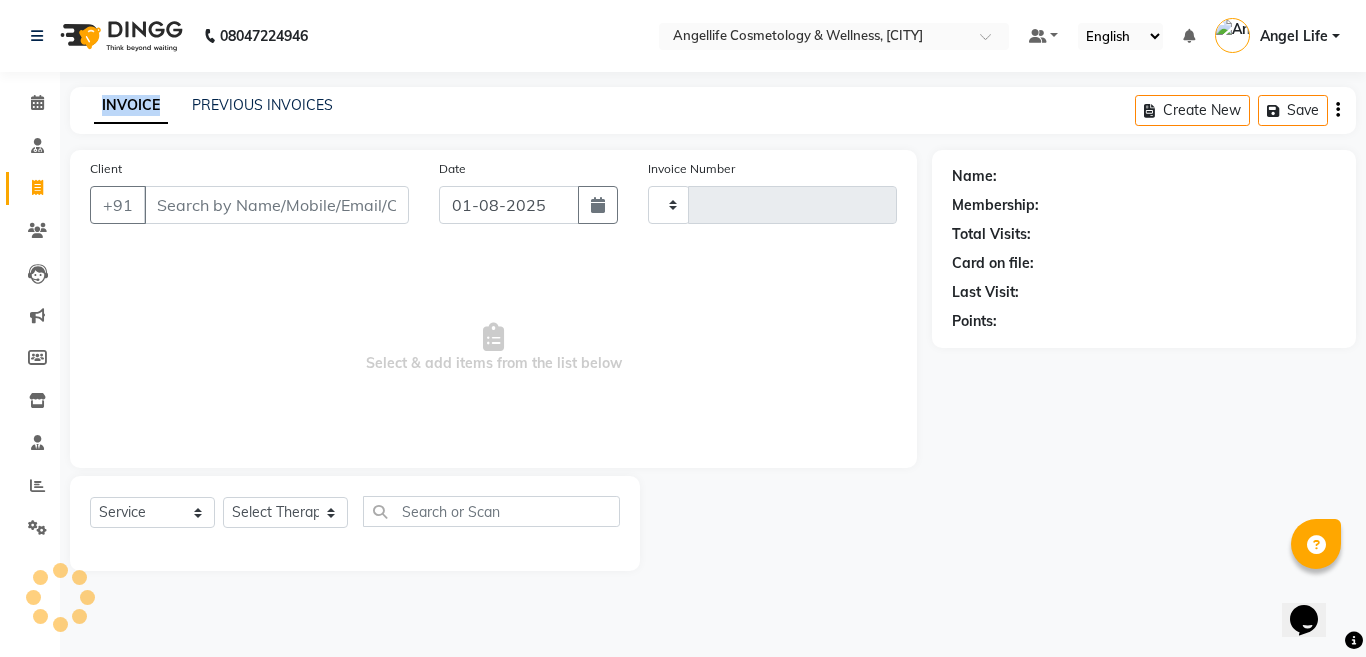 select on "4531" 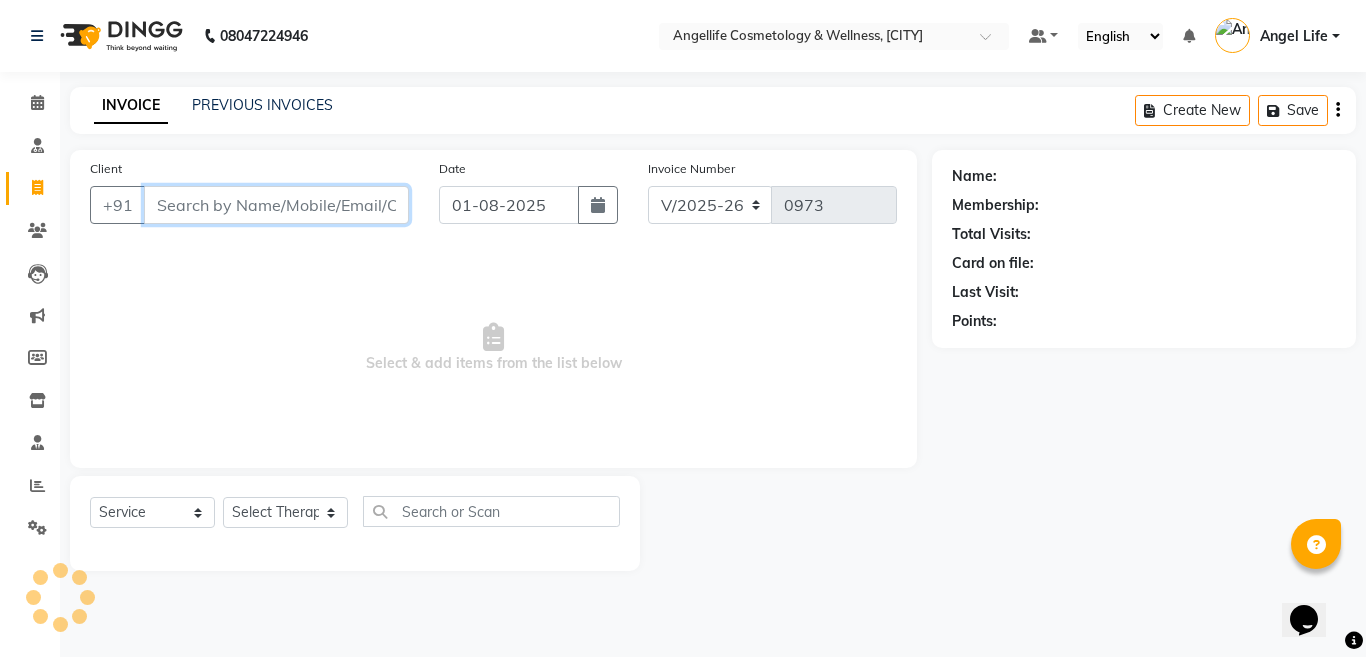 click on "Client" at bounding box center [276, 205] 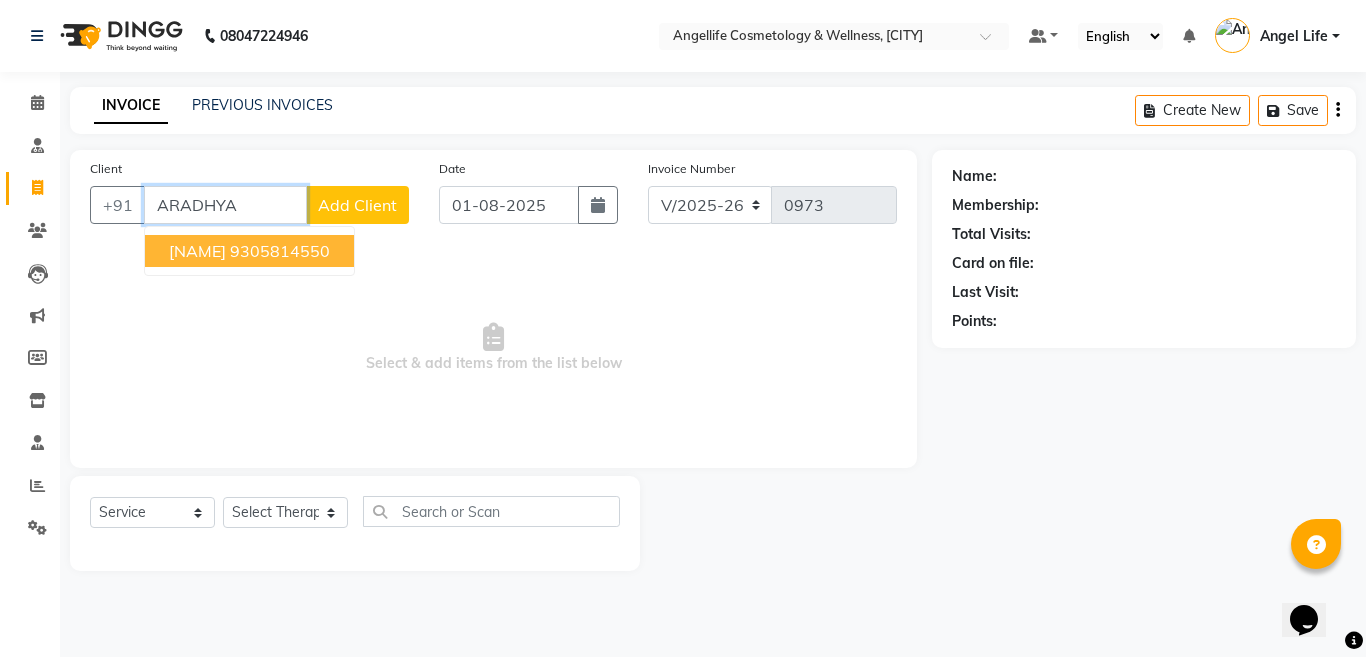 click on "ARADHYA GUPTA" at bounding box center [197, 251] 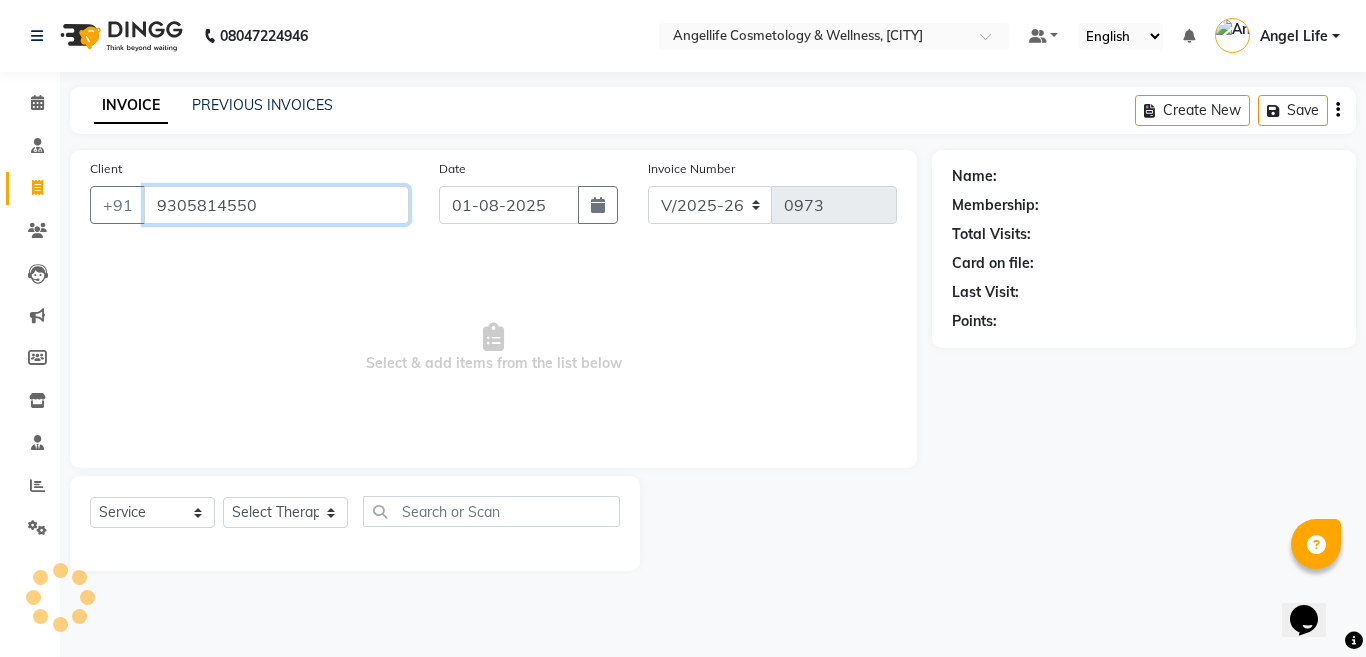type on "9305814550" 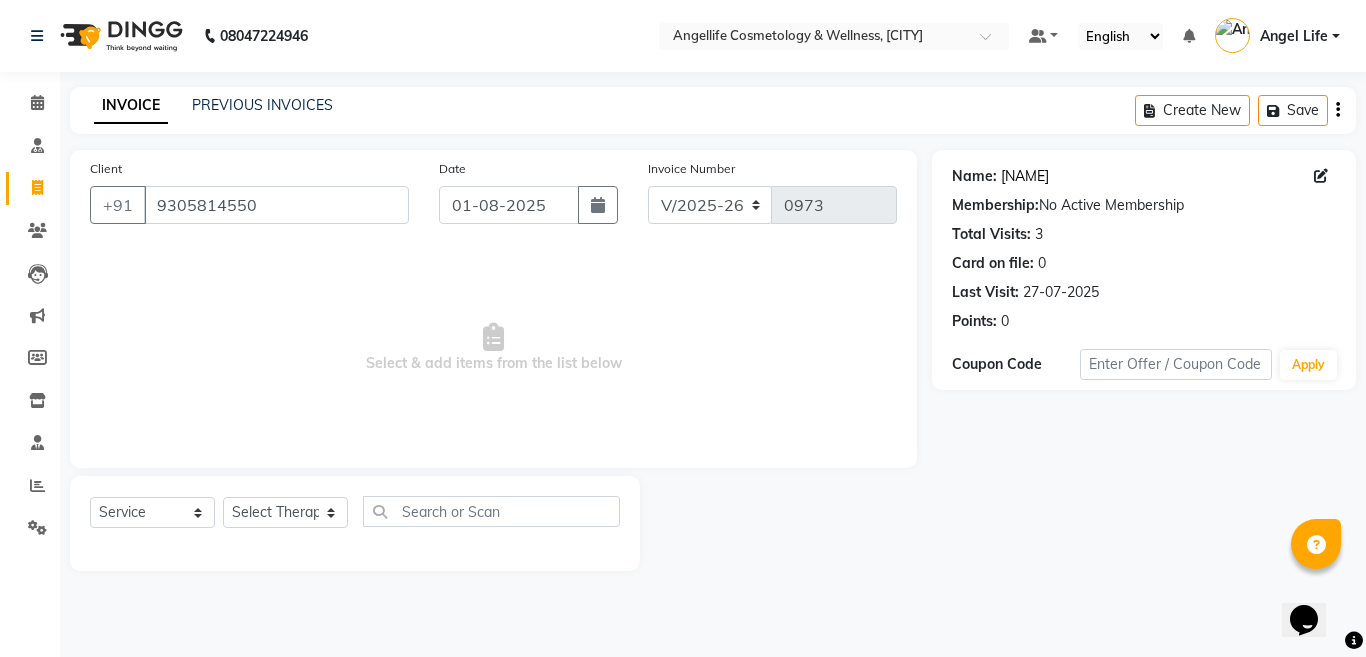 click on "Aradhya Gupta" 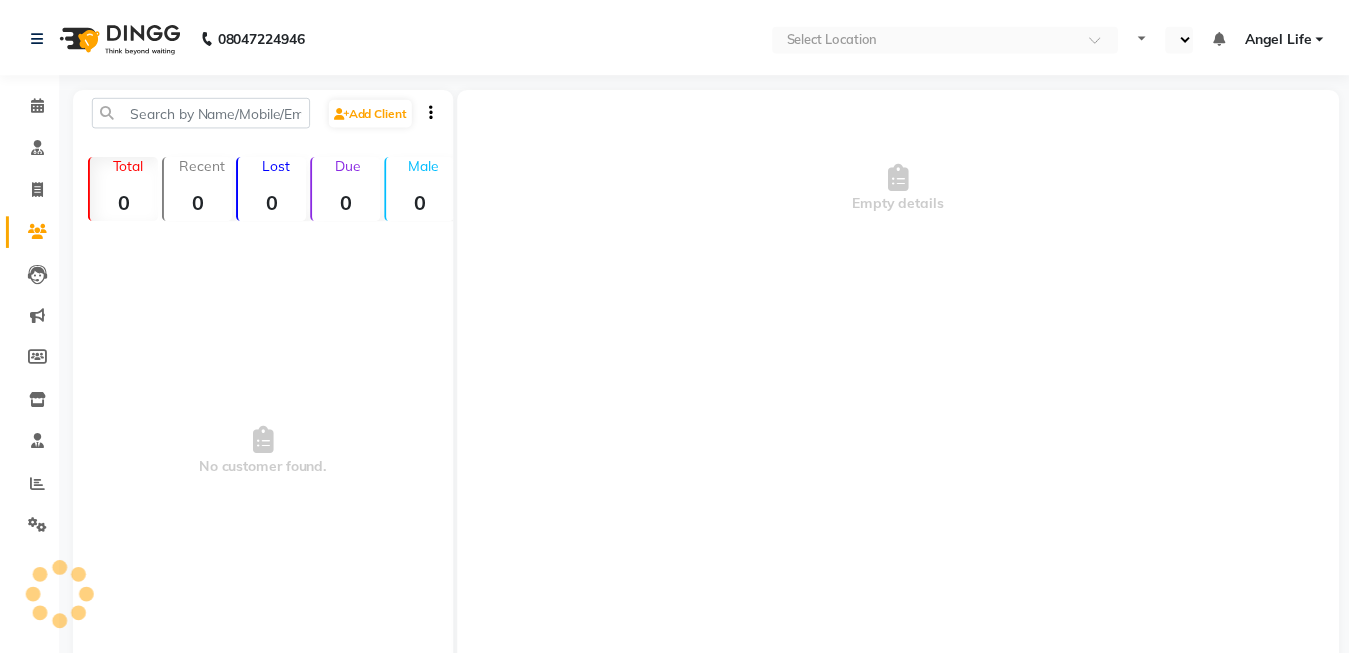 scroll, scrollTop: 0, scrollLeft: 0, axis: both 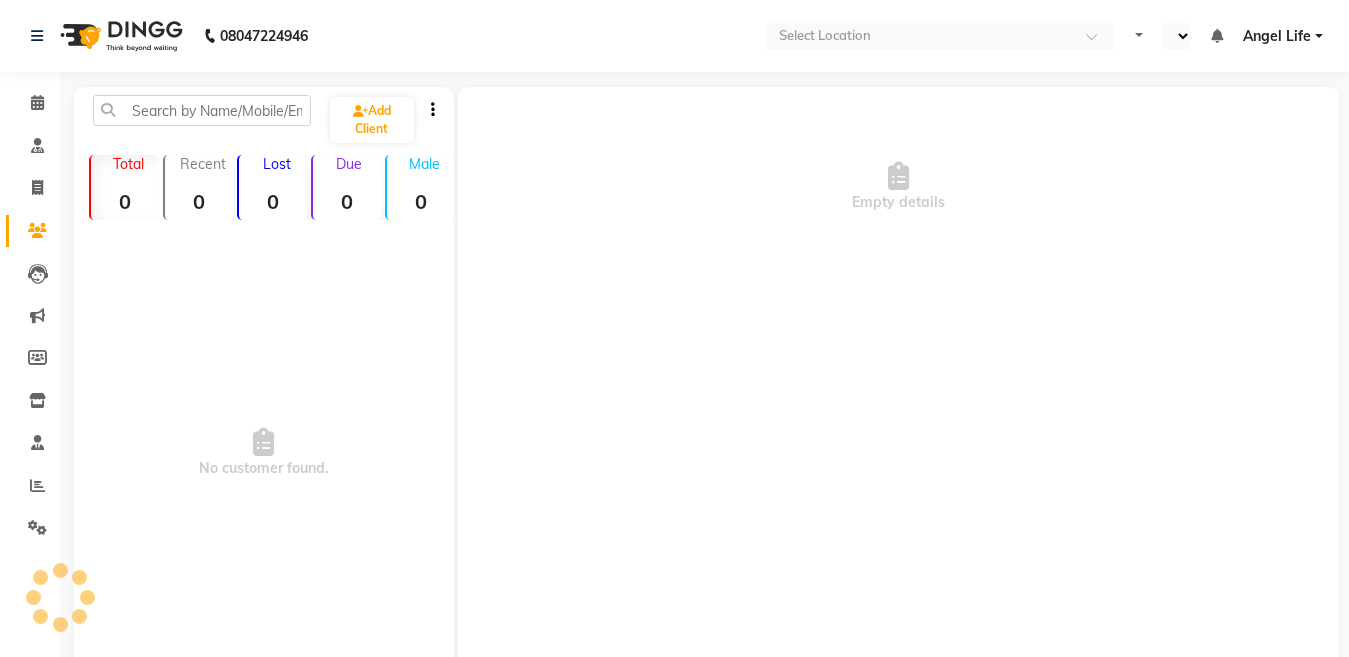 select on "en" 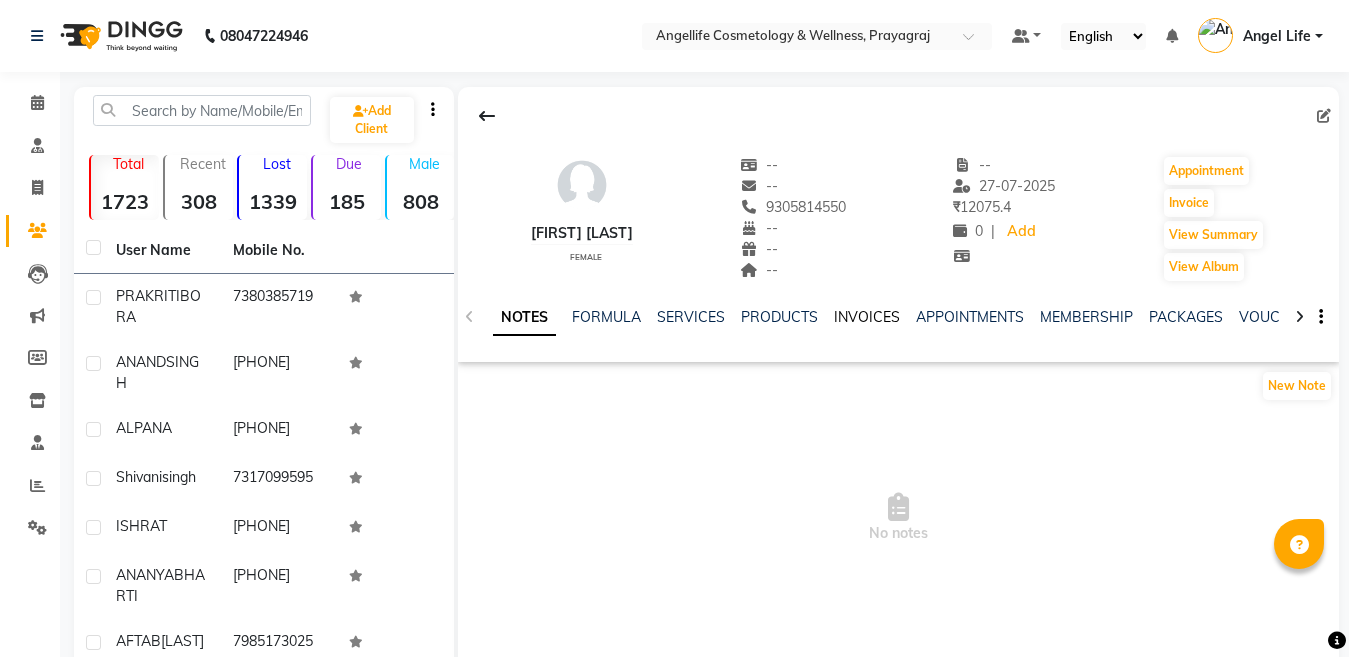 click on "INVOICES" 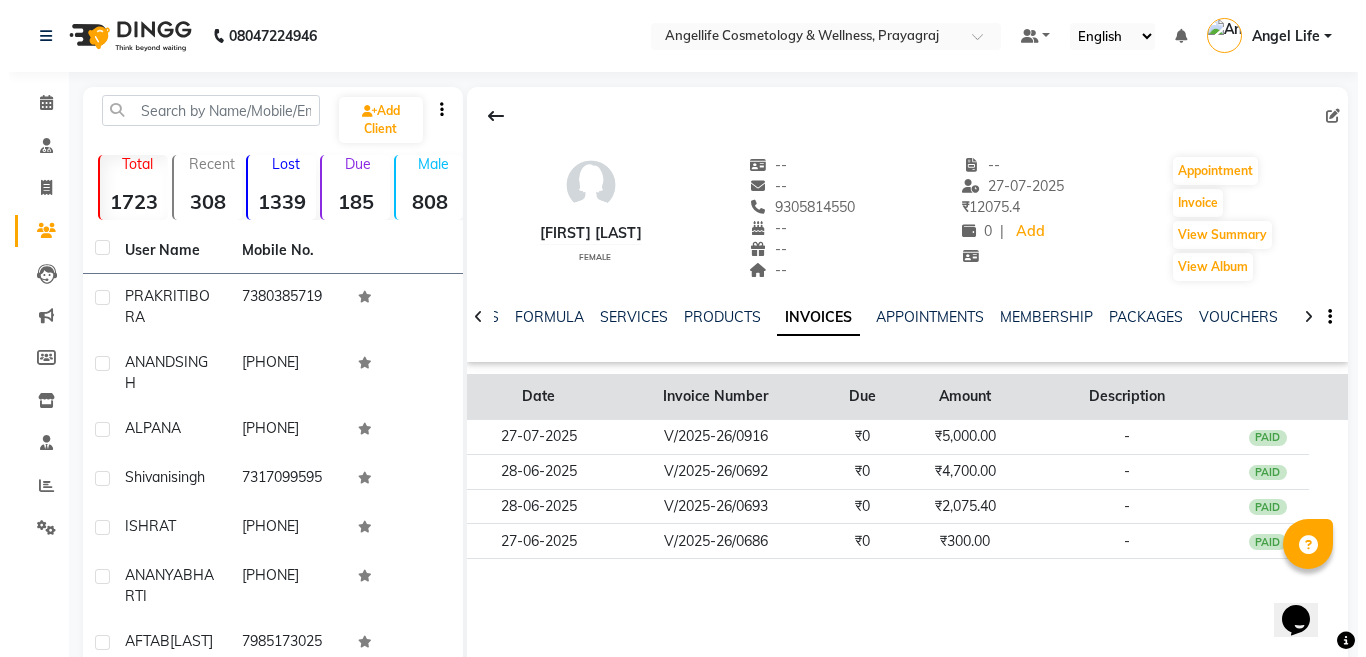 scroll, scrollTop: 0, scrollLeft: 0, axis: both 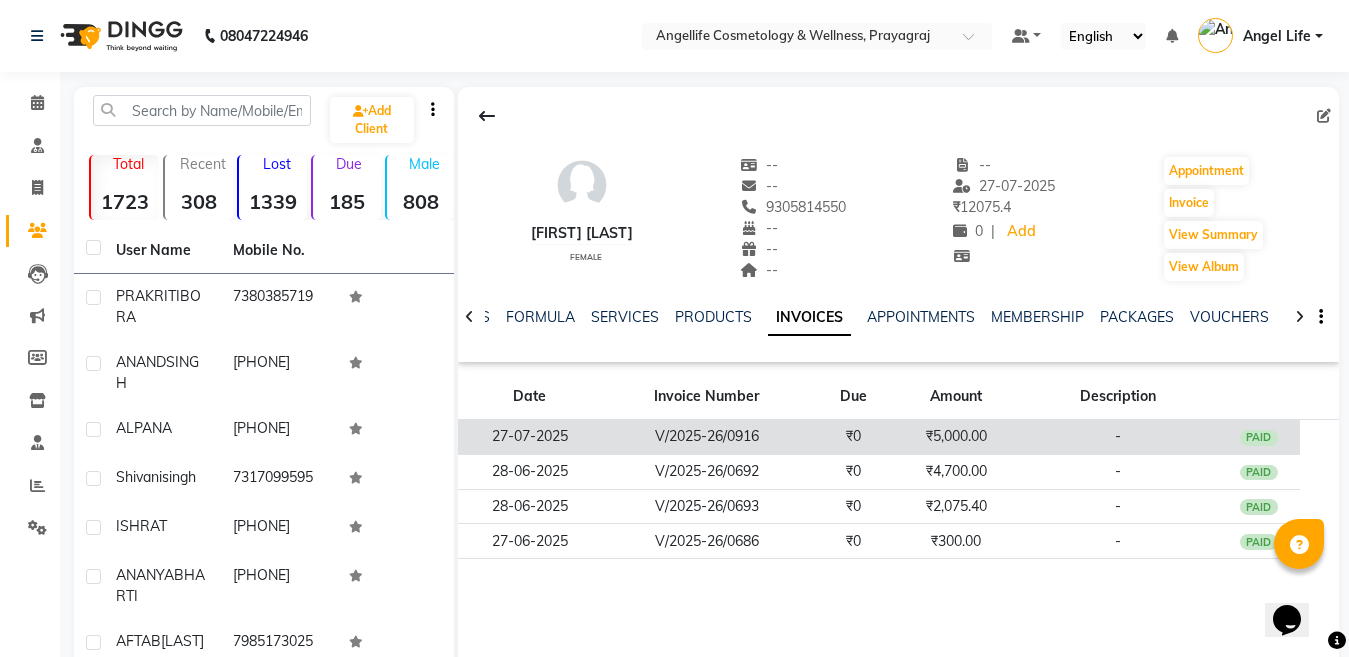 click on "₹0" 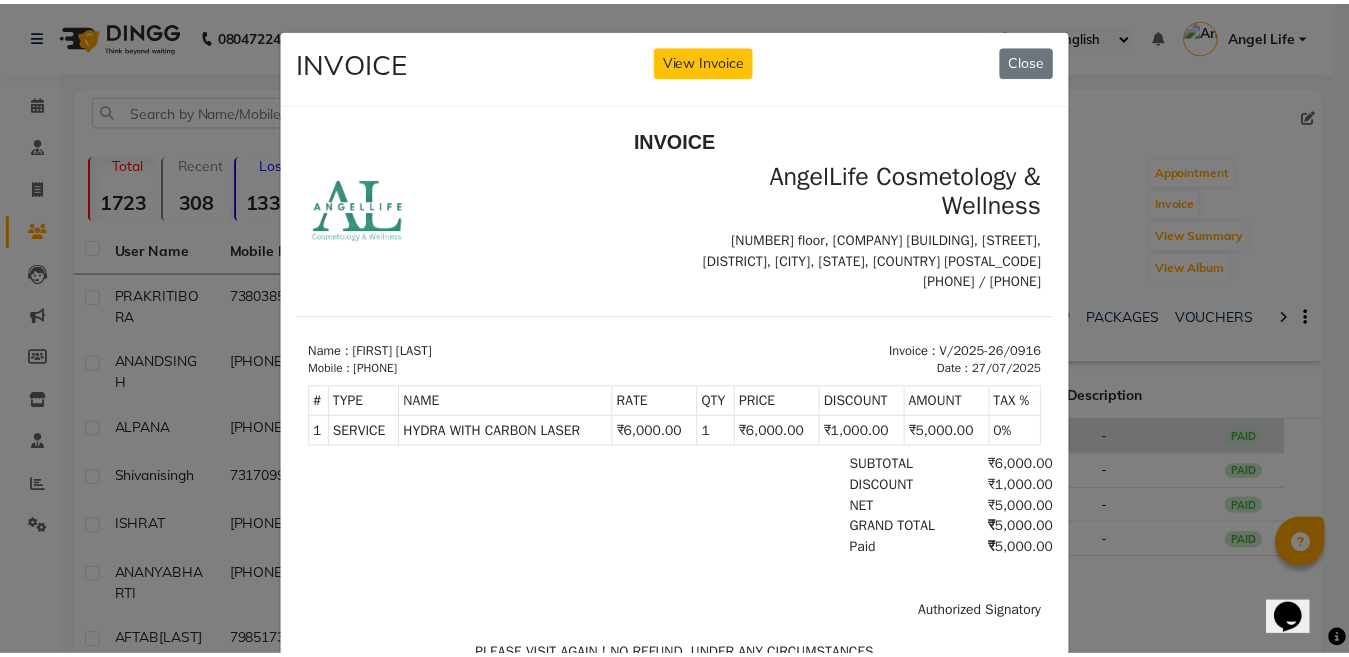 scroll, scrollTop: 0, scrollLeft: 0, axis: both 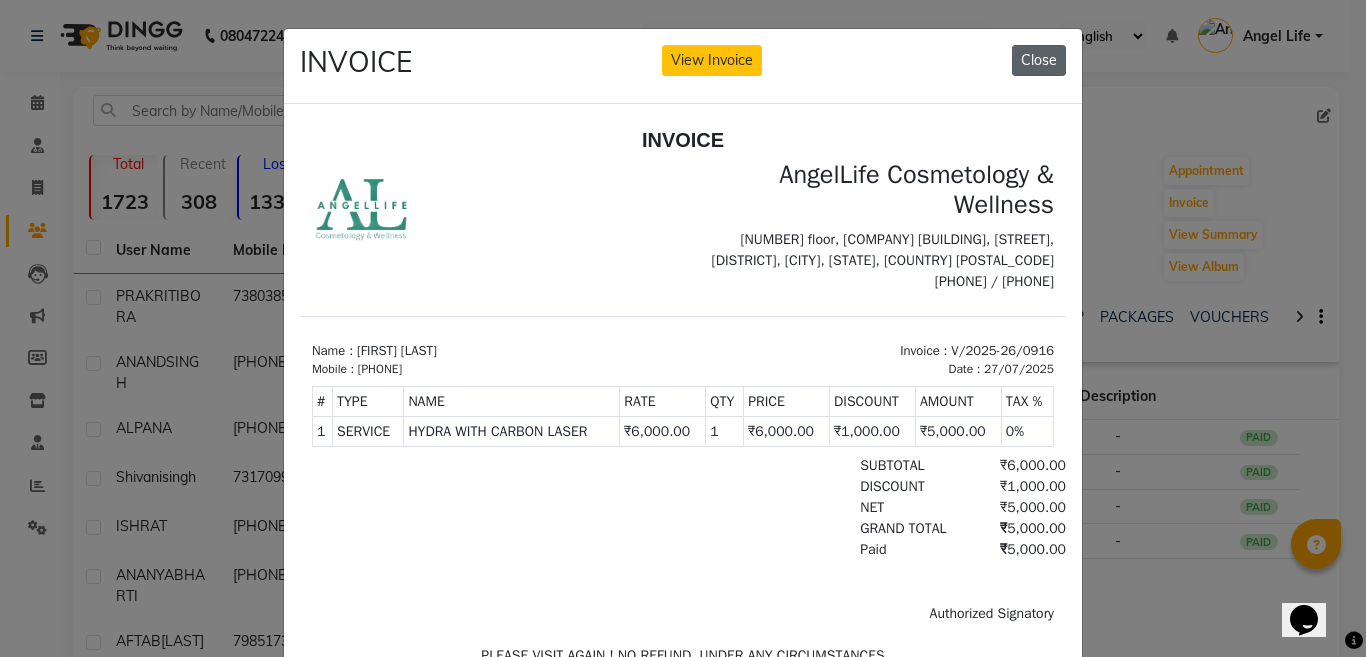 click on "Close" 